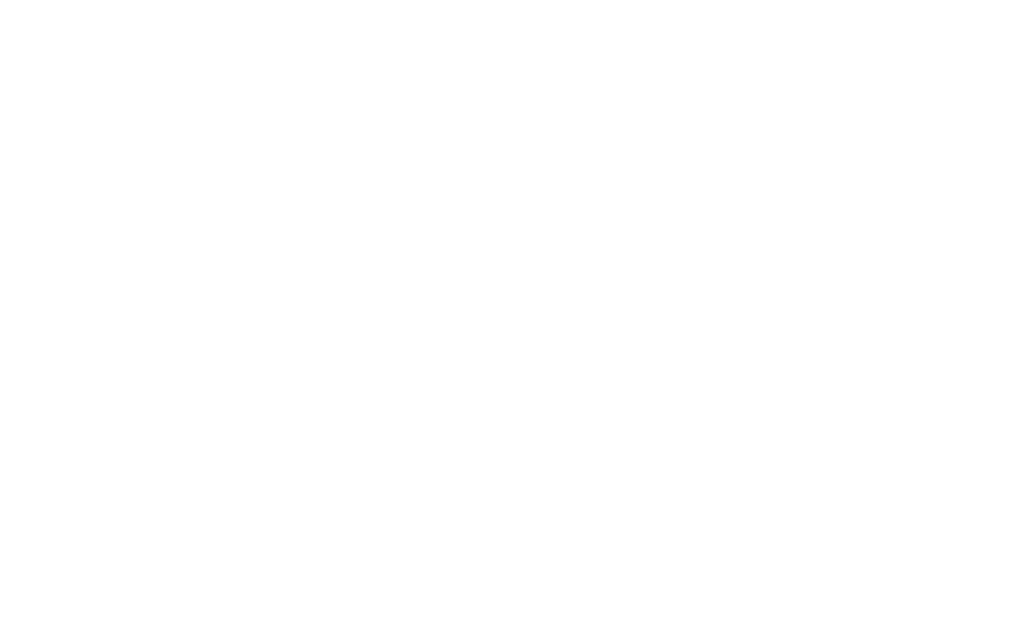 scroll, scrollTop: 0, scrollLeft: 0, axis: both 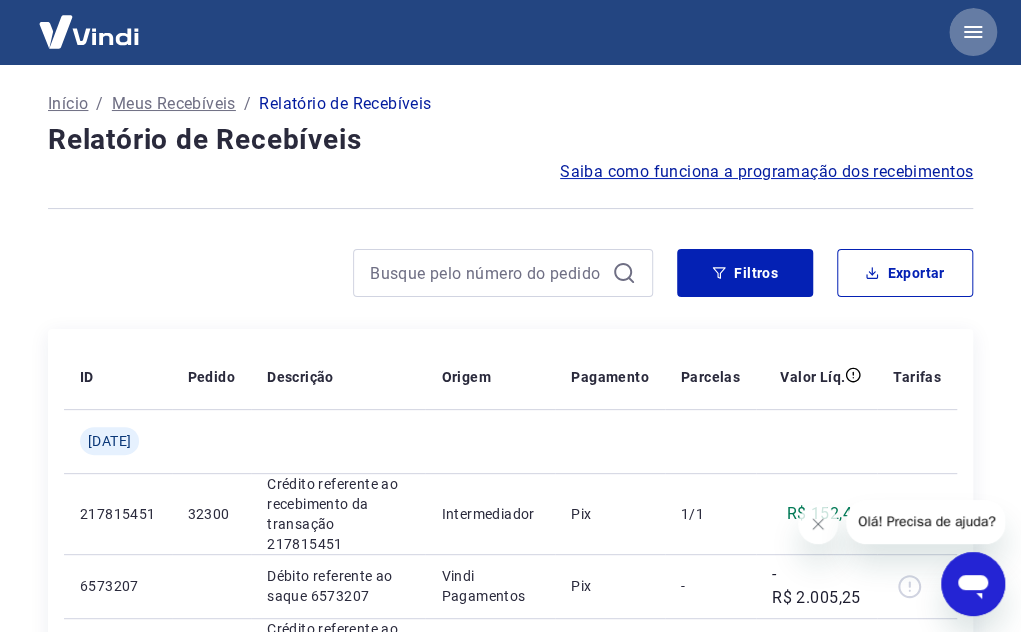click 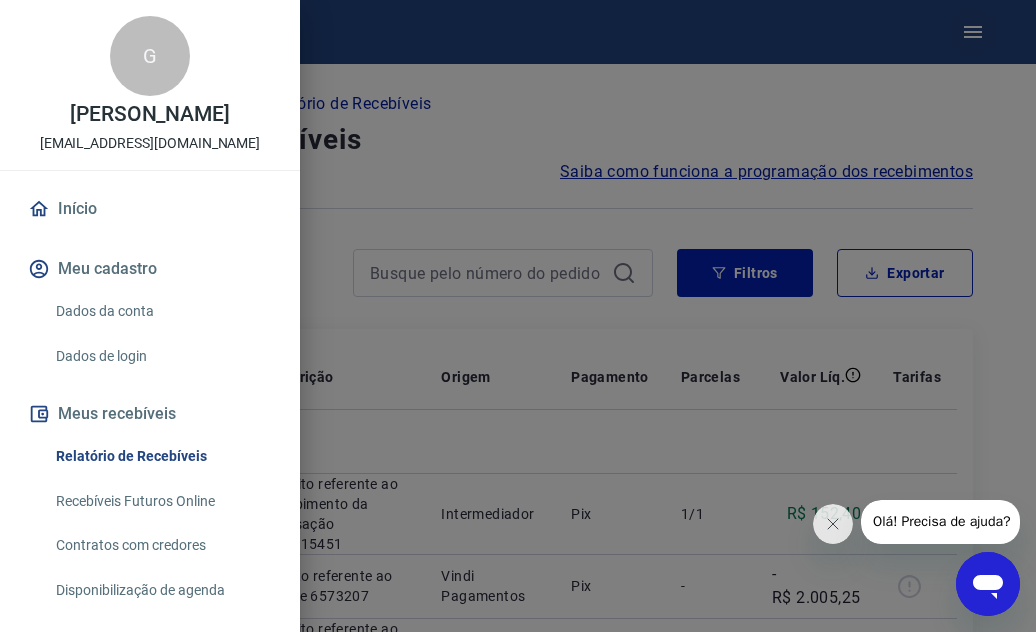 scroll, scrollTop: 0, scrollLeft: 0, axis: both 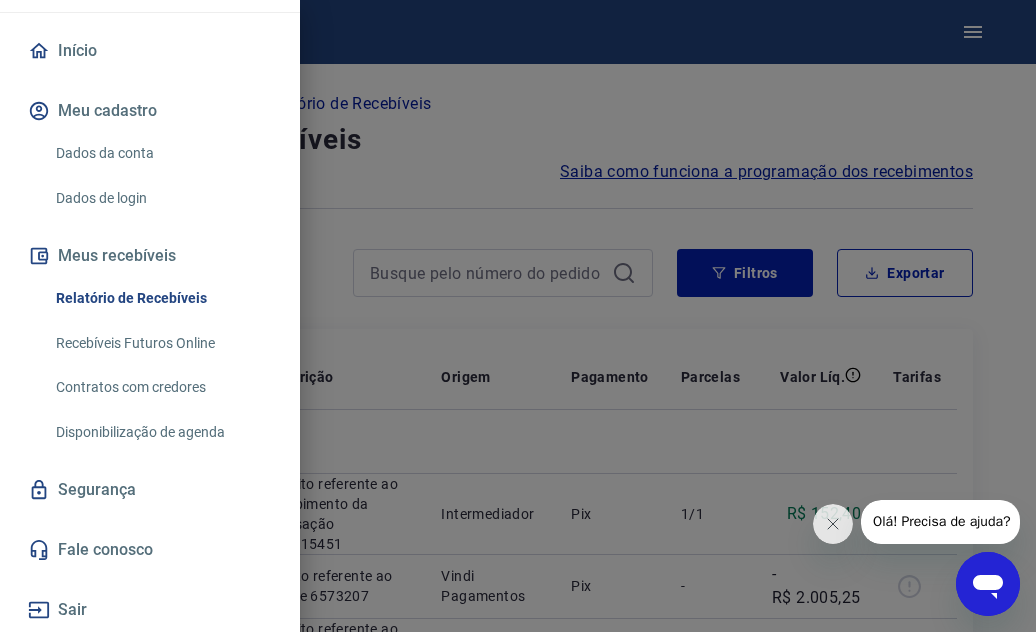 click on "Fale conosco" at bounding box center (150, 550) 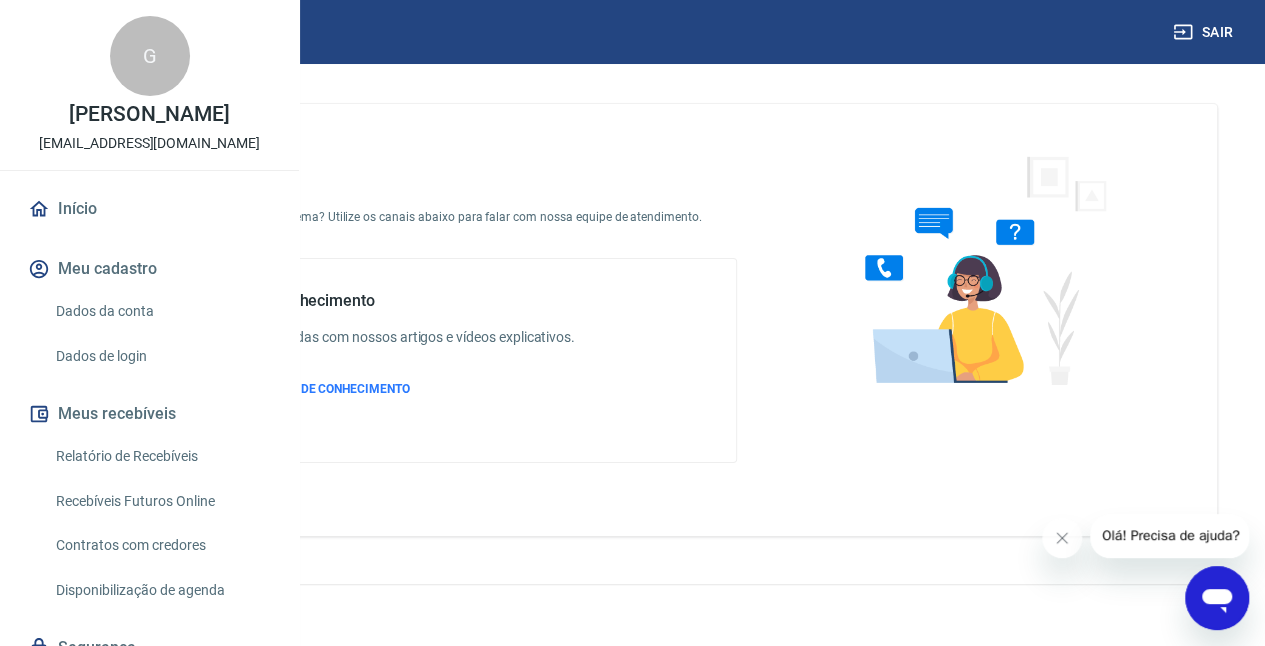 scroll, scrollTop: 29, scrollLeft: 0, axis: vertical 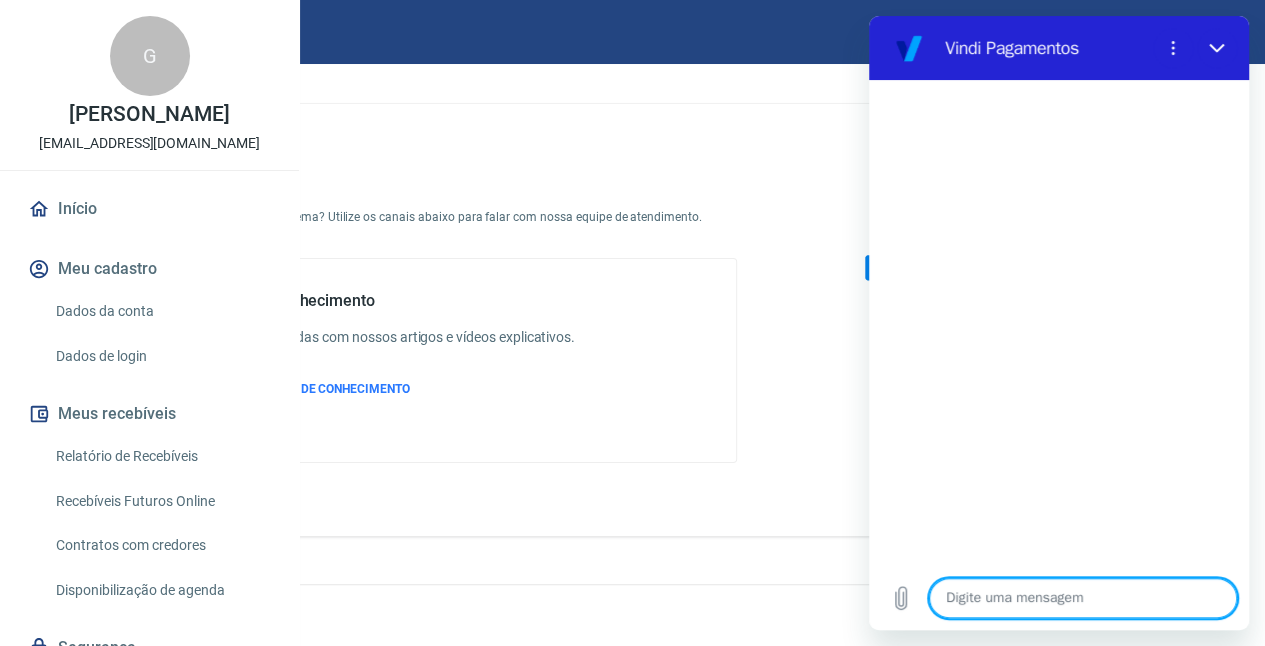 type on "O" 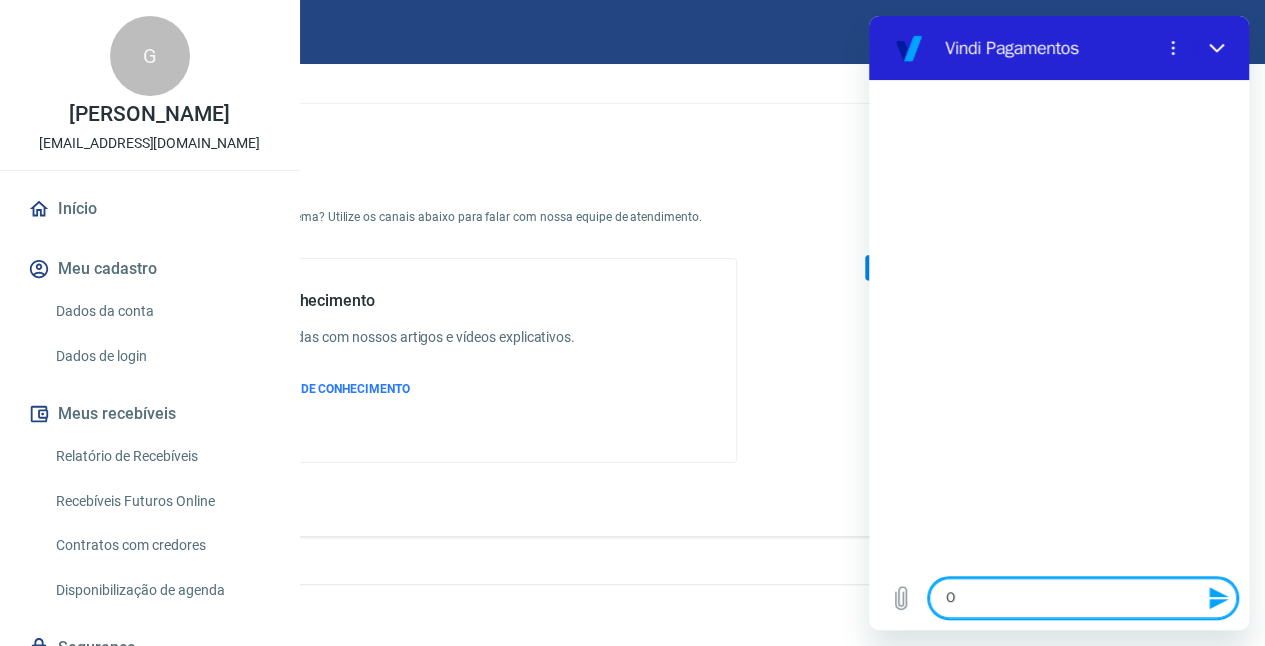 type on "Ol" 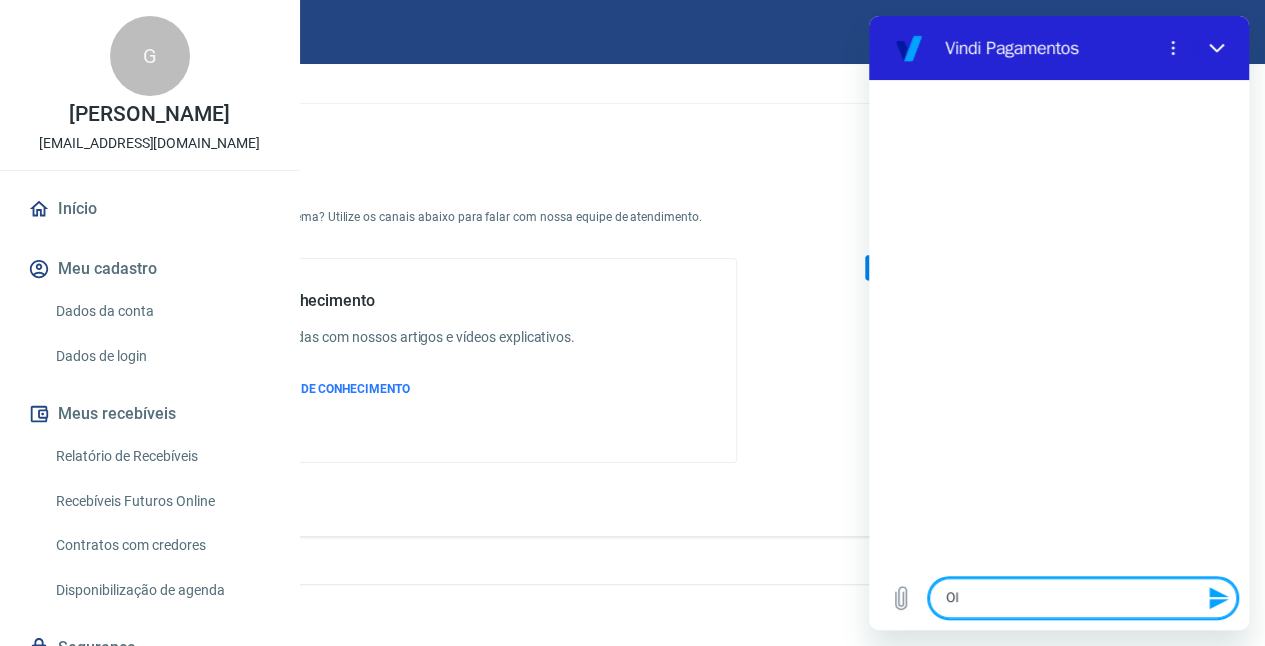 type on "Olá" 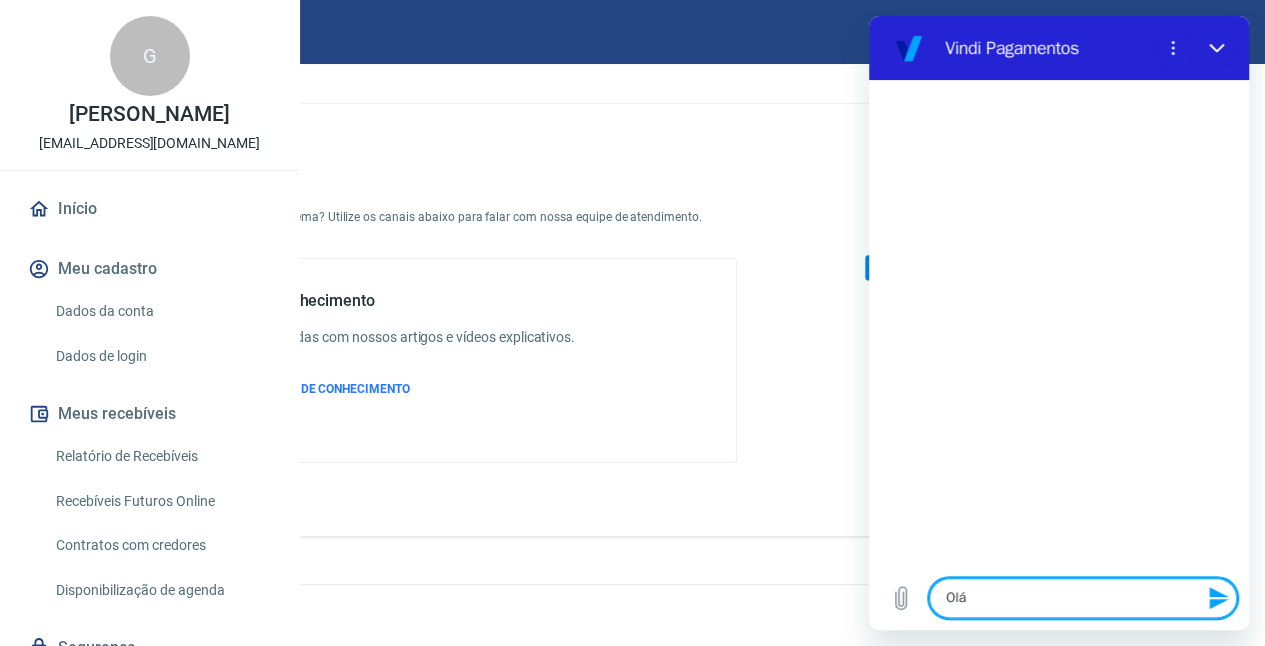 type on "Olá," 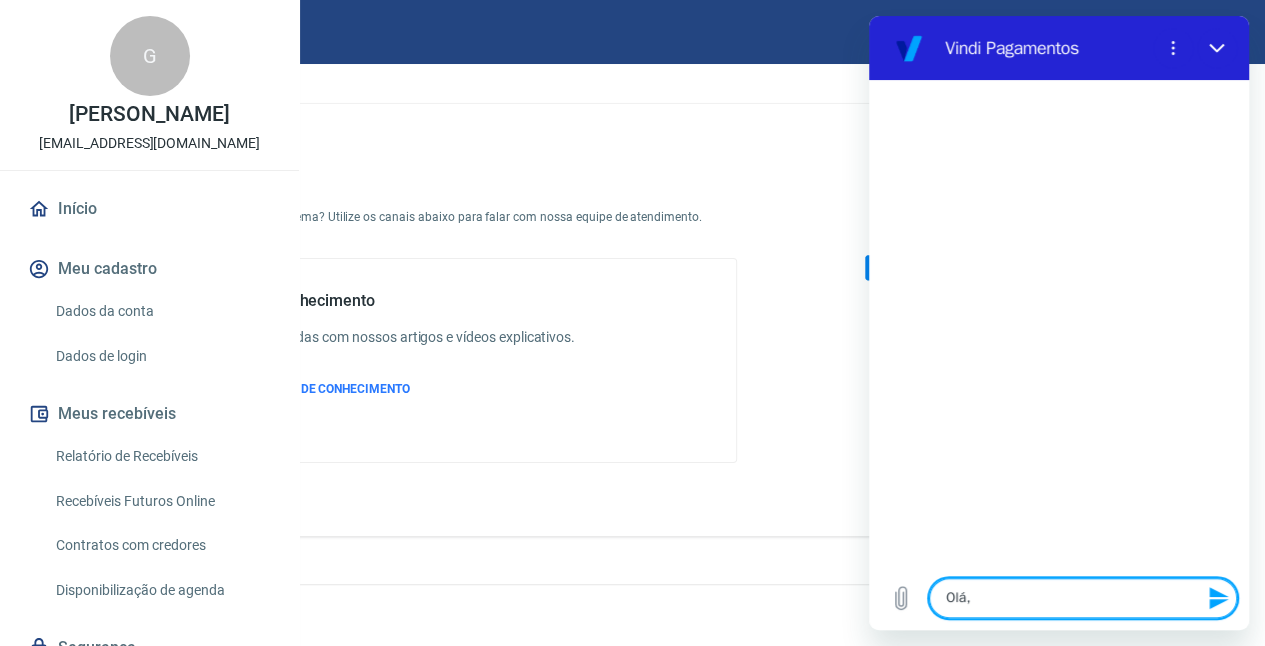 type on "Olá," 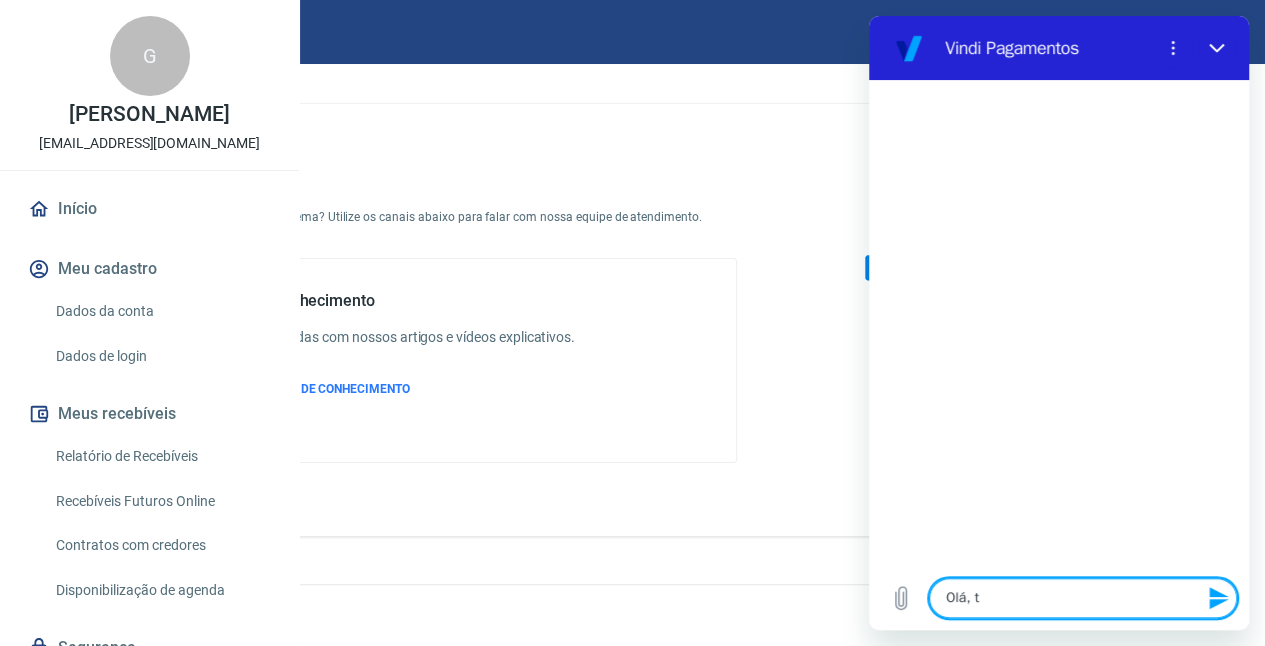 type on "Olá, tu" 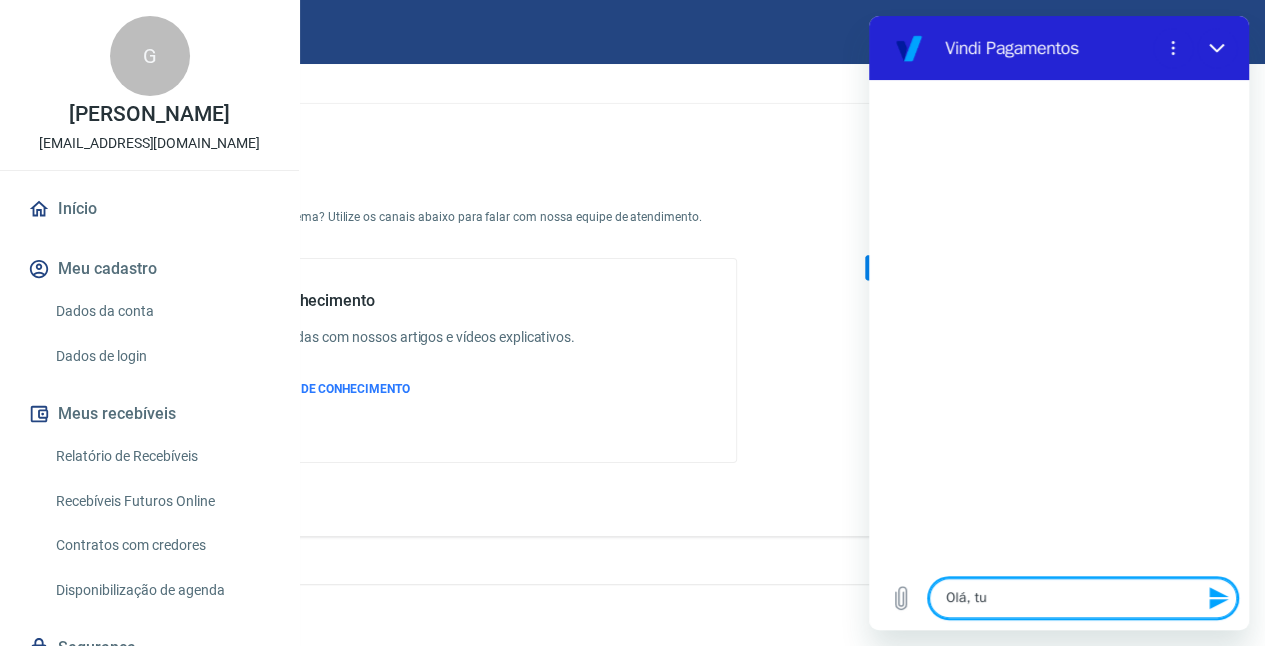 type on "Olá, tud" 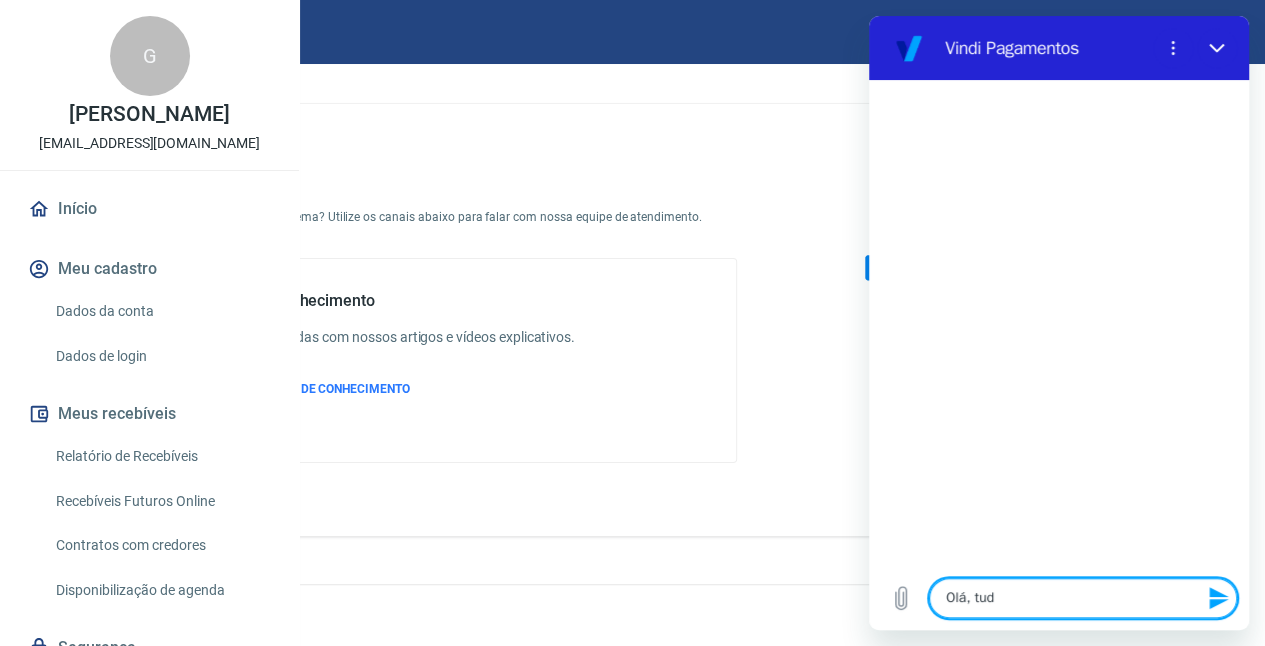 type on "Olá, tudo" 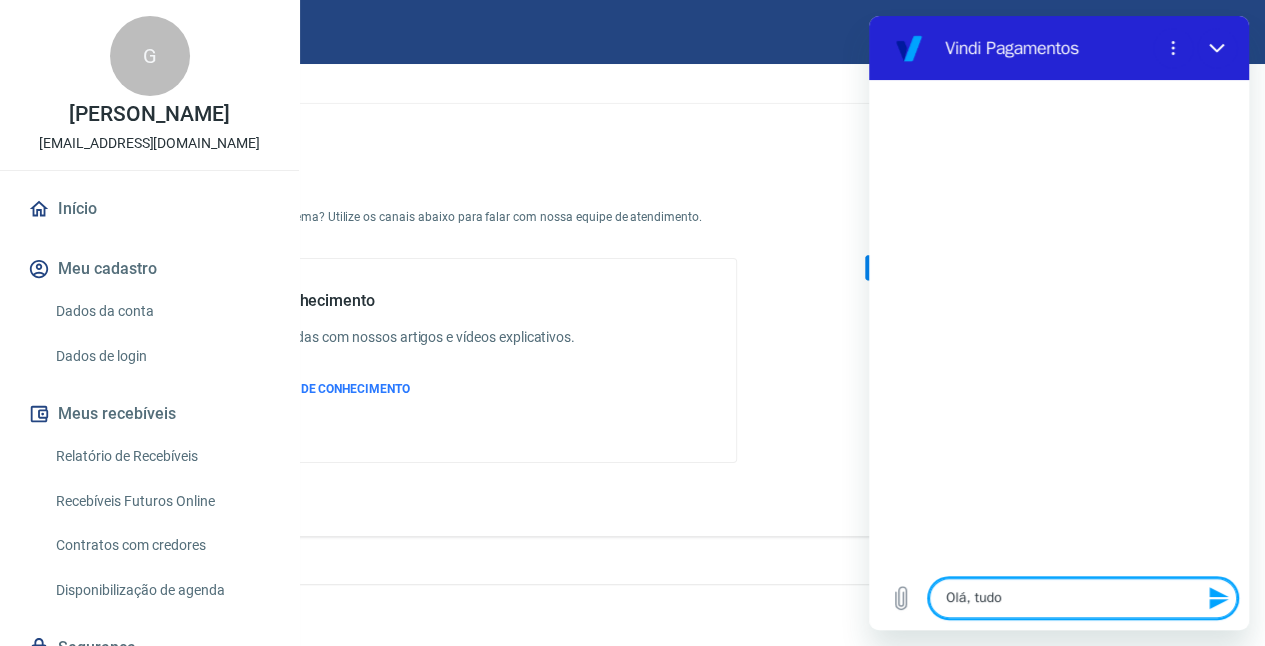type on "Olá, tudo" 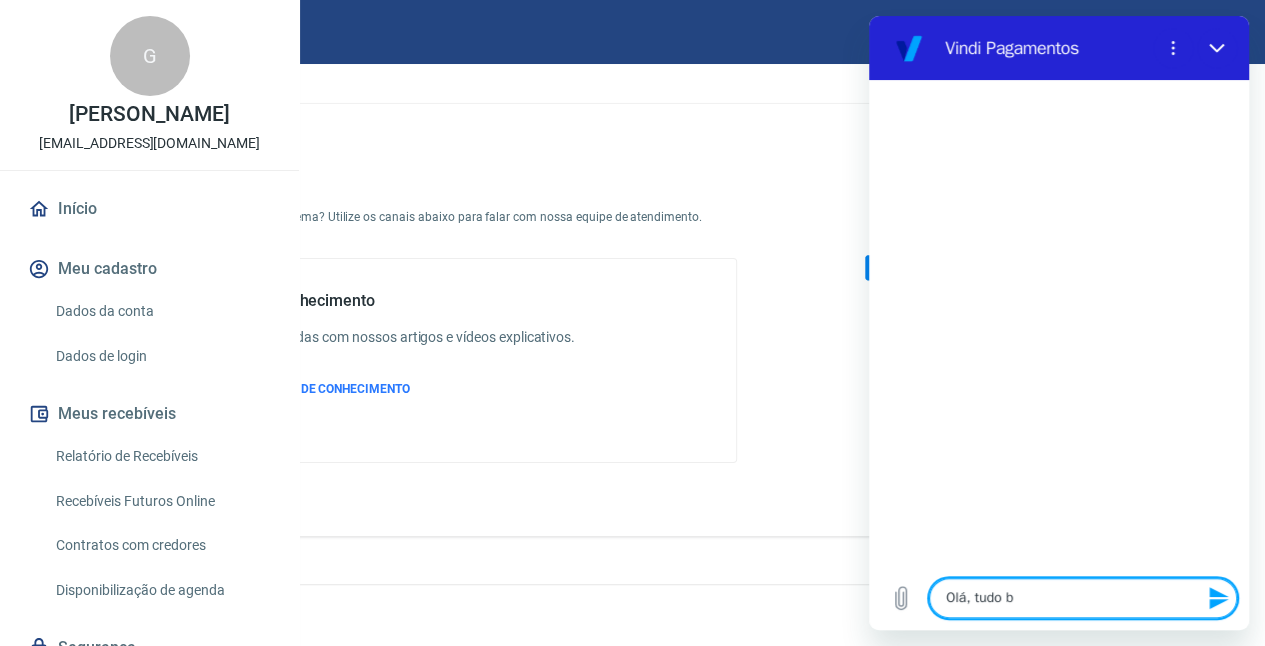 type on "Olá, tudo be" 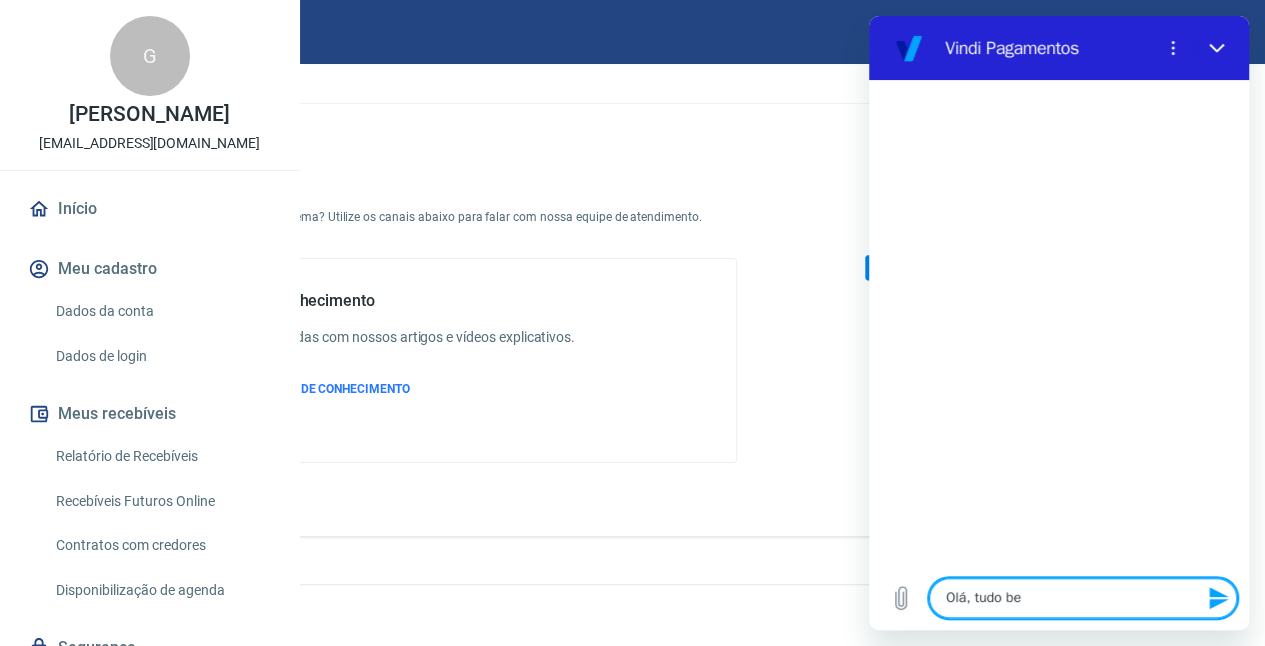 type on "Olá, tudo bem" 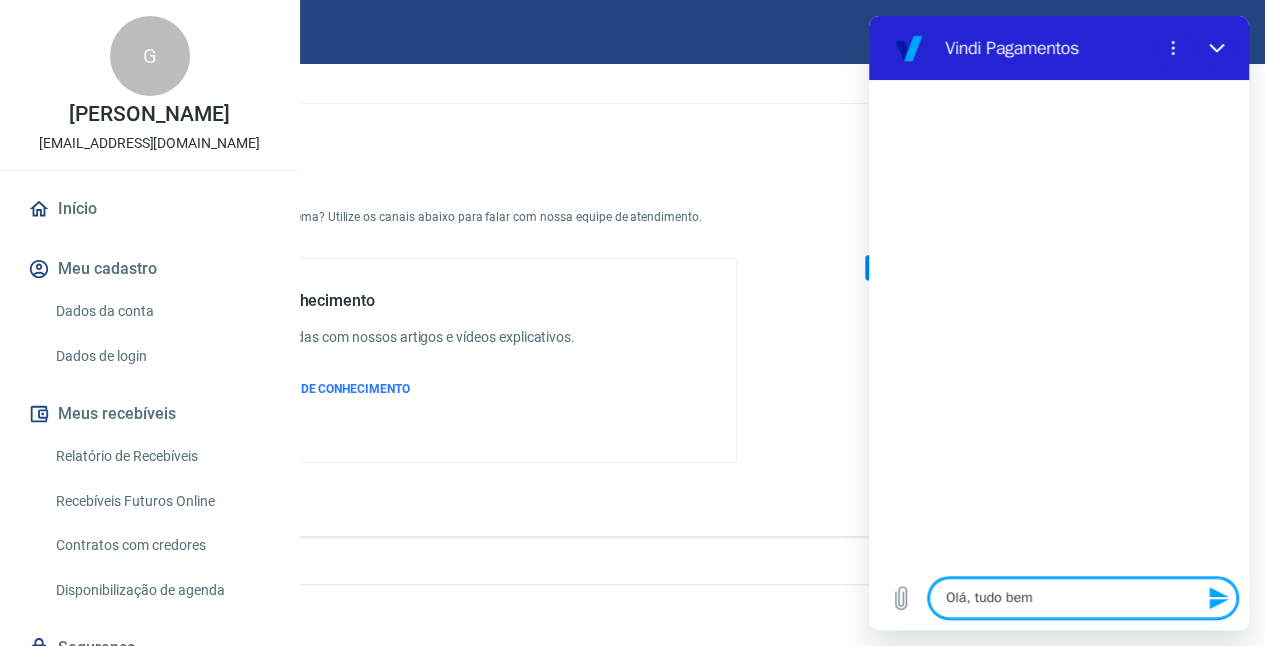 type on "Olá, tudo bem?" 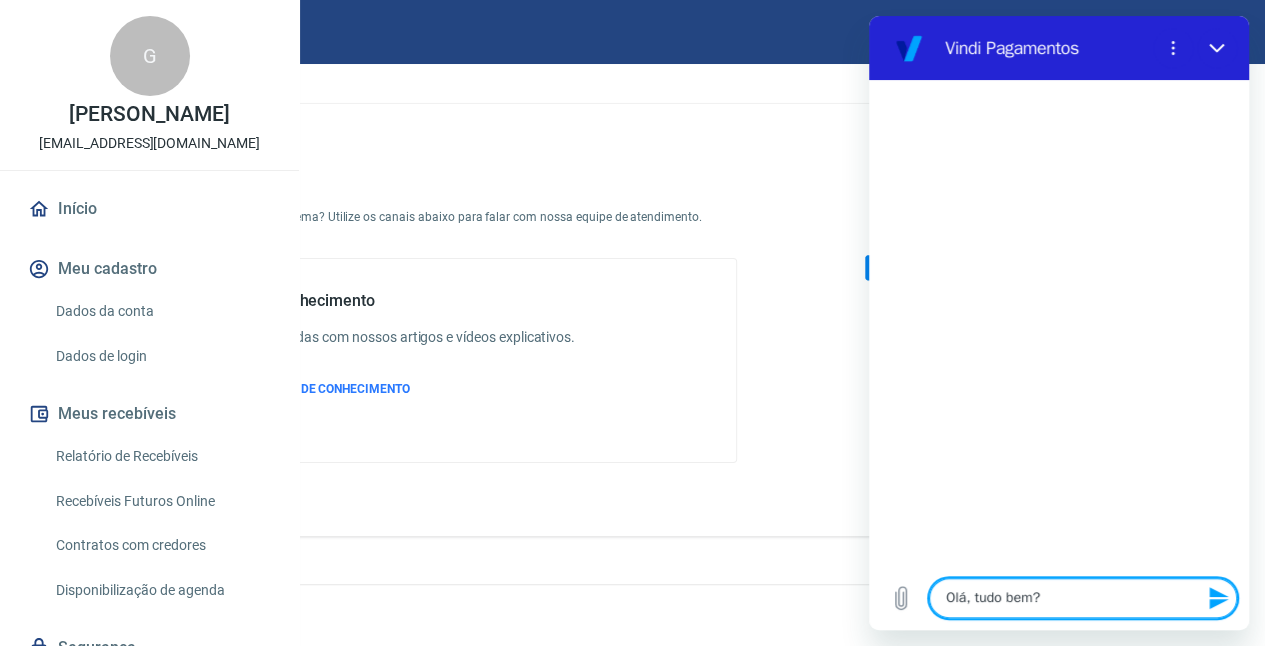 type on "Olá, tudo bem?" 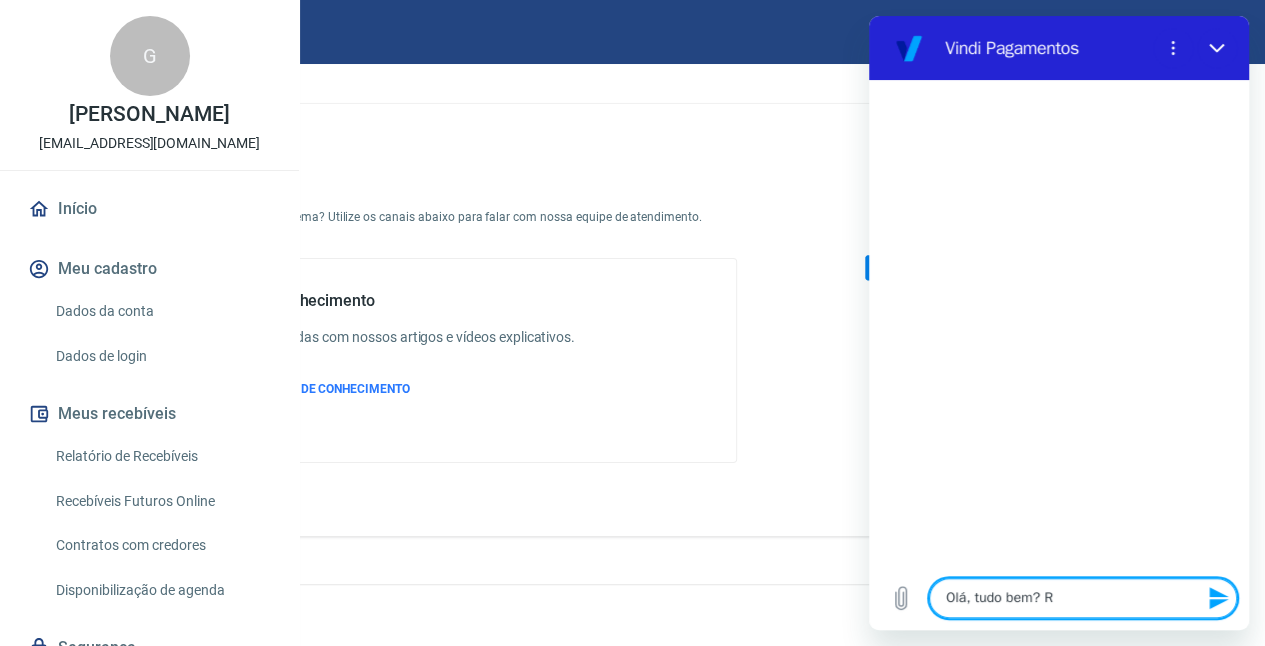type on "Olá, tudo bem? Re" 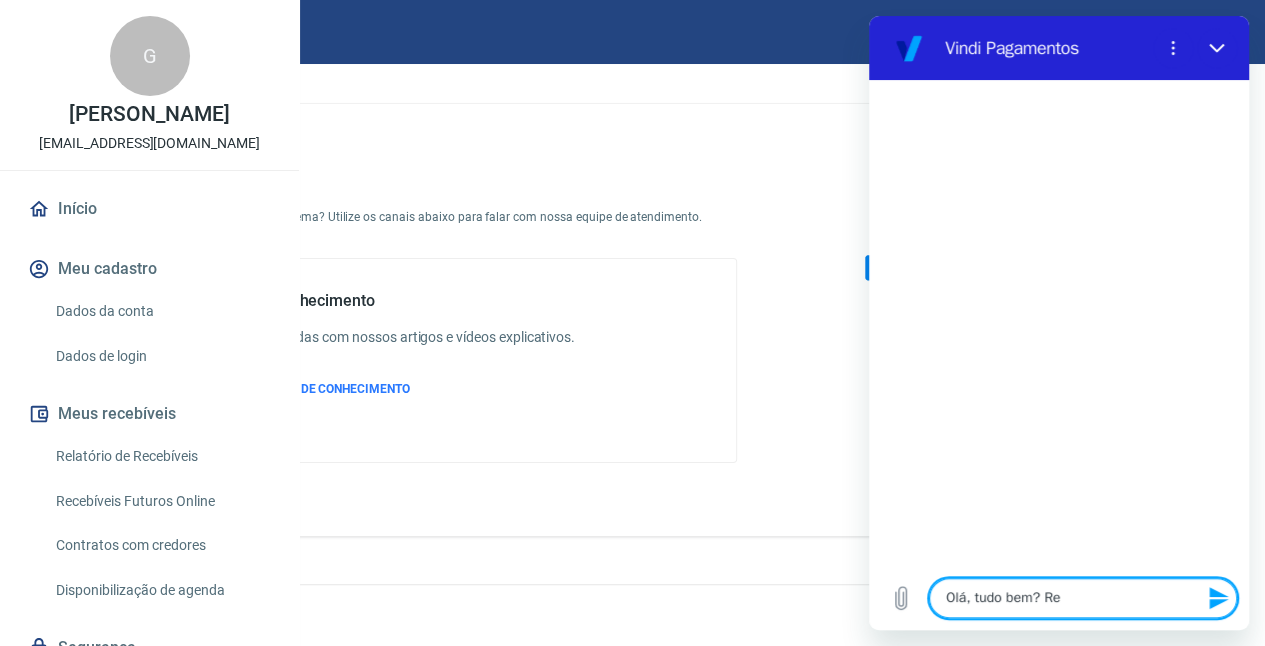 type on "Olá, tudo bem? Rec" 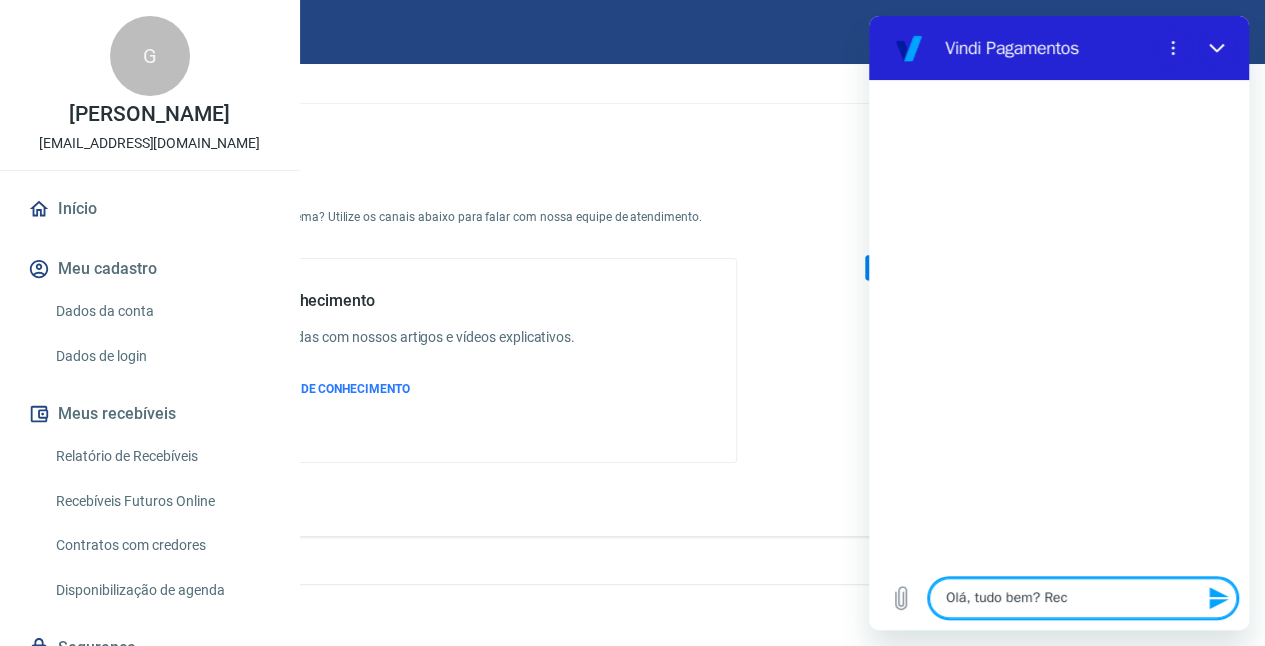 type on "Olá, tudo bem? Rece" 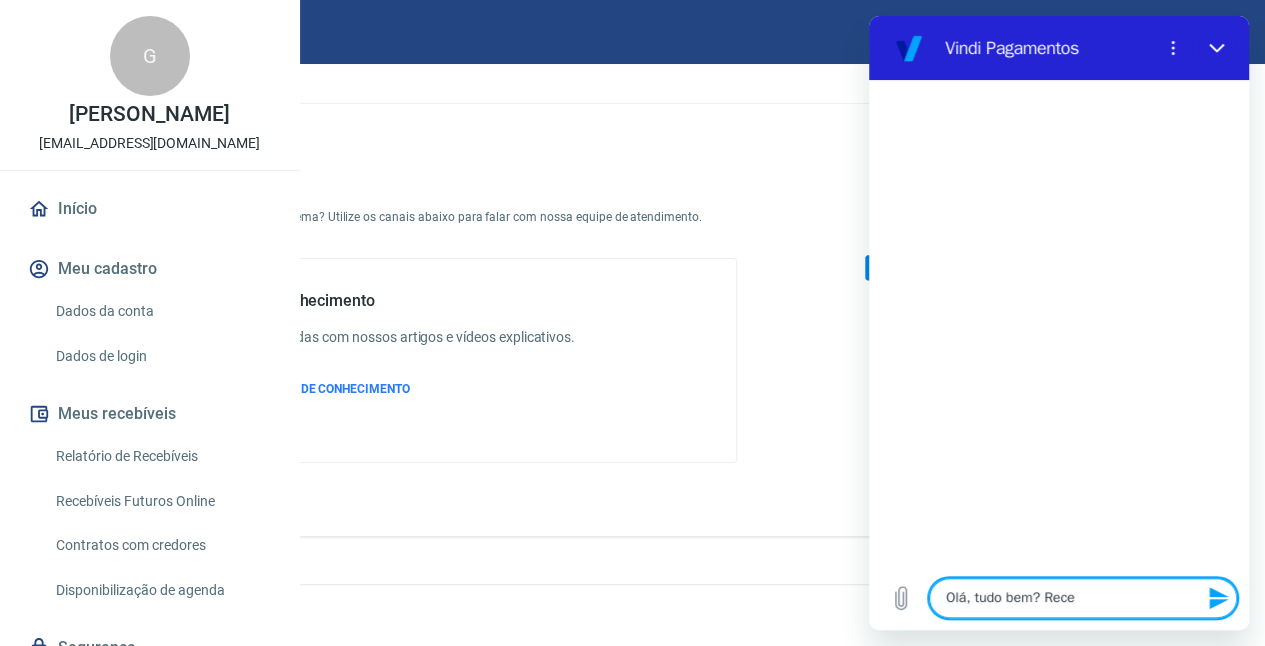 type on "Olá, tudo bem? Receb" 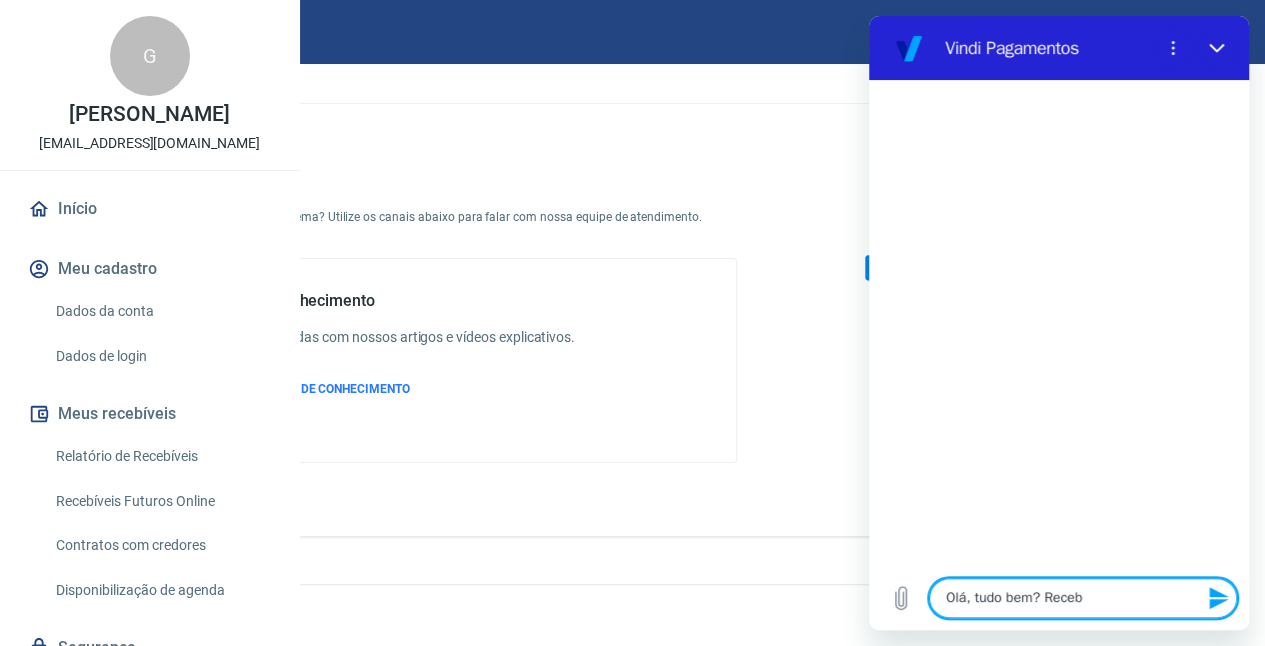 type on "Olá, tudo bem? Recebe" 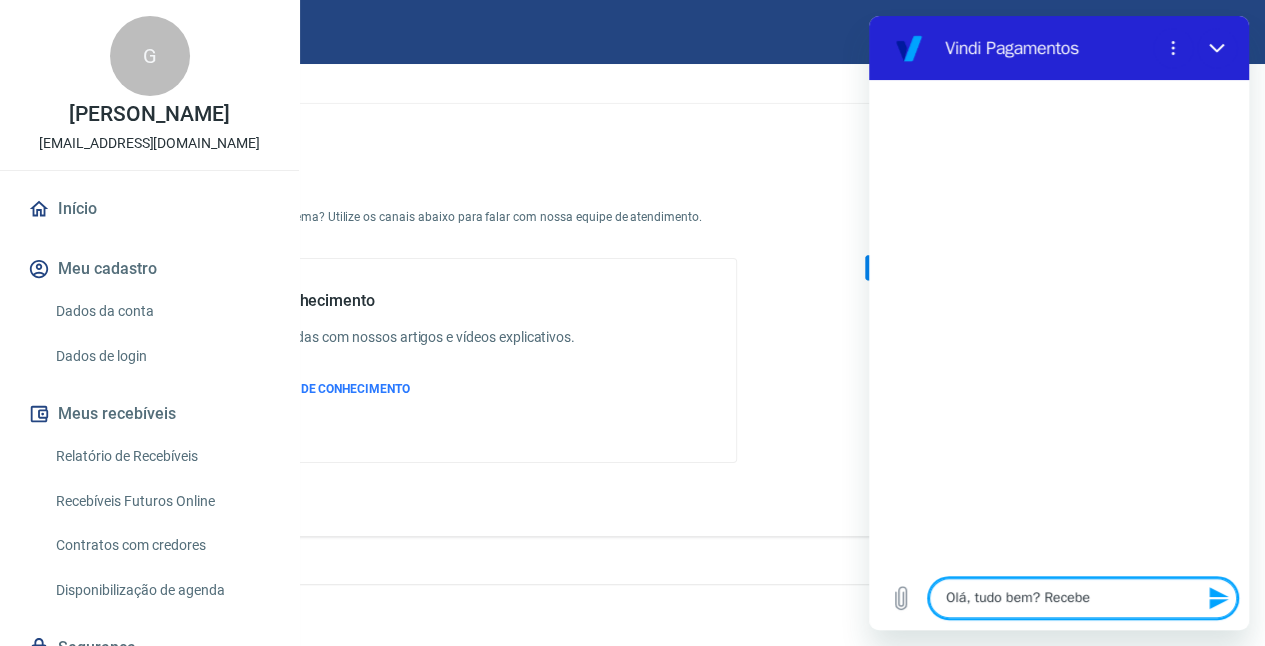 type on "Olá, tudo bem? Recebem" 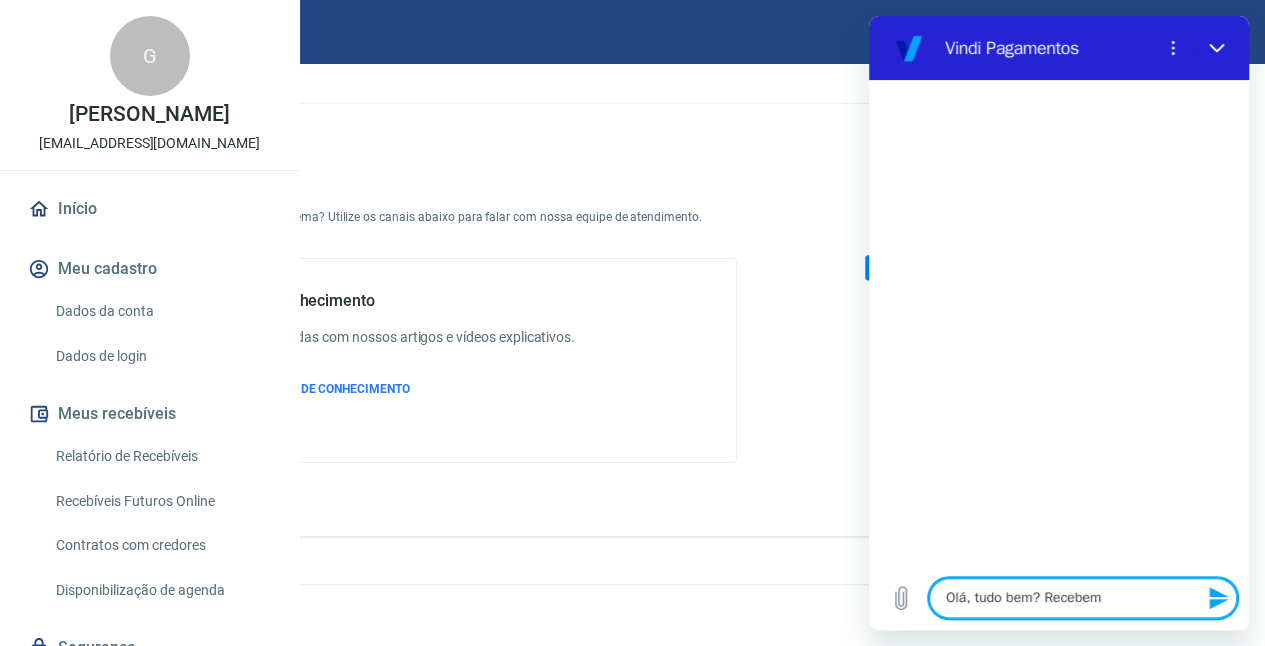 type on "Olá, tudo bem? [GEOGRAPHIC_DATA]" 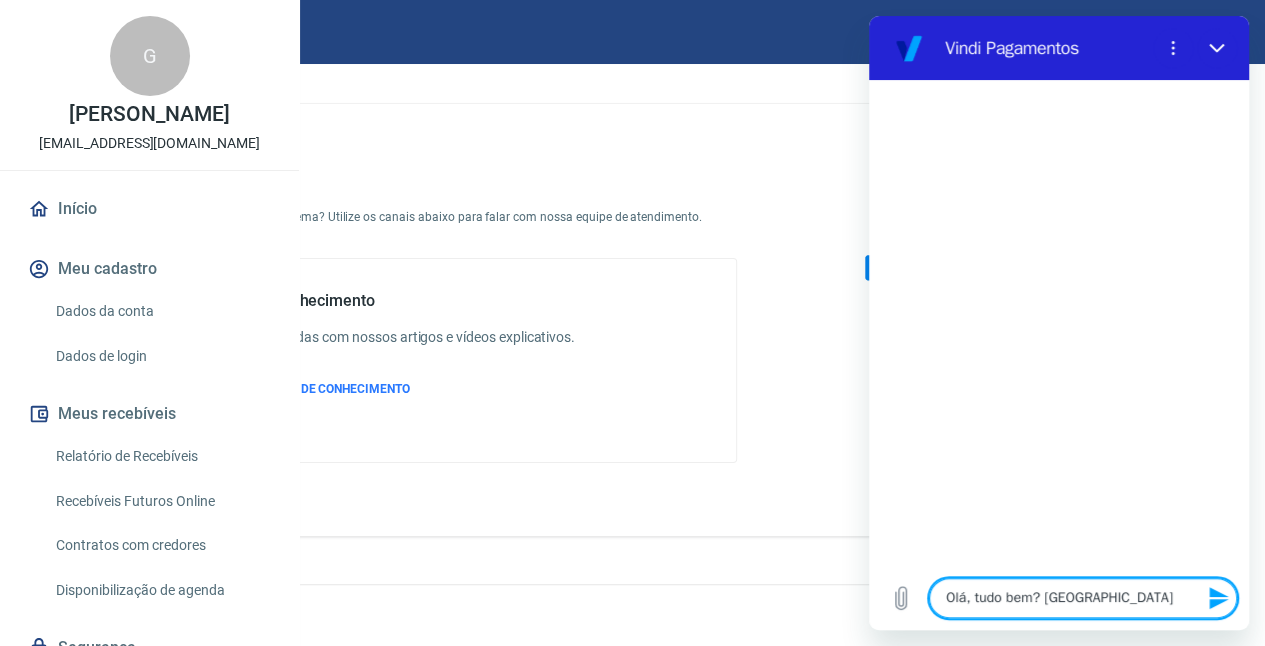 type on "Olá, tudo bem? [GEOGRAPHIC_DATA]" 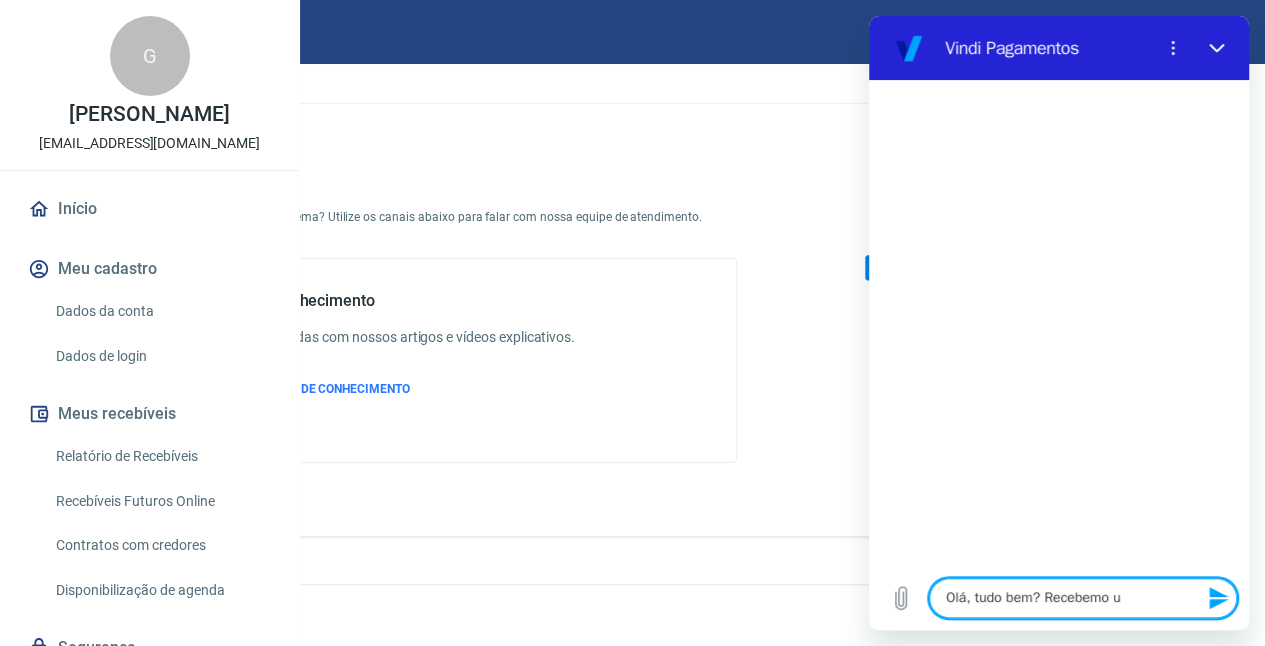type on "Olá, tudo bem? [GEOGRAPHIC_DATA]" 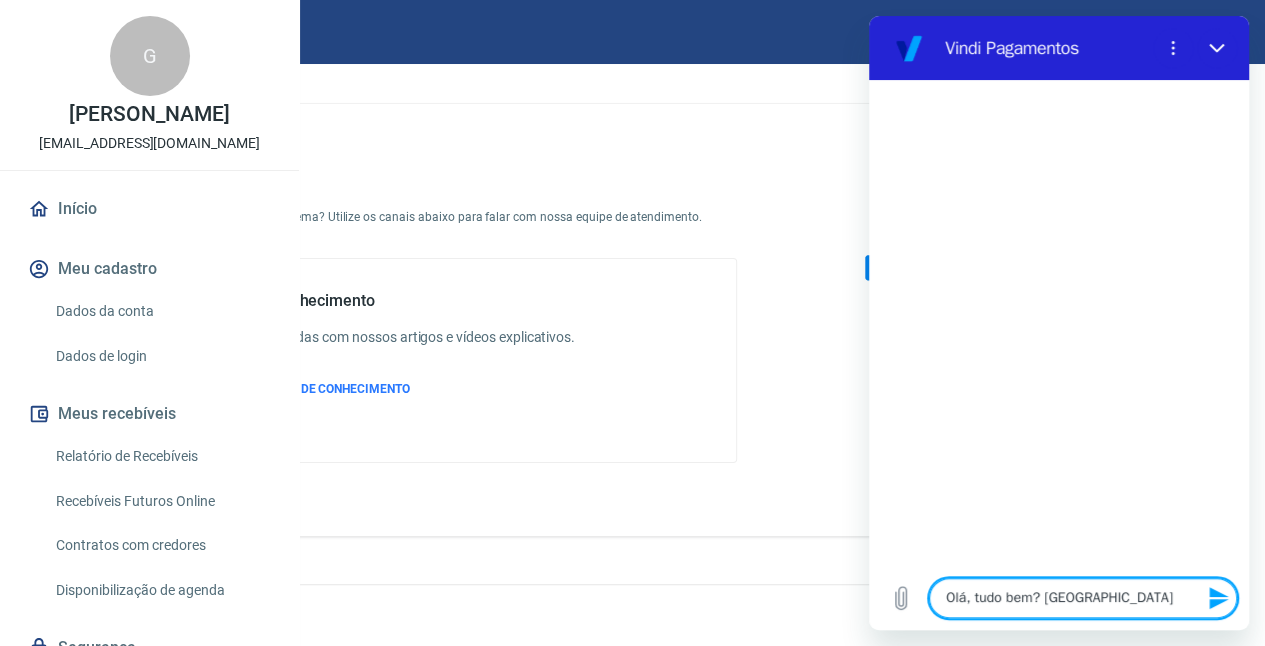 type on "Olá, tudo bem? [GEOGRAPHIC_DATA]" 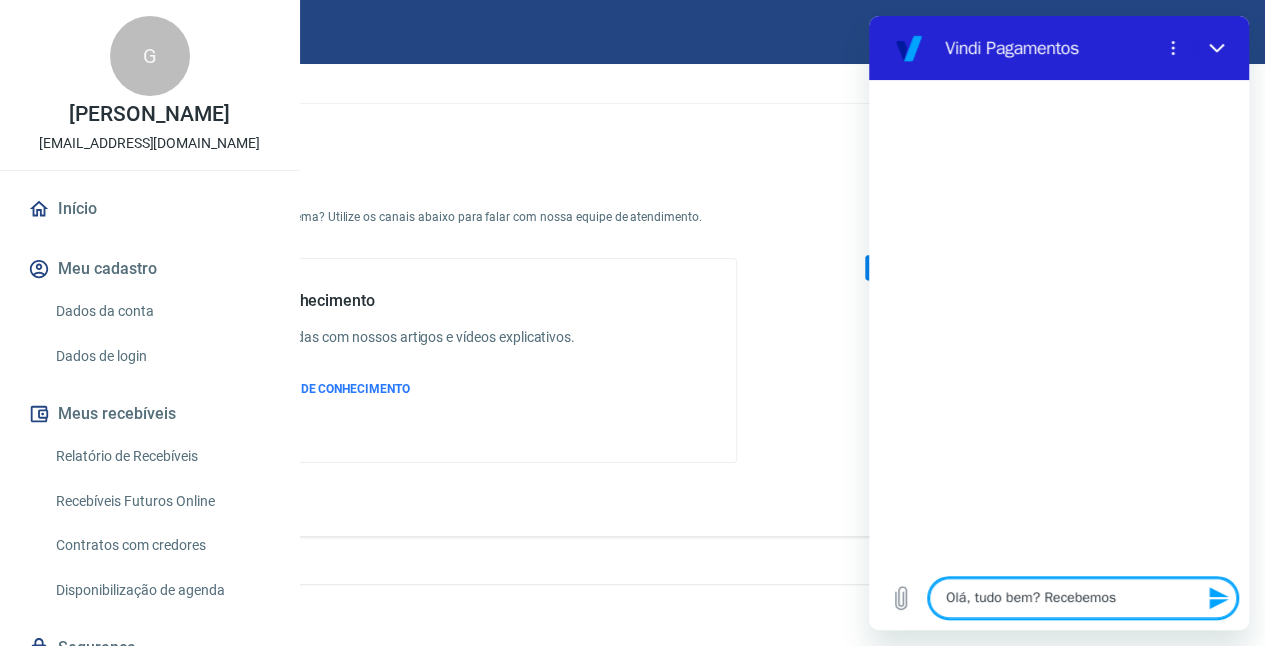 type on "Olá, tudo bem? Recebemos" 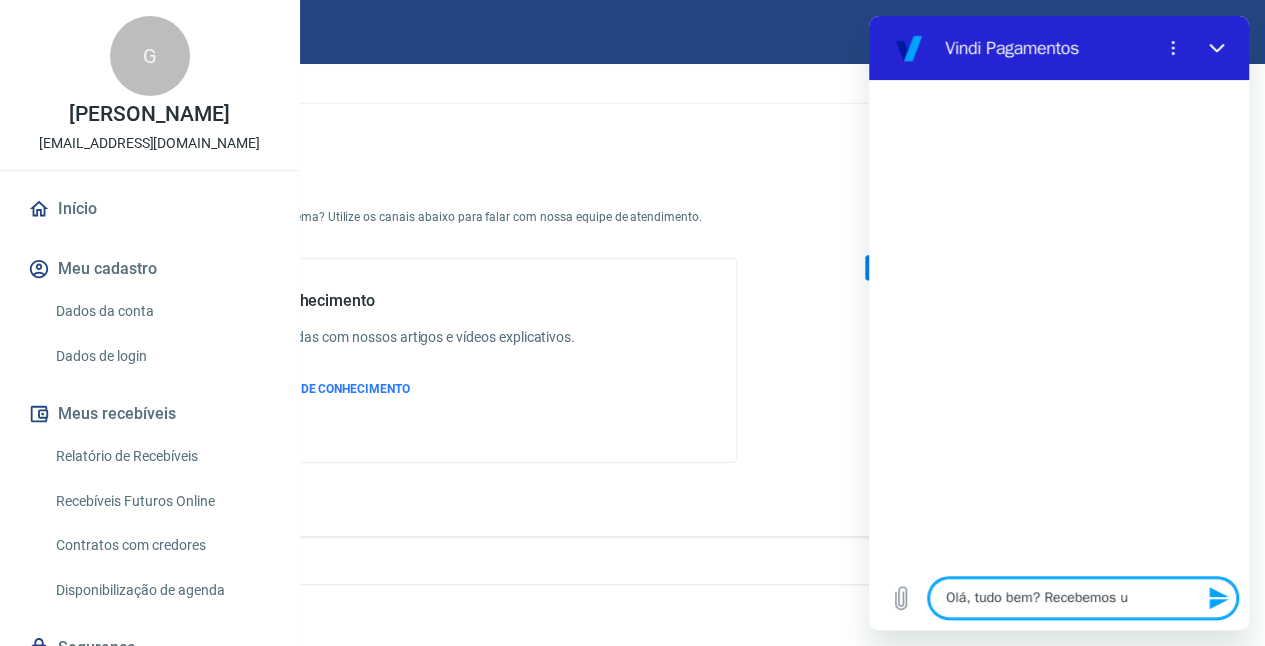 type on "Olá, tudo bem? Recebemos um" 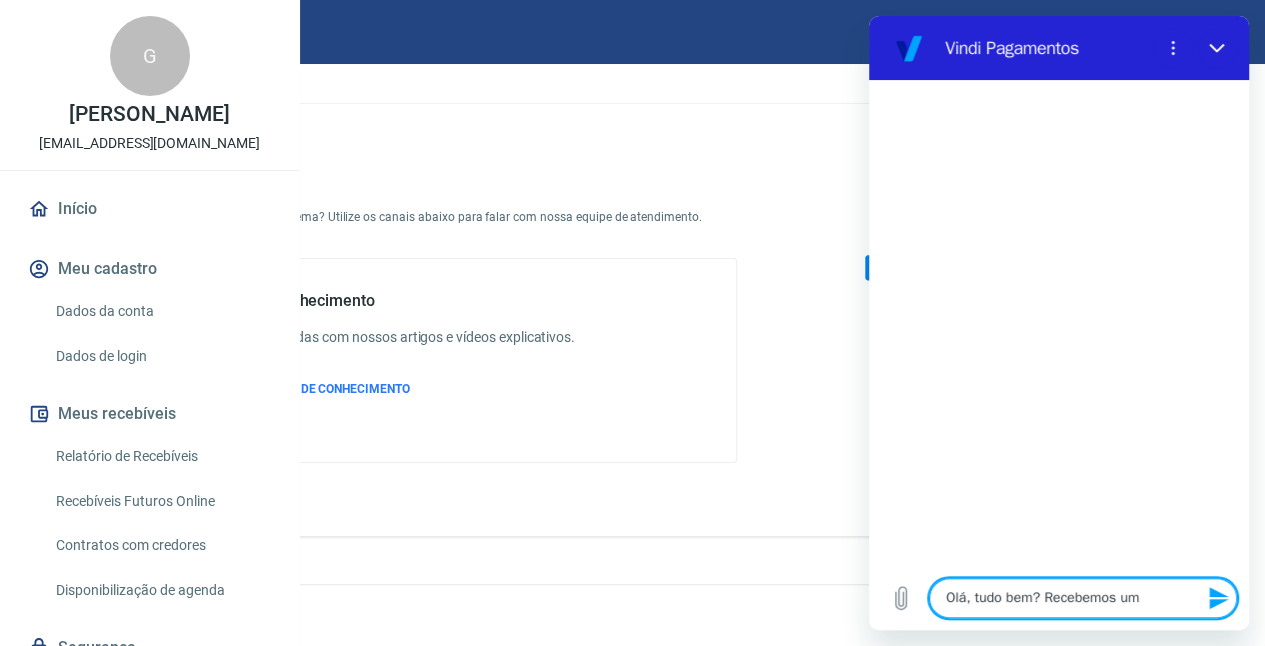 type on "Olá, tudo bem? Recebemos uma" 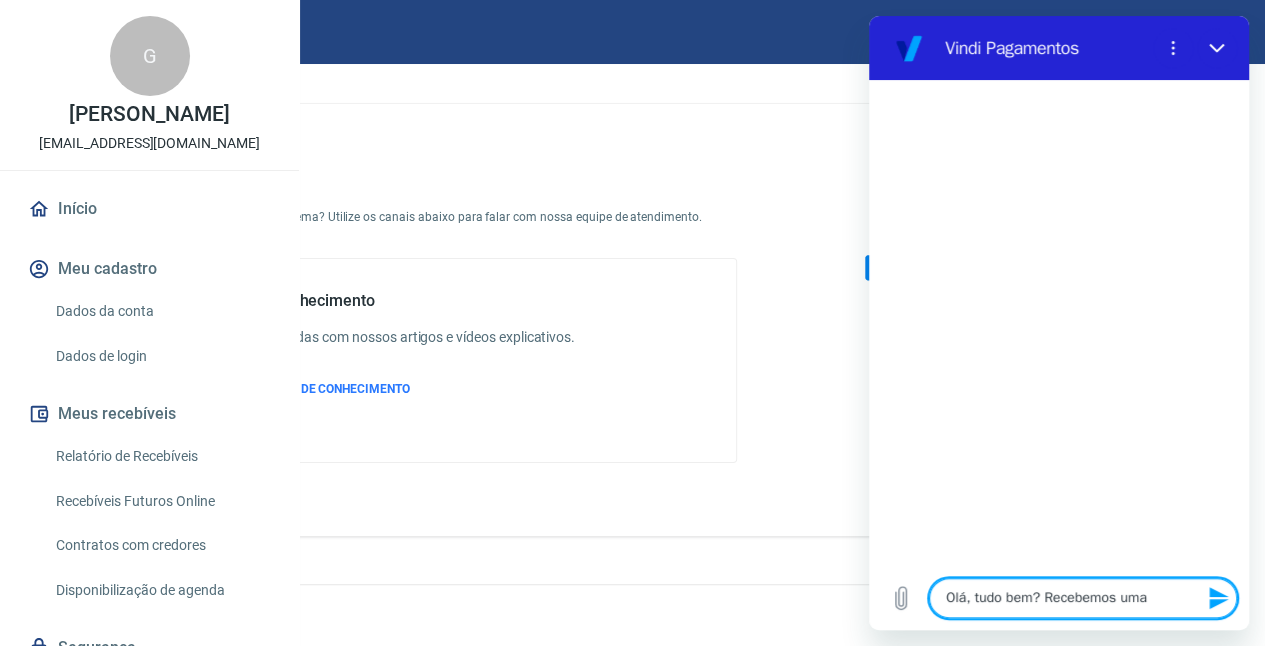 type on "Olá, tudo bem? Recebemos uma" 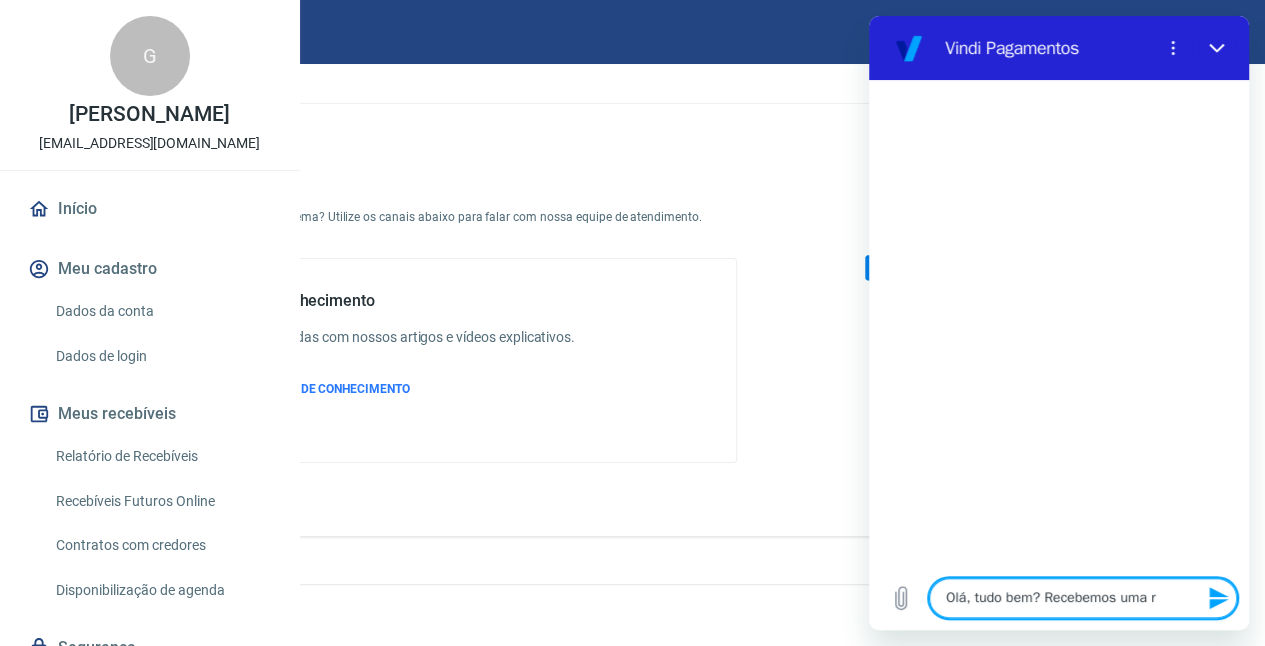 type on "Olá, tudo bem? Recebemos uma re" 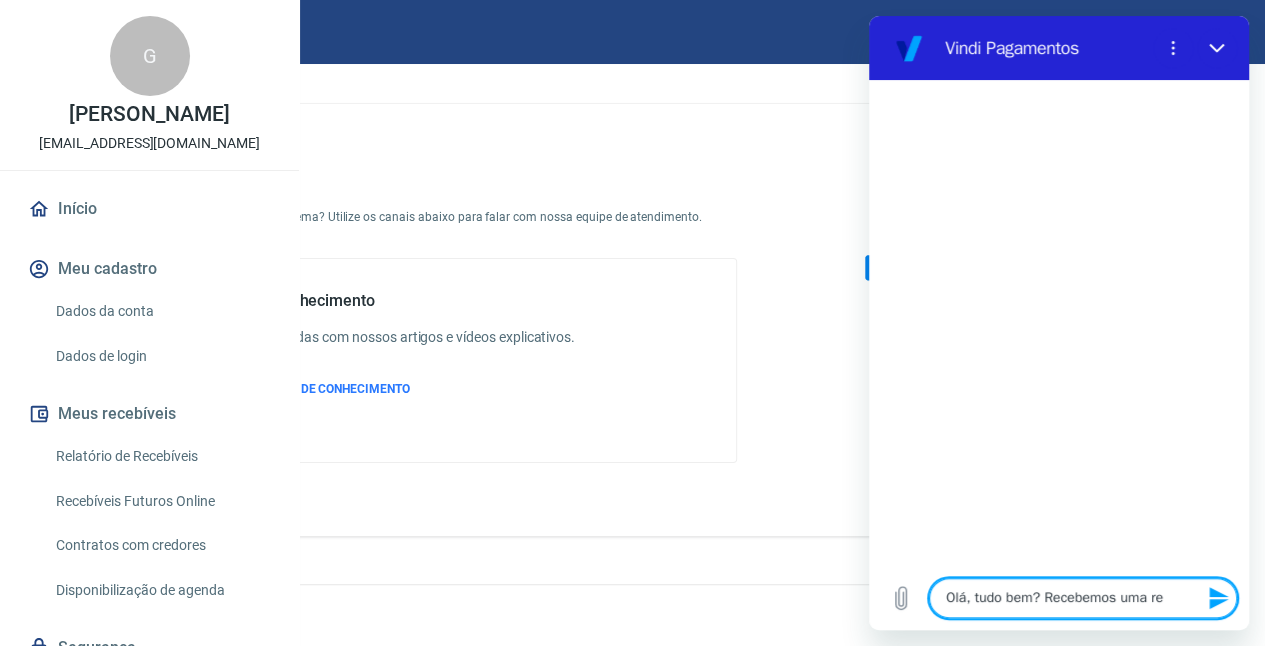 type on "Olá, tudo bem? Recebemos uma rec" 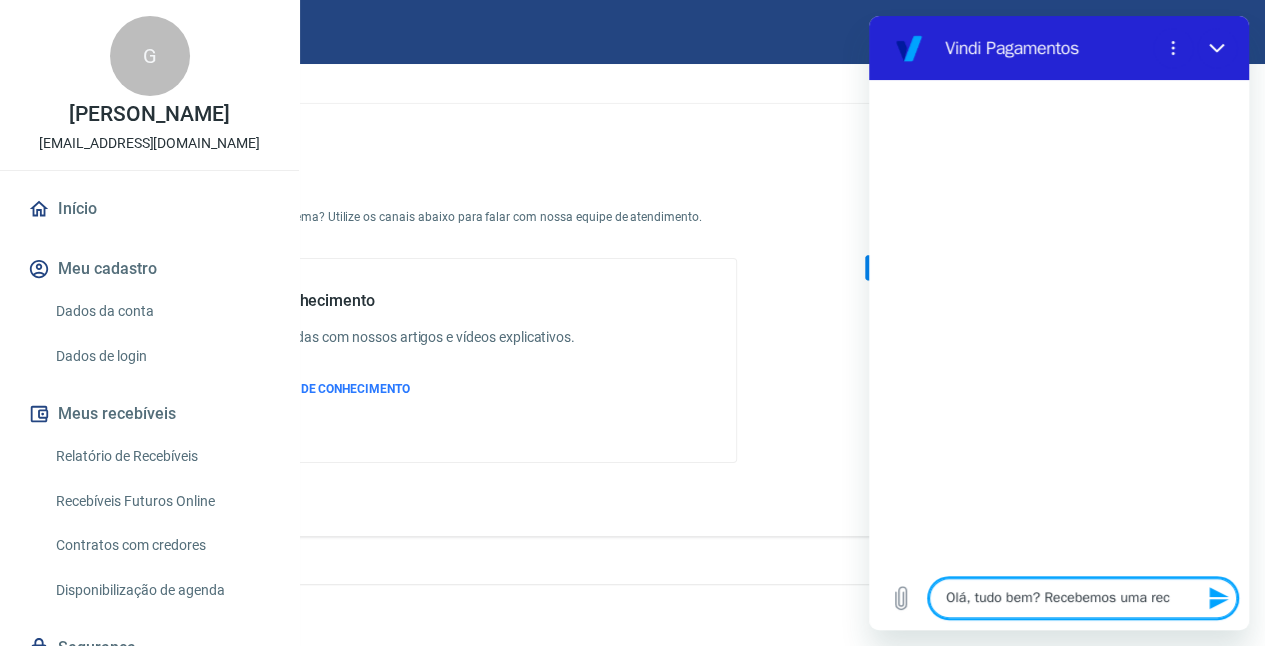 type on "Olá, tudo bem? Recebemos uma recl" 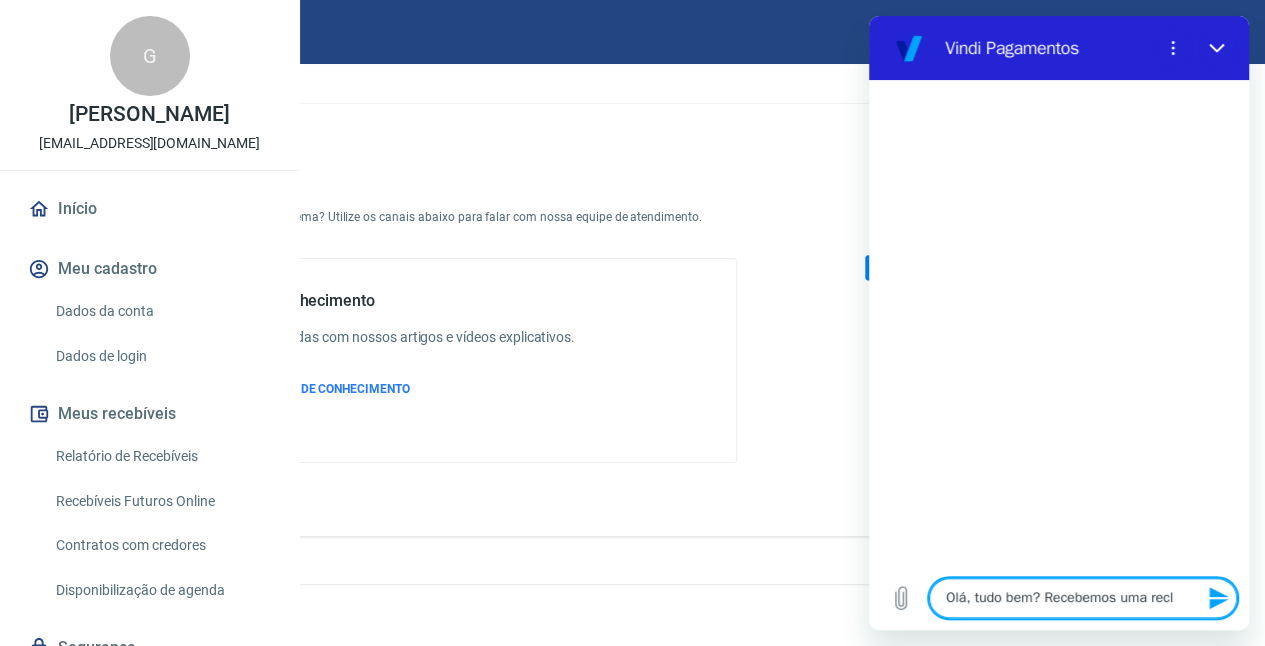 type on "Olá, tudo bem? Recebemos uma recla" 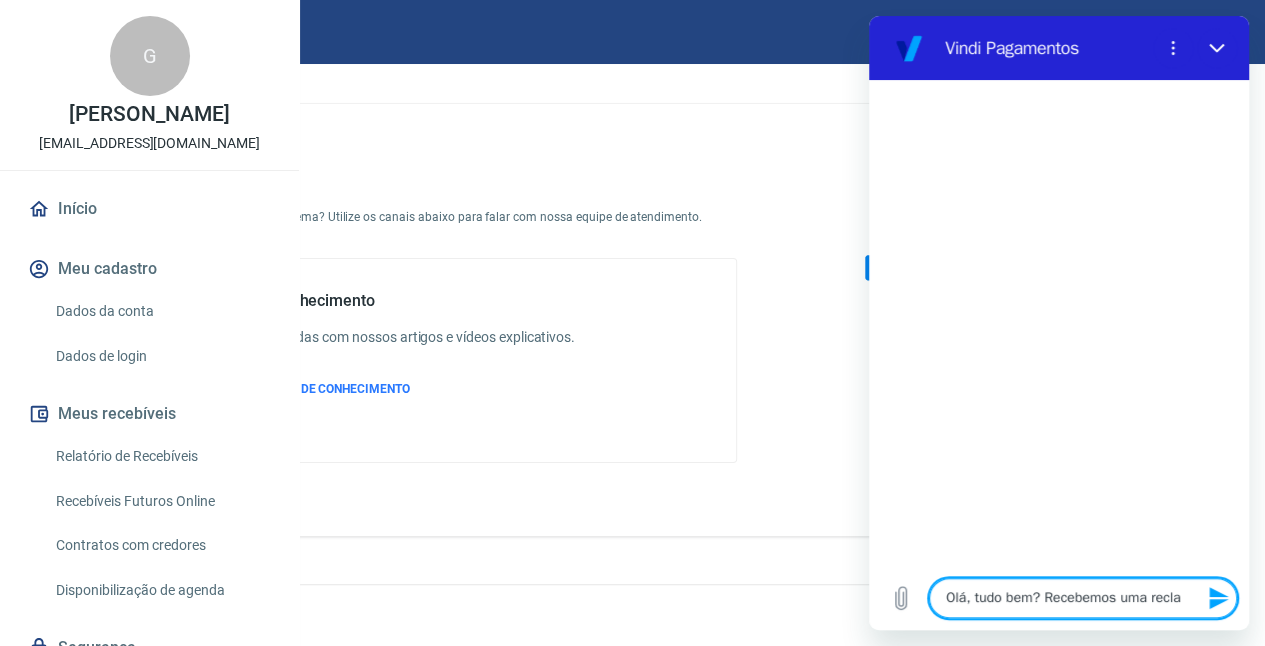 type on "Olá, tudo bem? Recebemos uma reclam" 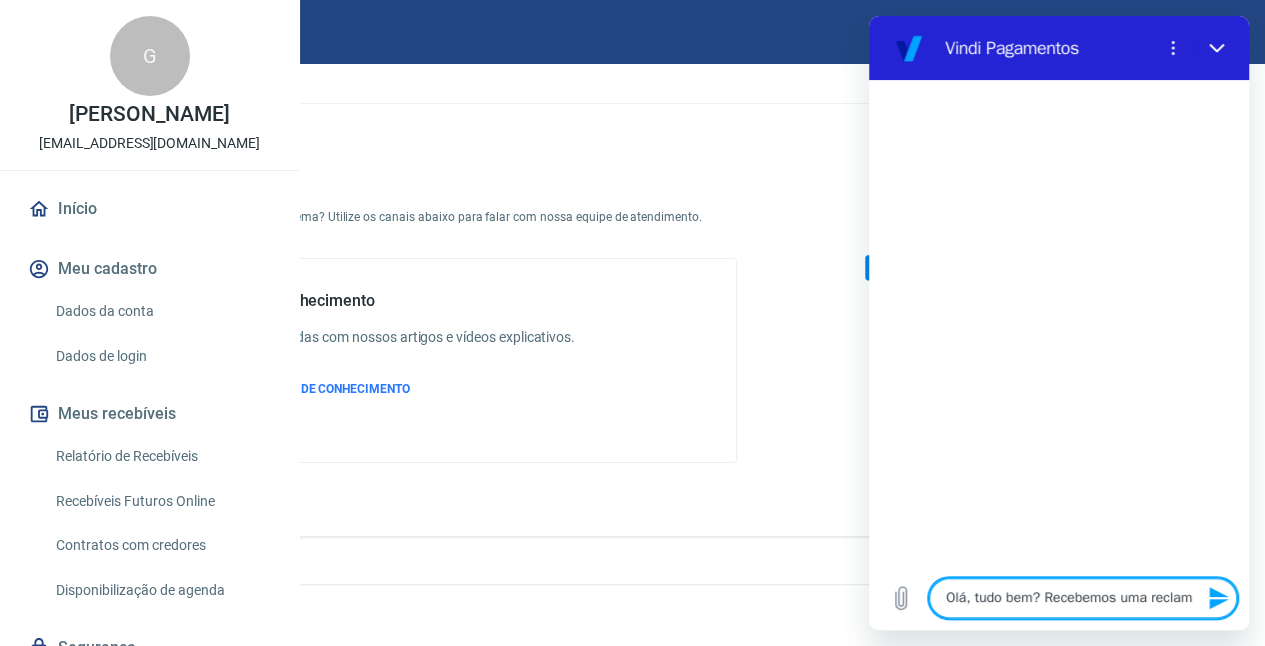 type on "Olá, tudo bem? Recebemos uma reclama" 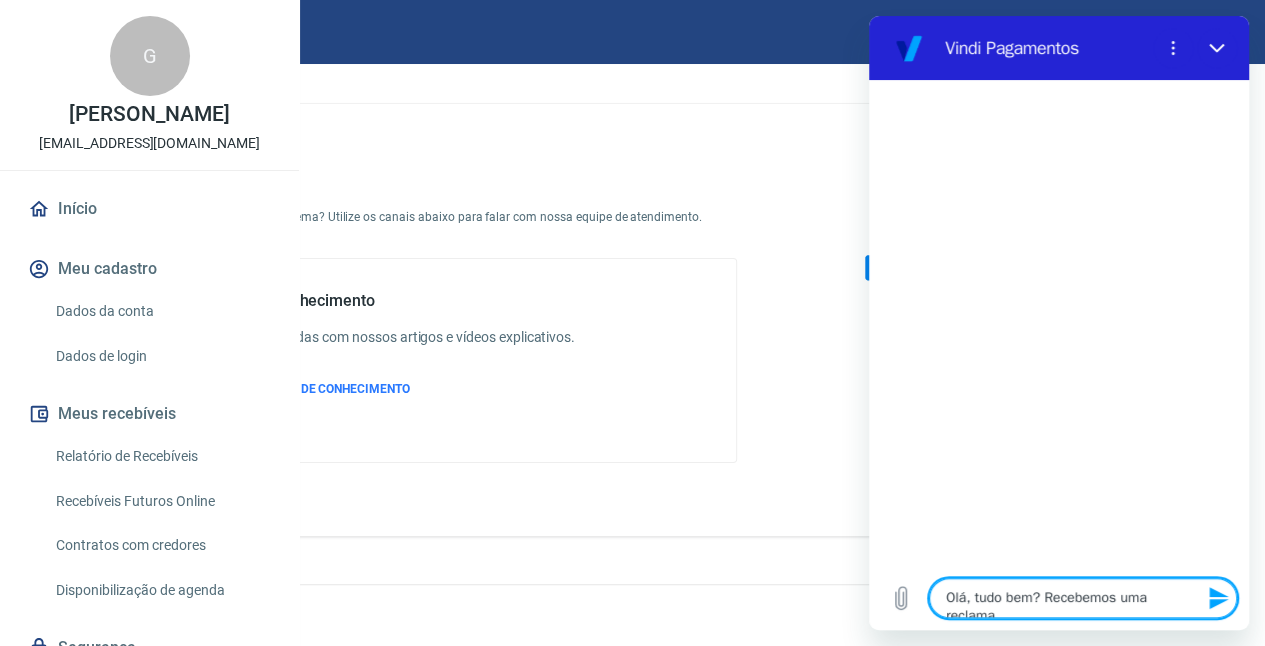 type on "x" 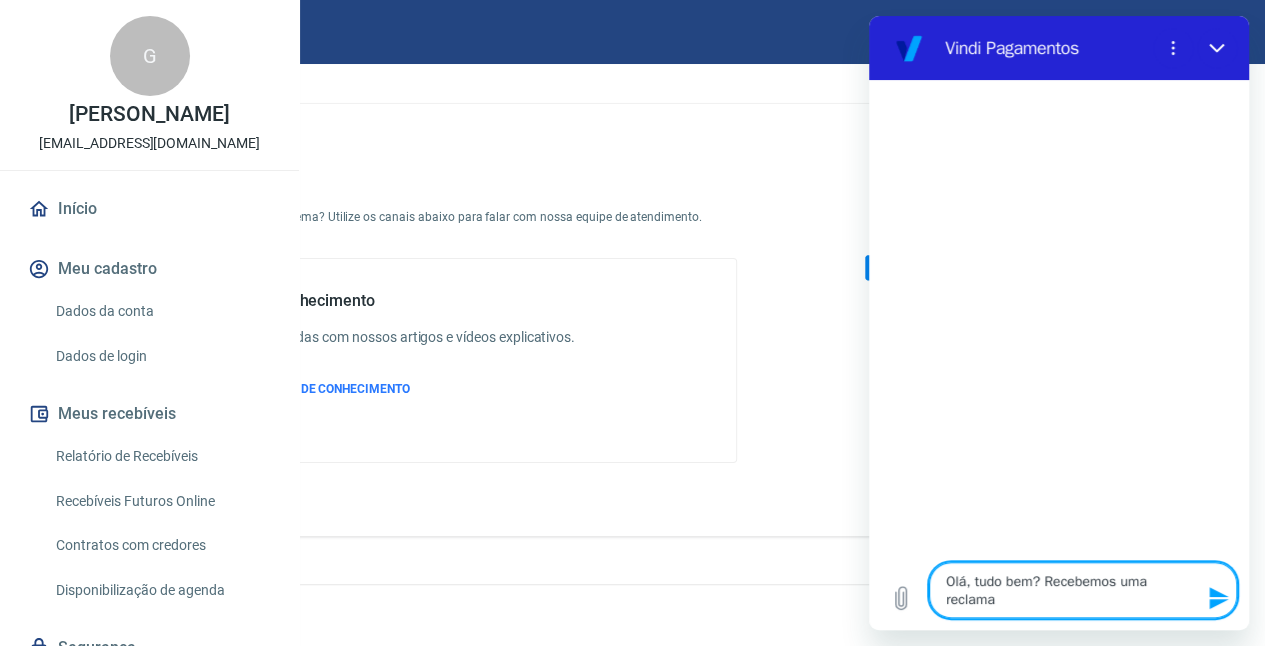 type on "Olá, tudo bem? Recebemos uma reclamaç" 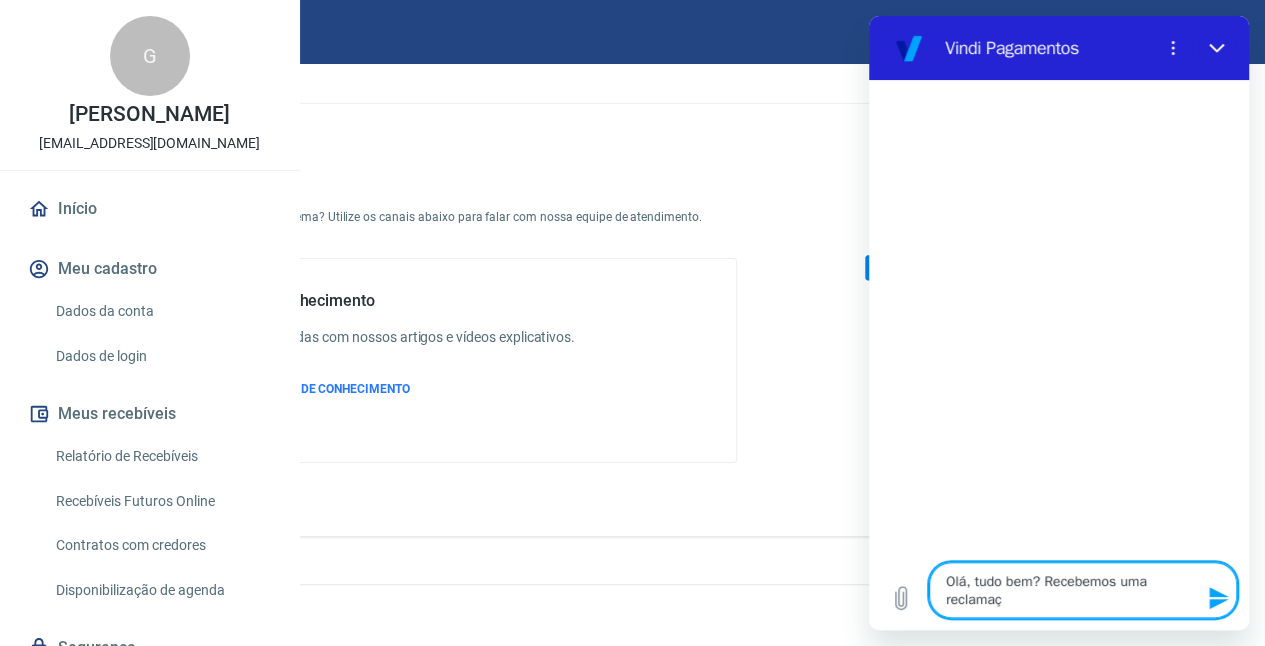 type on "Olá, tudo bem? Recebemos uma reclamaçã" 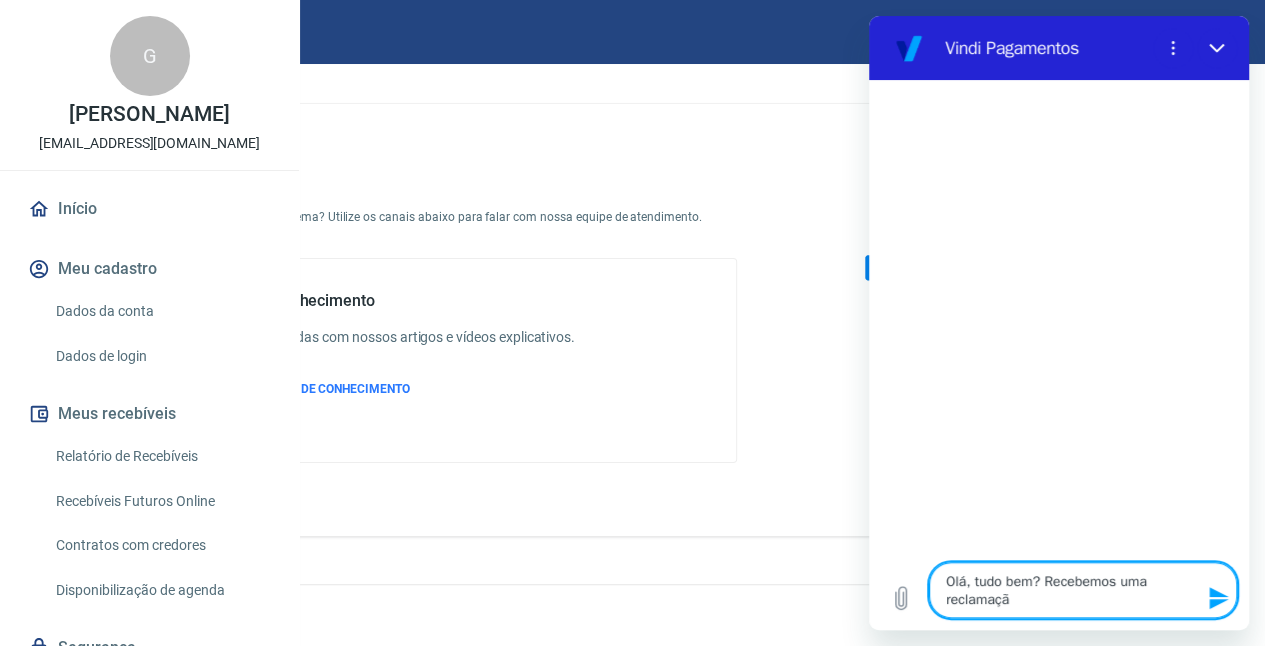 type on "Olá, tudo bem? Recebemos uma reclamação" 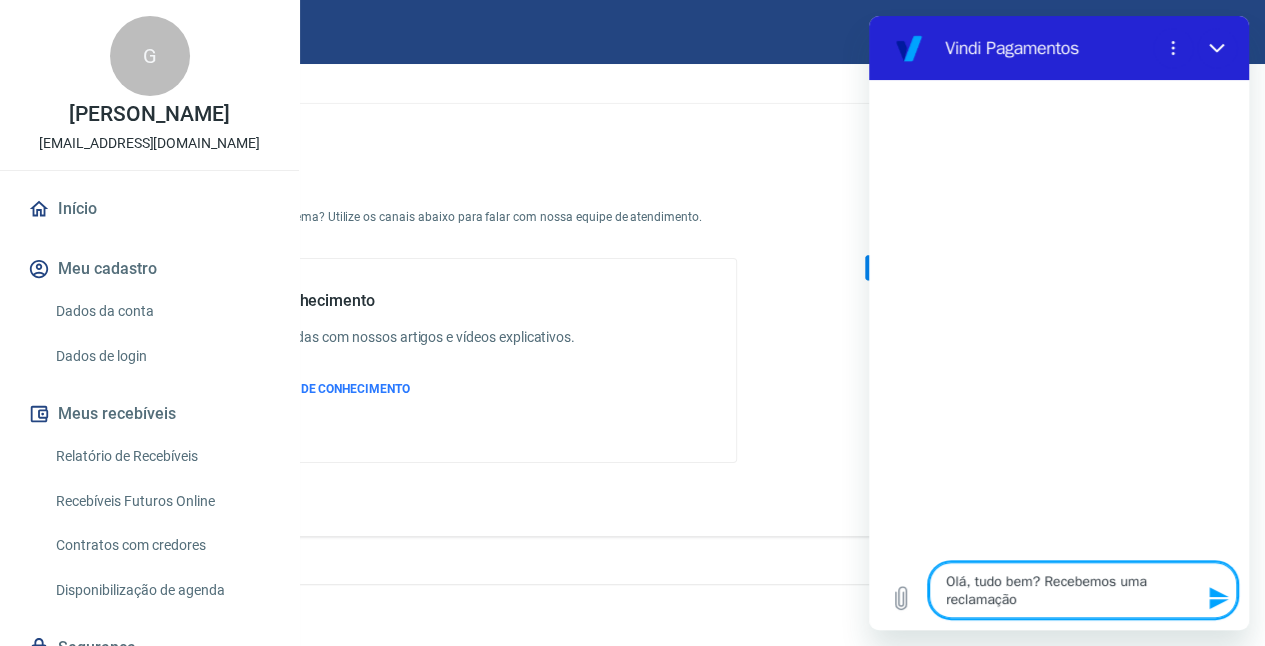 type on "Olá, tudo bem? Recebemos uma reclamação" 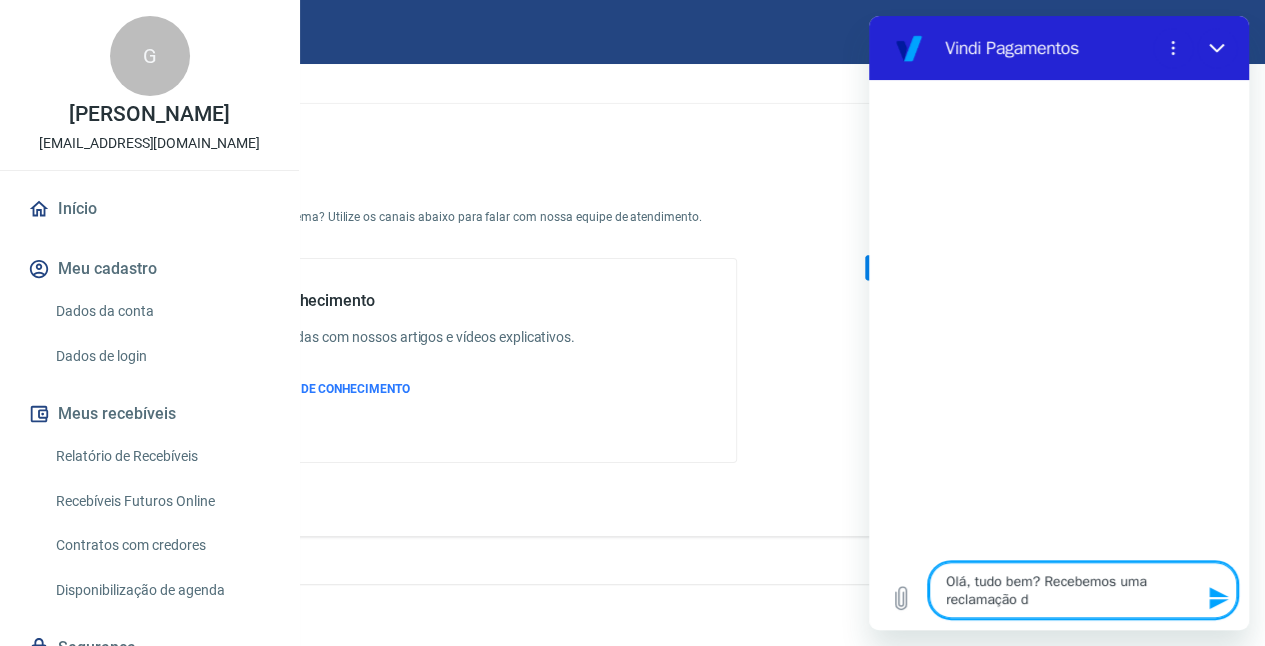 type on "Olá, tudo bem? Recebemos uma reclamação de" 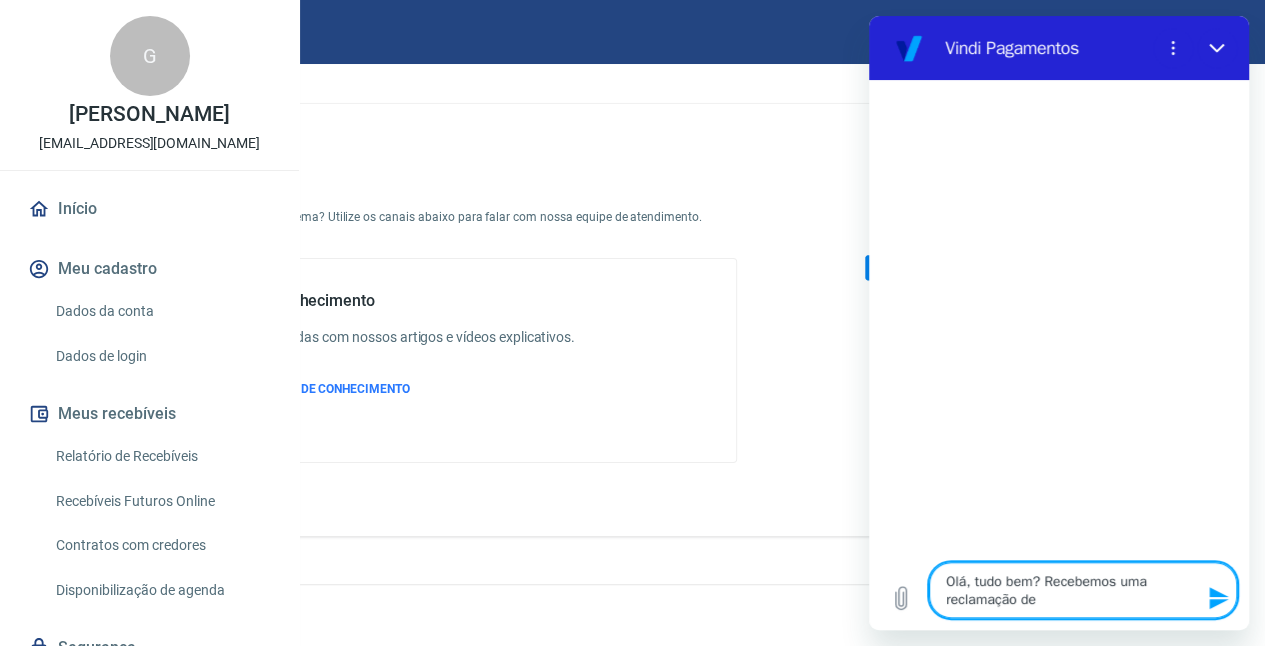 type on "Olá, tudo bem? Recebemos uma reclamação de" 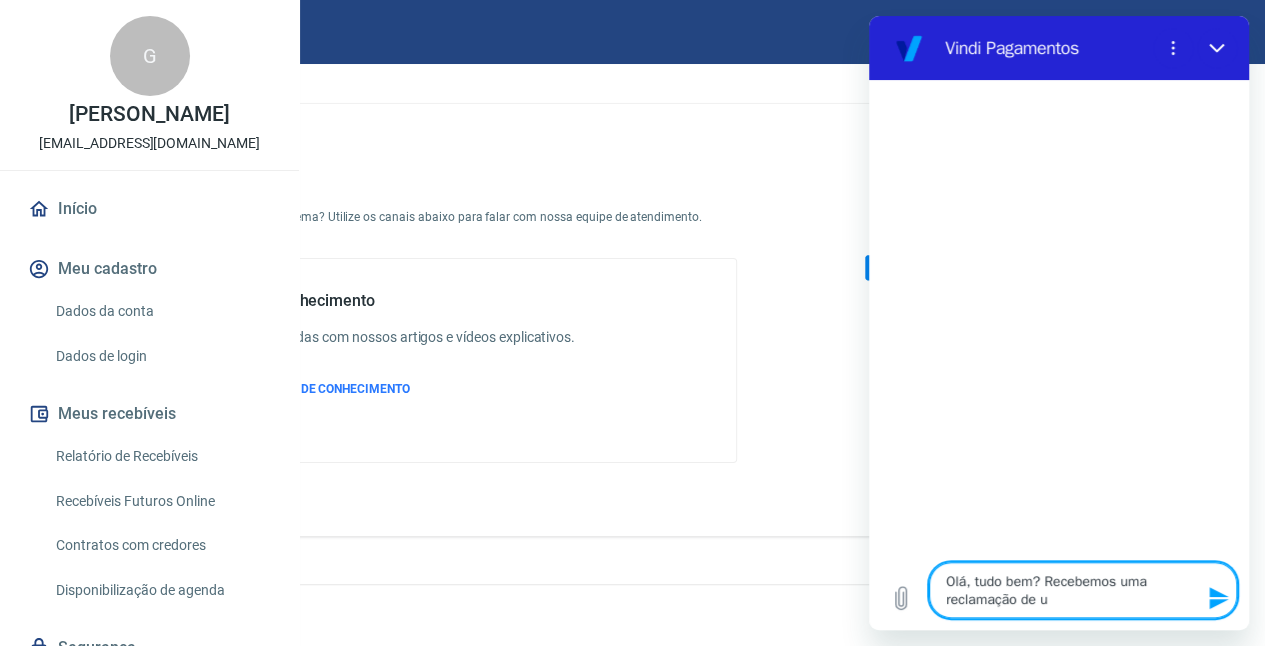 type on "Olá, tudo bem? Recebemos uma reclamação de um" 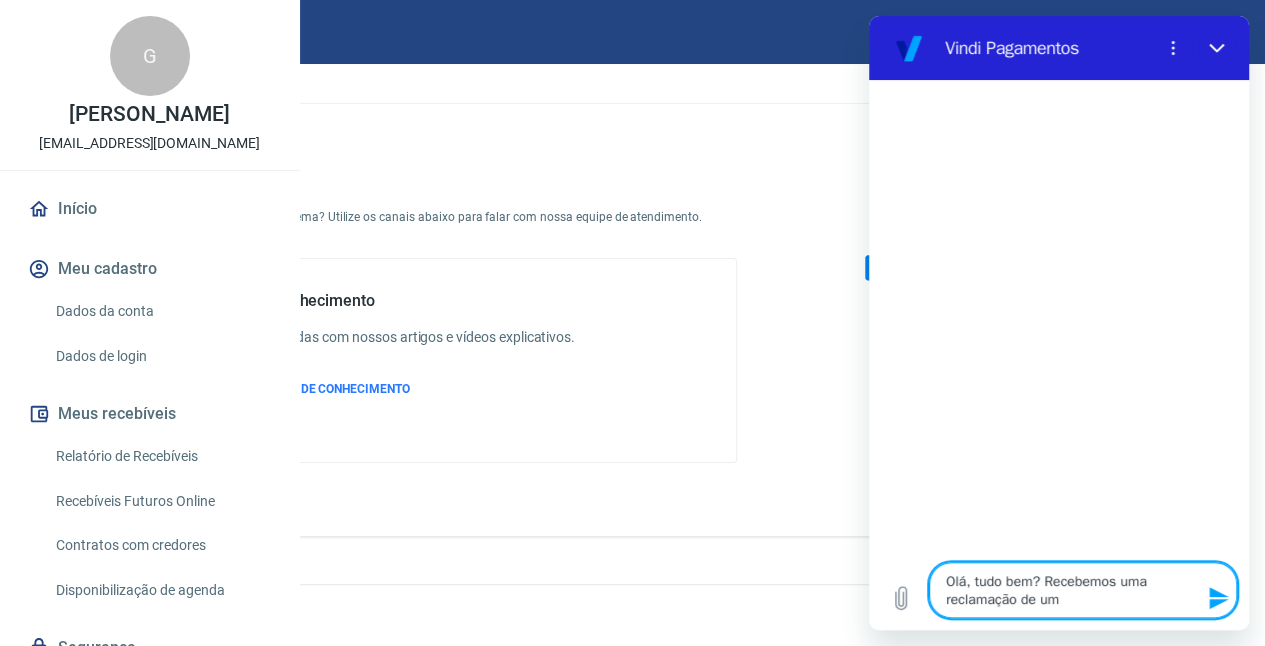 type on "Olá, tudo bem? Recebemos uma reclamação de um" 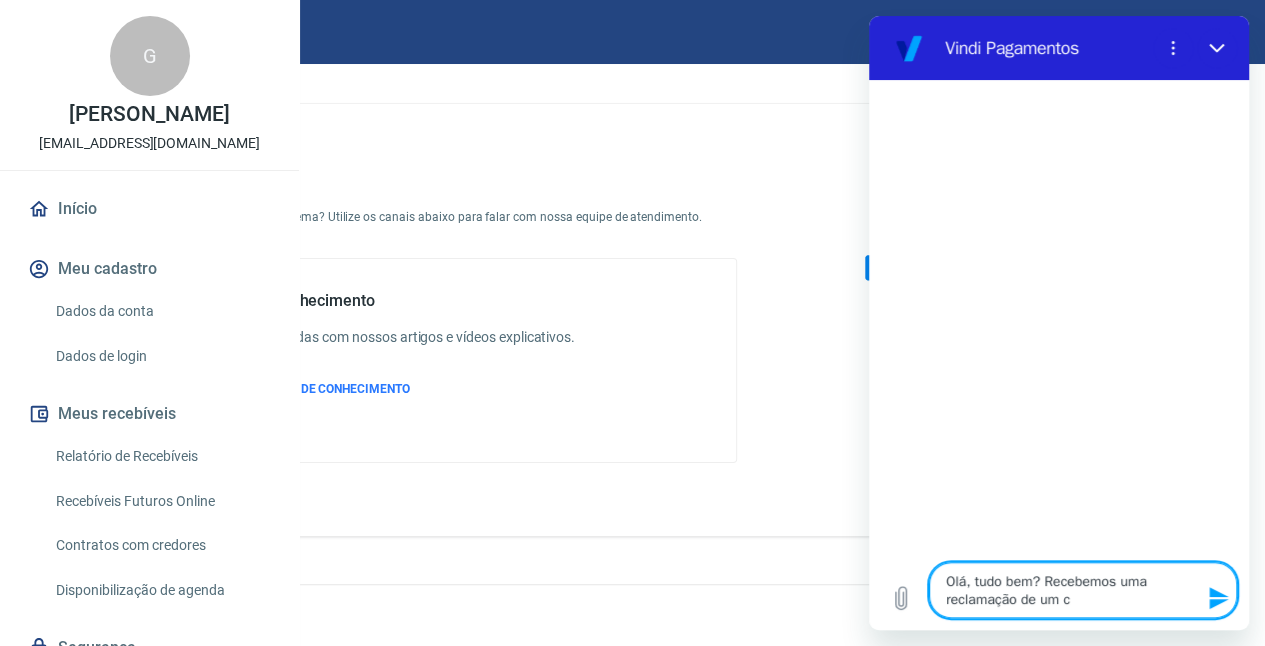 type on "Olá, tudo bem? Recebemos uma reclamação de um cl" 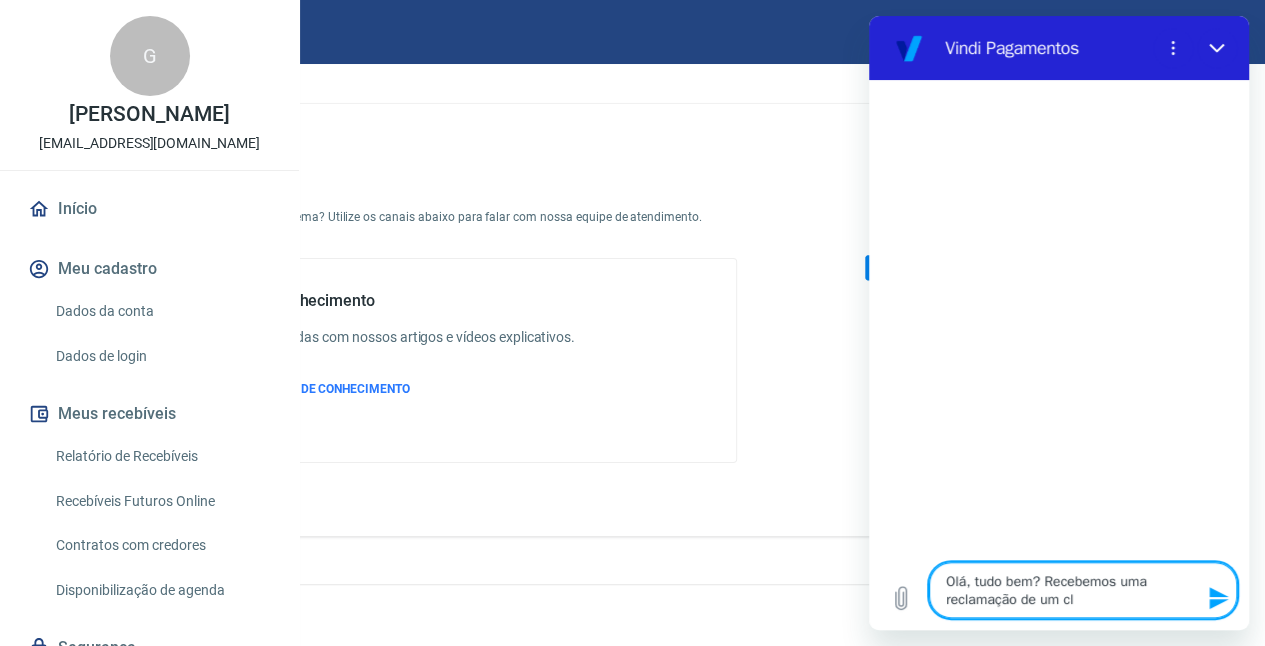 type on "Olá, tudo bem? Recebemos uma reclamação de um cli" 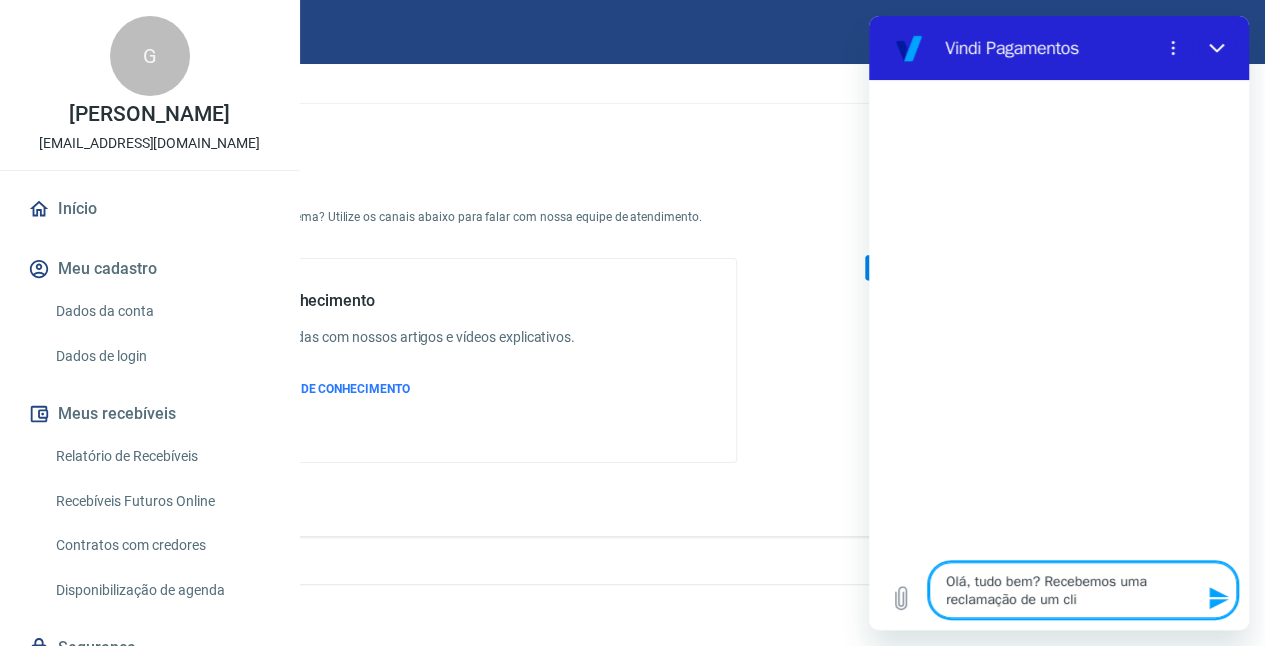 type on "x" 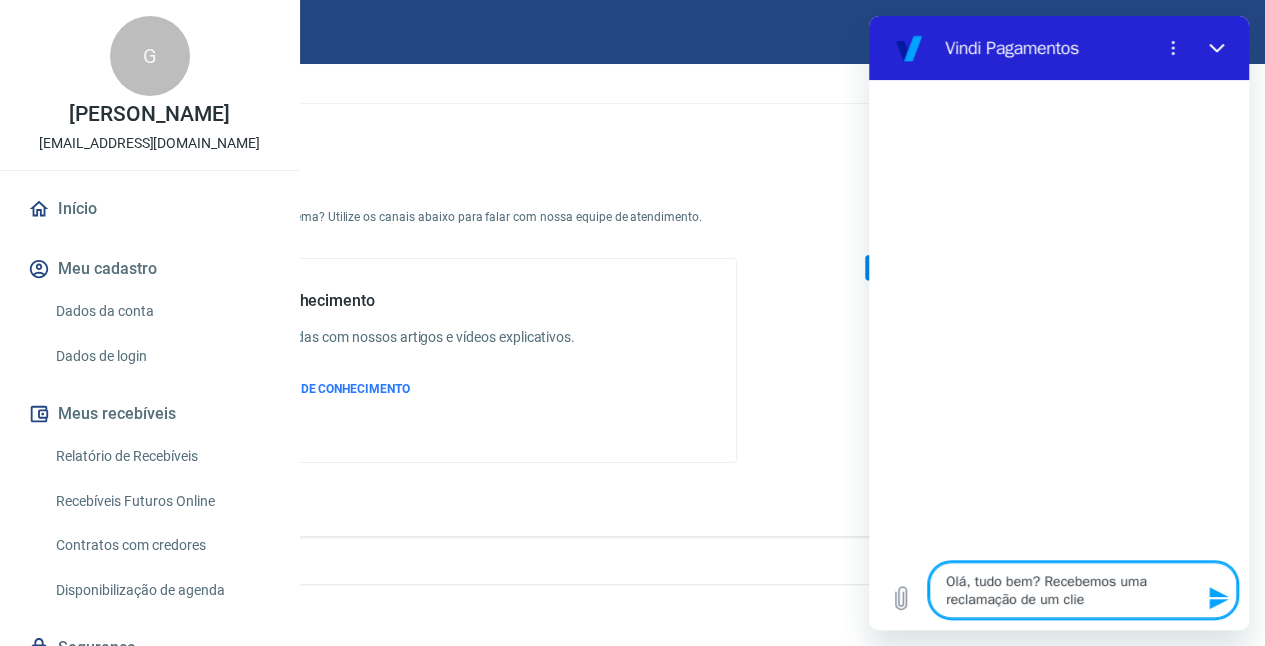 type on "Olá, tudo bem? Recebemos uma reclamação de um clien" 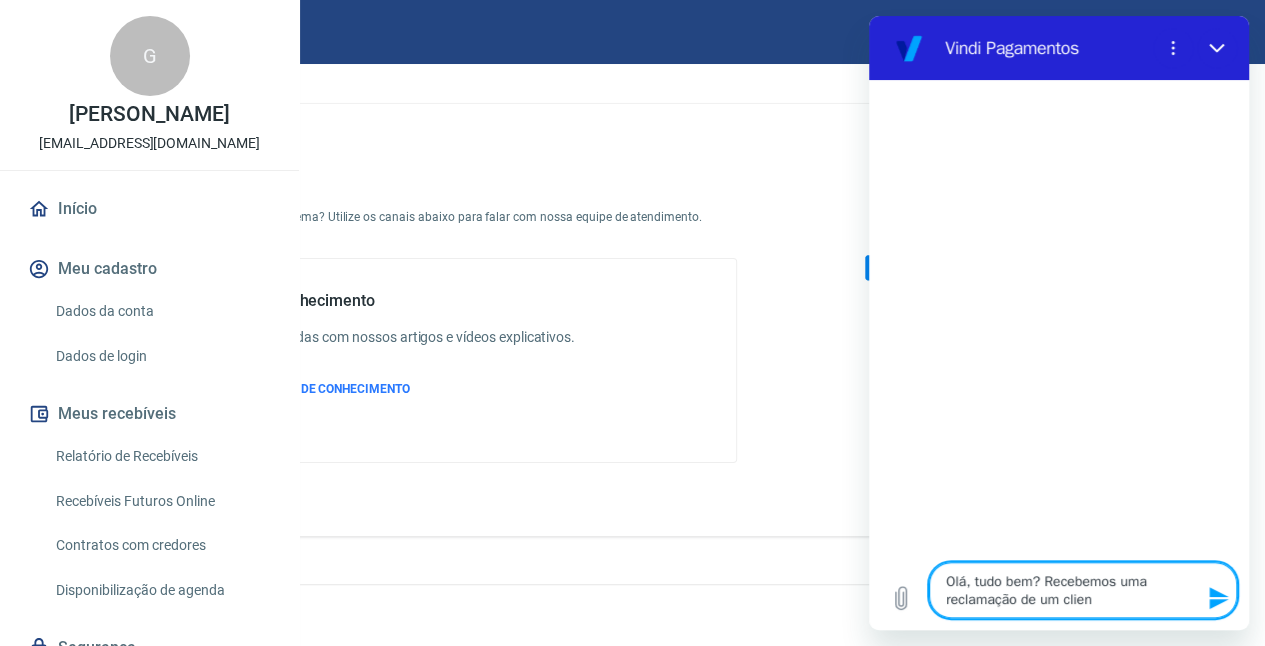 type on "Olá, tudo bem? Recebemos uma reclamação de um client" 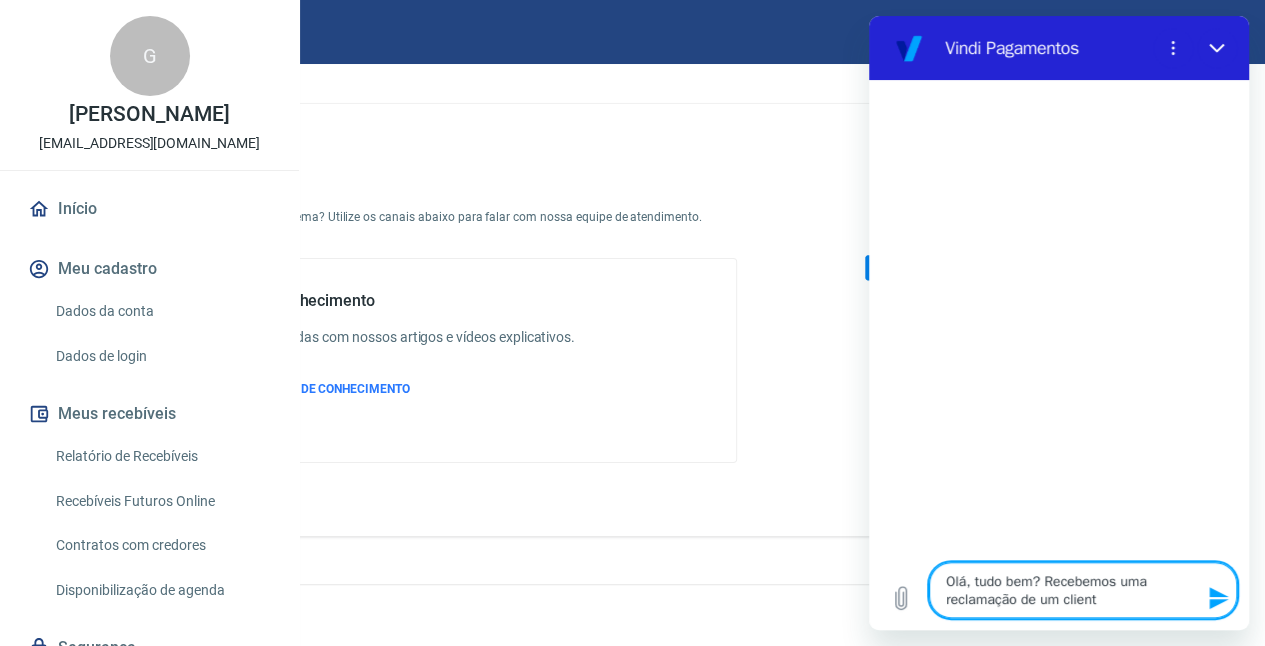 type on "Olá, tudo bem? Recebemos uma reclamação de um cliente" 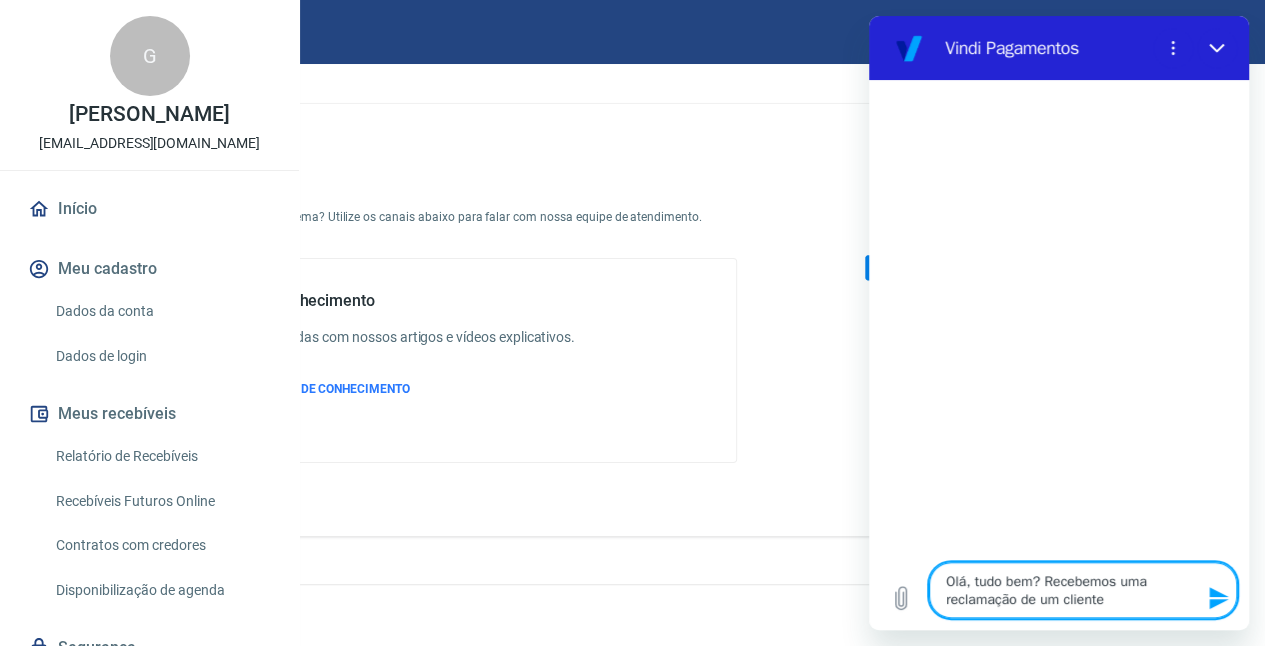 click on "Olá, tudo bem? Recebemos uma reclamação de um cliente" at bounding box center [1083, 590] 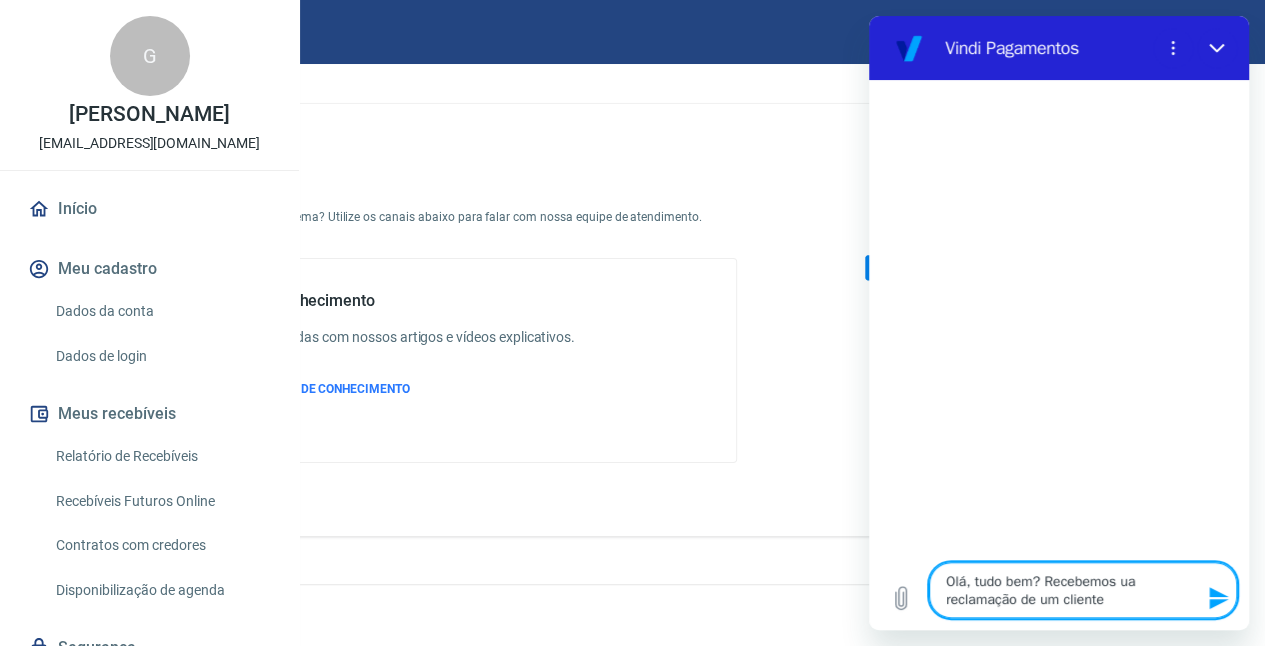 type on "Olá, tudo bem? Recebemos a reclamação de um cliente" 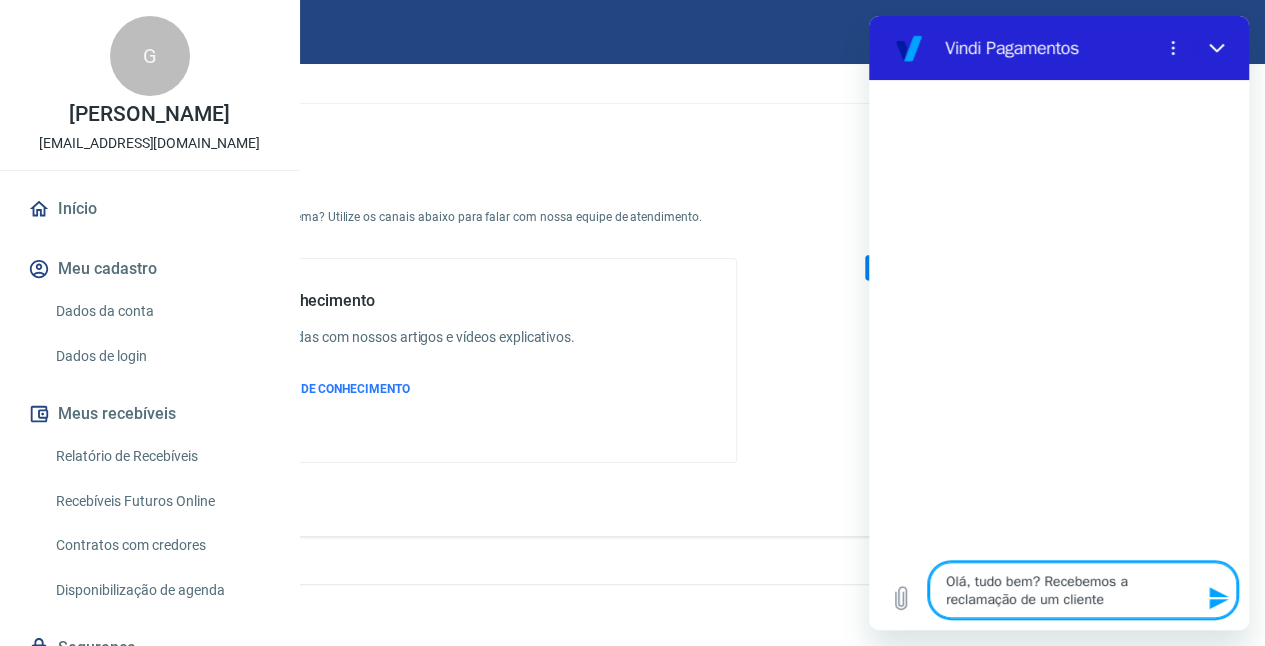 click on "Olá, tudo bem? Recebemos a reclamação de um cliente" at bounding box center [1083, 590] 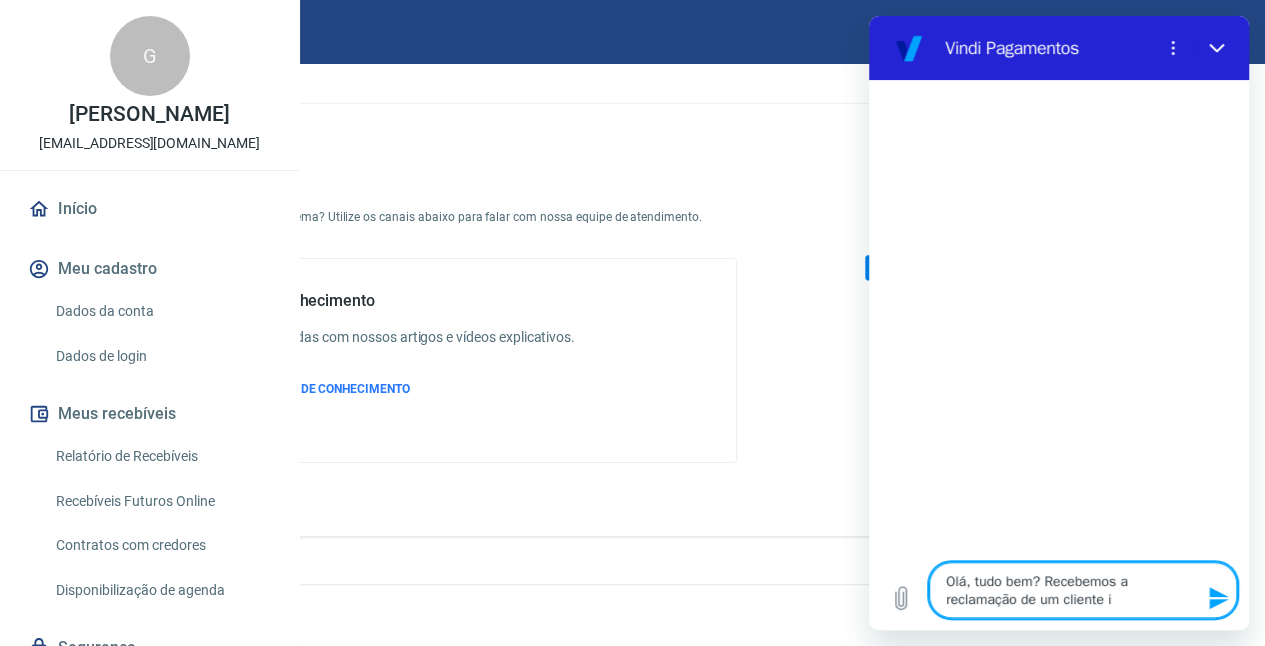type on "Olá, tudo bem? Recebemos a reclamação de um cliente in" 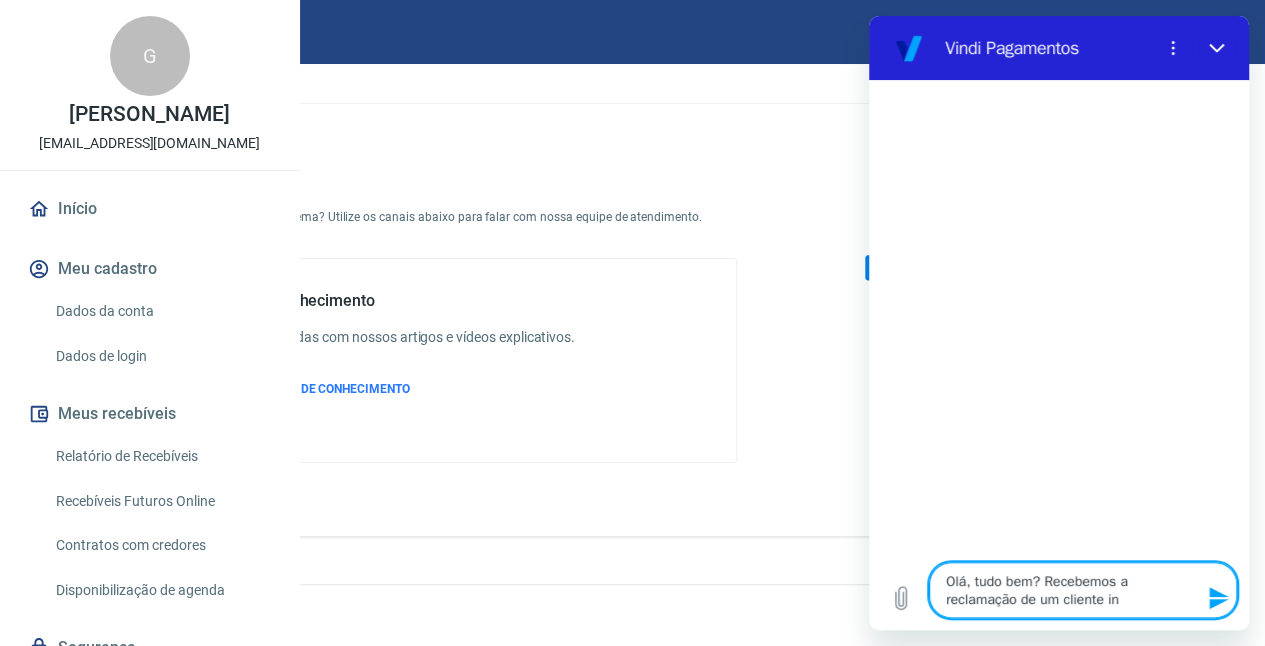 type on "Olá, tudo bem? Recebemos a reclamação de um cliente inf" 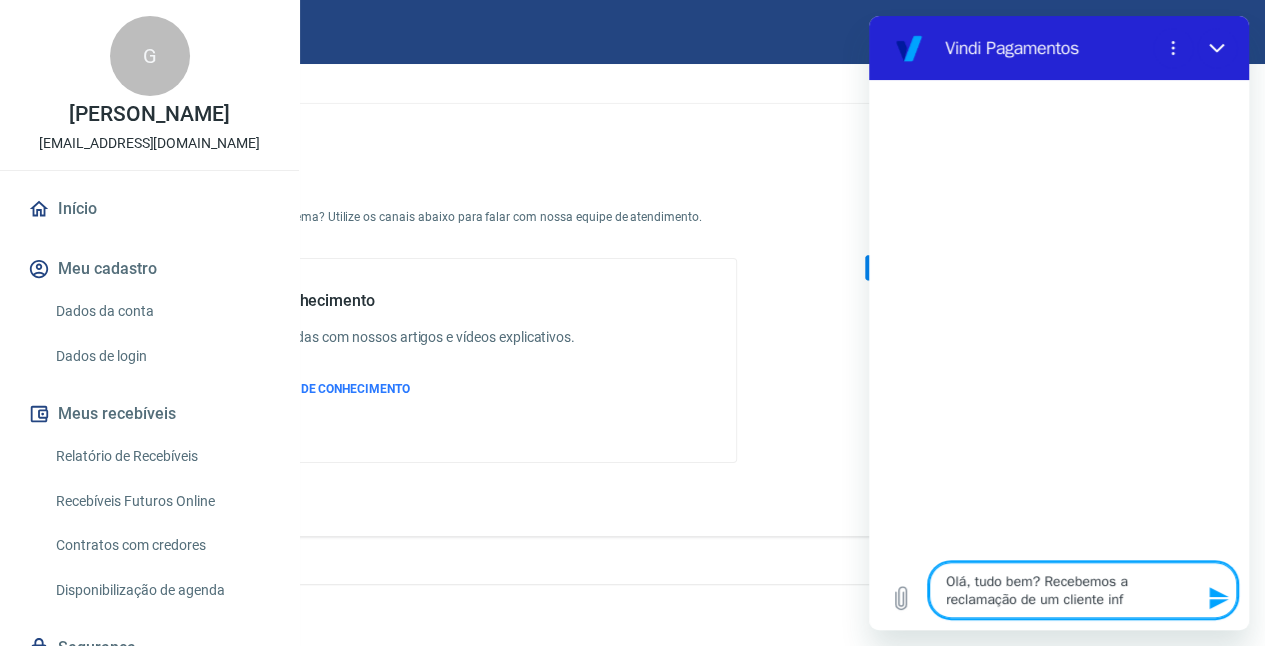 type on "Olá, tudo bem? Recebemos a reclamação de um cliente info" 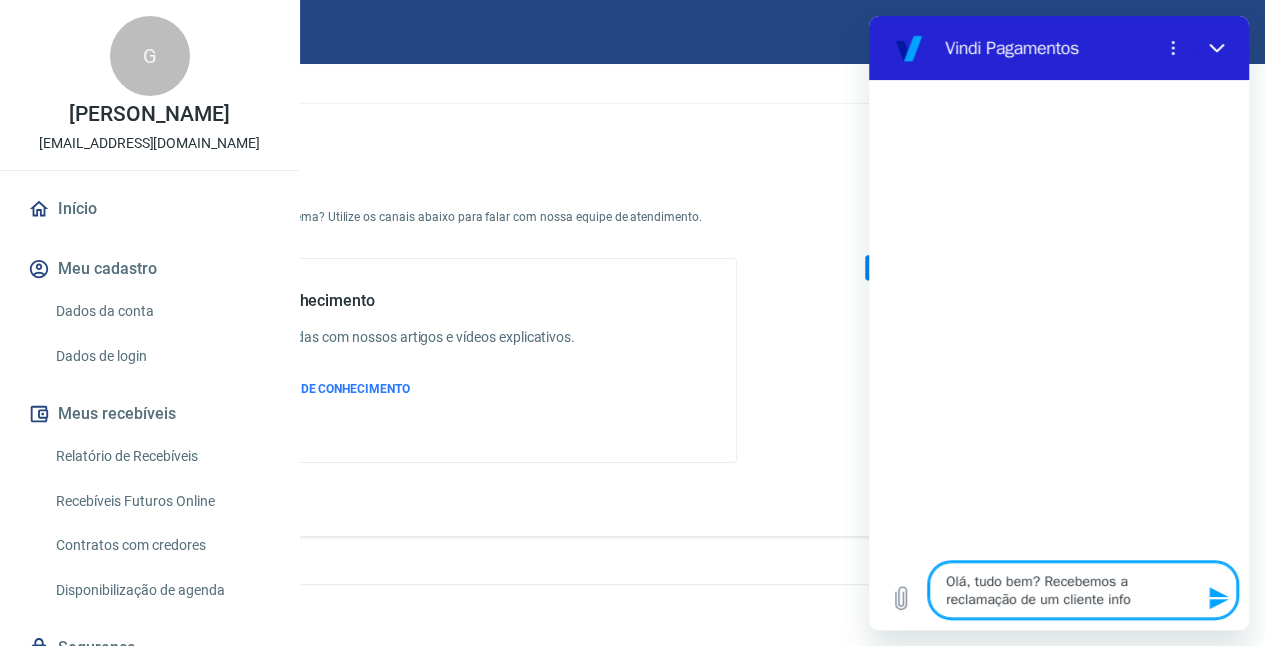 type on "Olá, tudo bem? Recebemos a reclamação de um cliente infor" 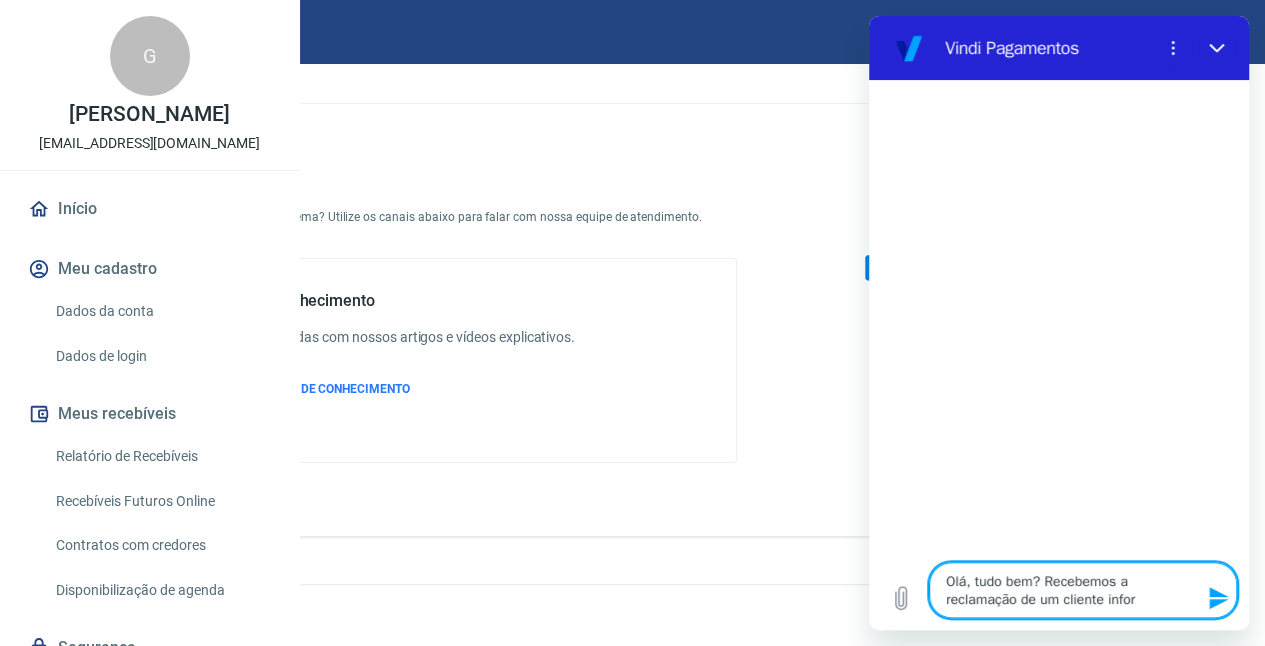 type on "Olá, tudo bem? Recebemos a reclamação de um cliente inform" 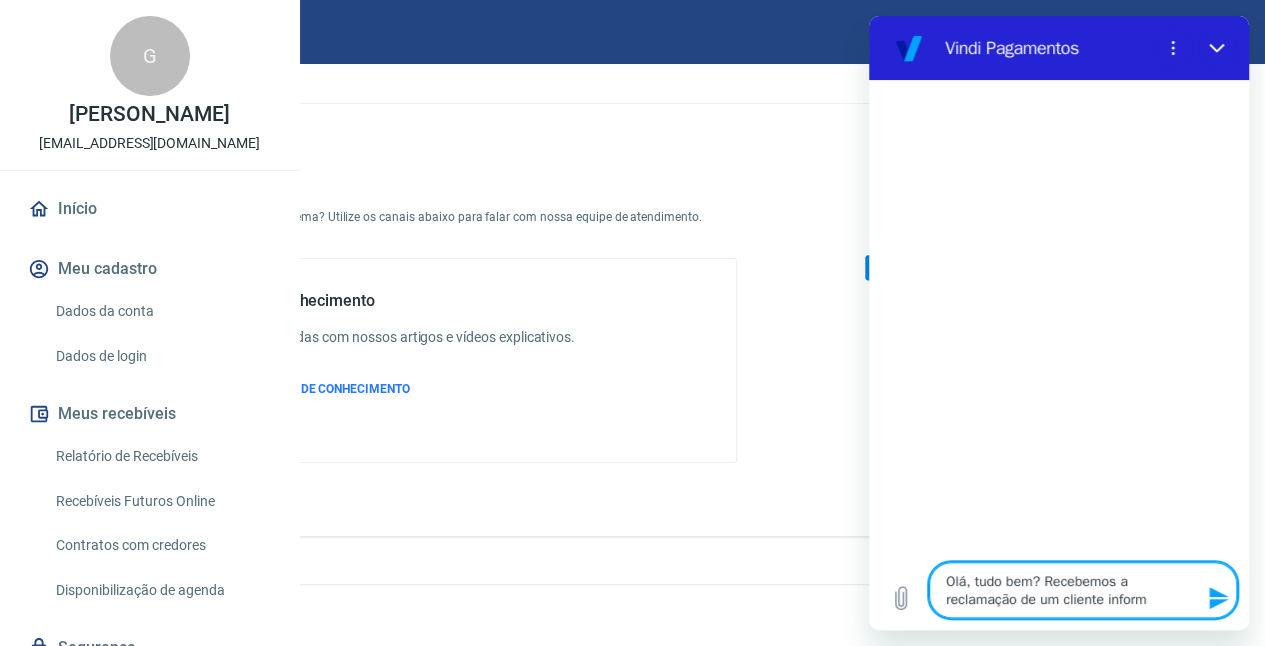 type on "Olá, tudo bem? Recebemos a reclamação de um cliente informa" 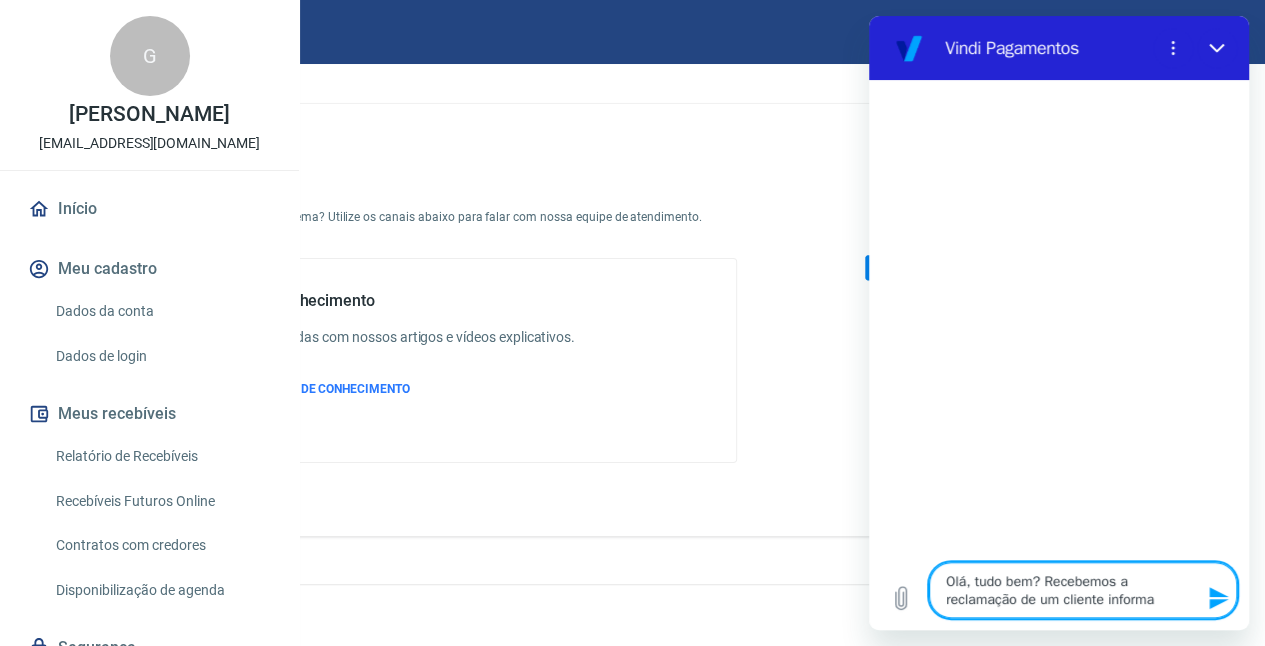 type on "Olá, tudo bem? Recebemos a reclamação de um cliente informan" 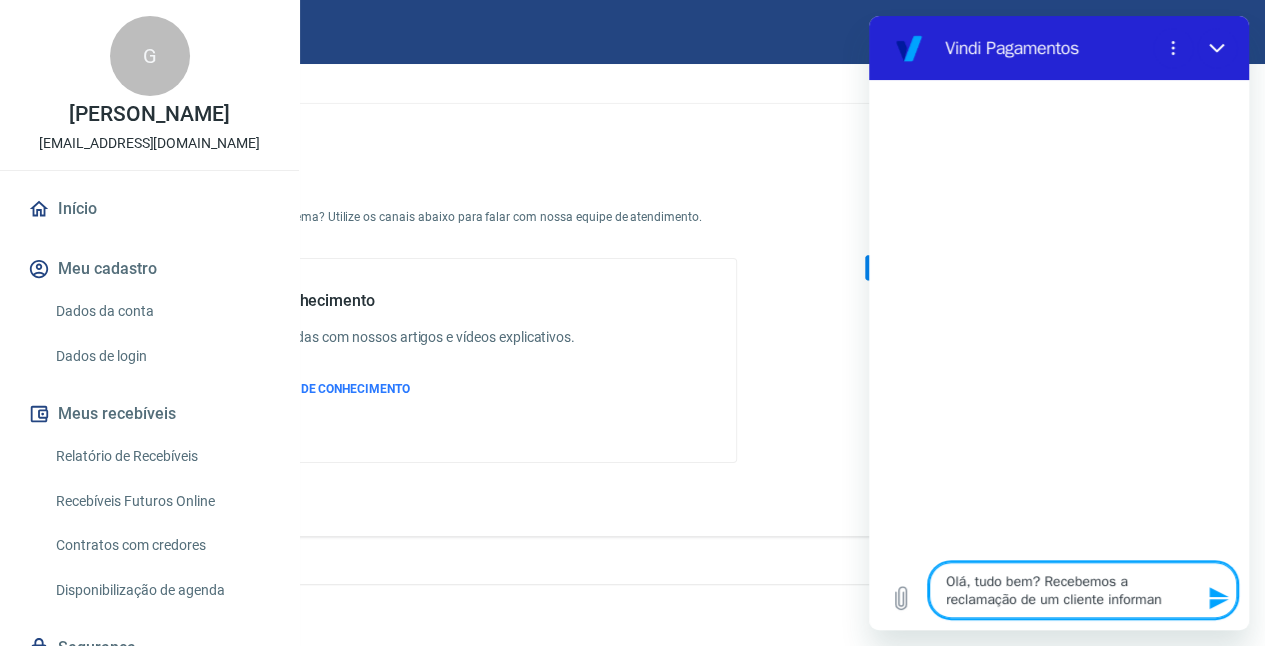type on "Olá, tudo bem? Recebemos a reclamação de um cliente informand" 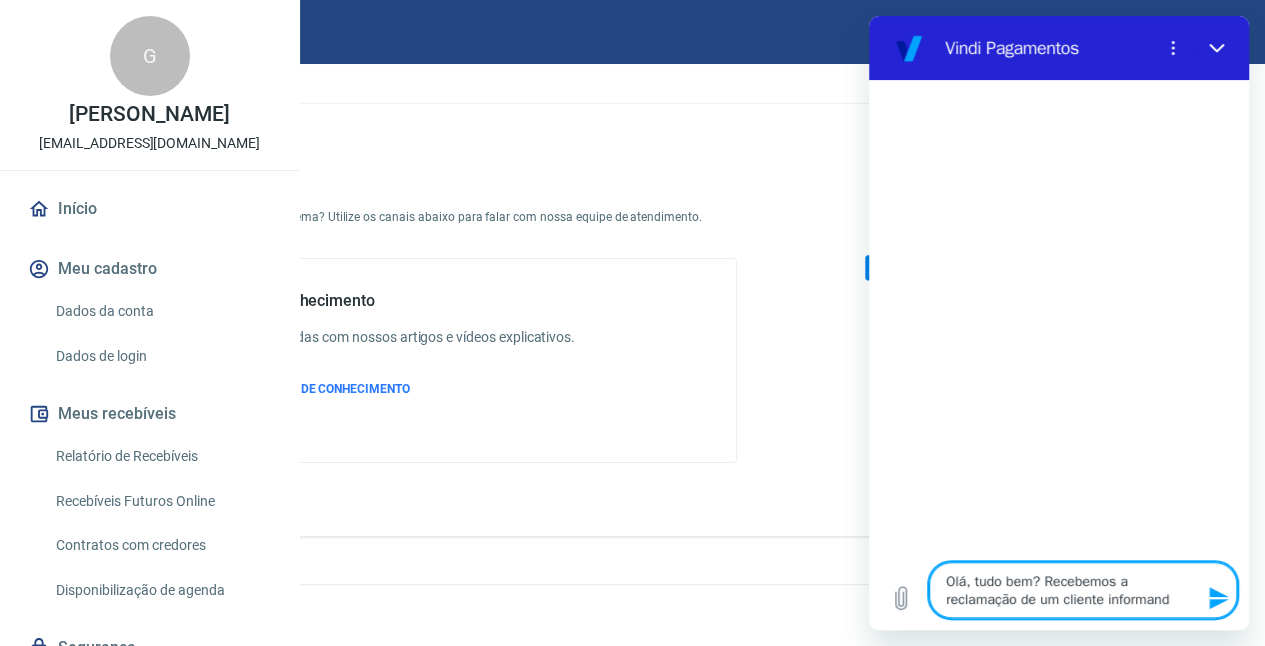 type on "x" 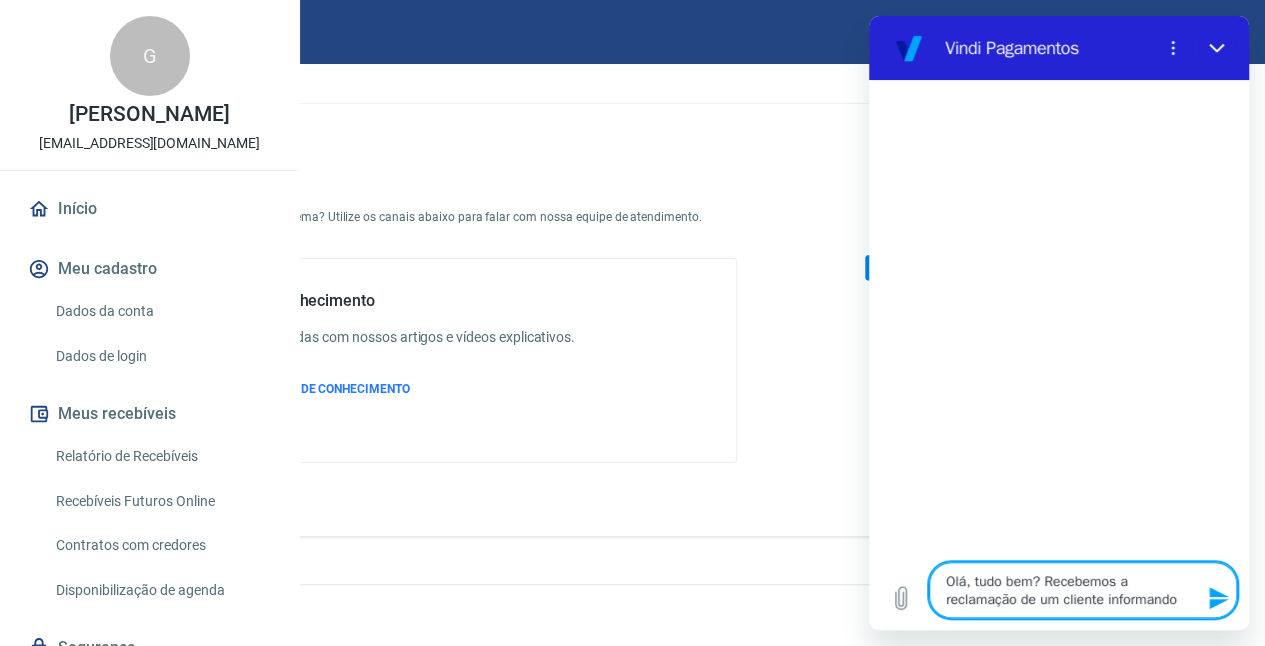 type on "Olá, tudo bem? Recebemos a reclamação de um cliente informando" 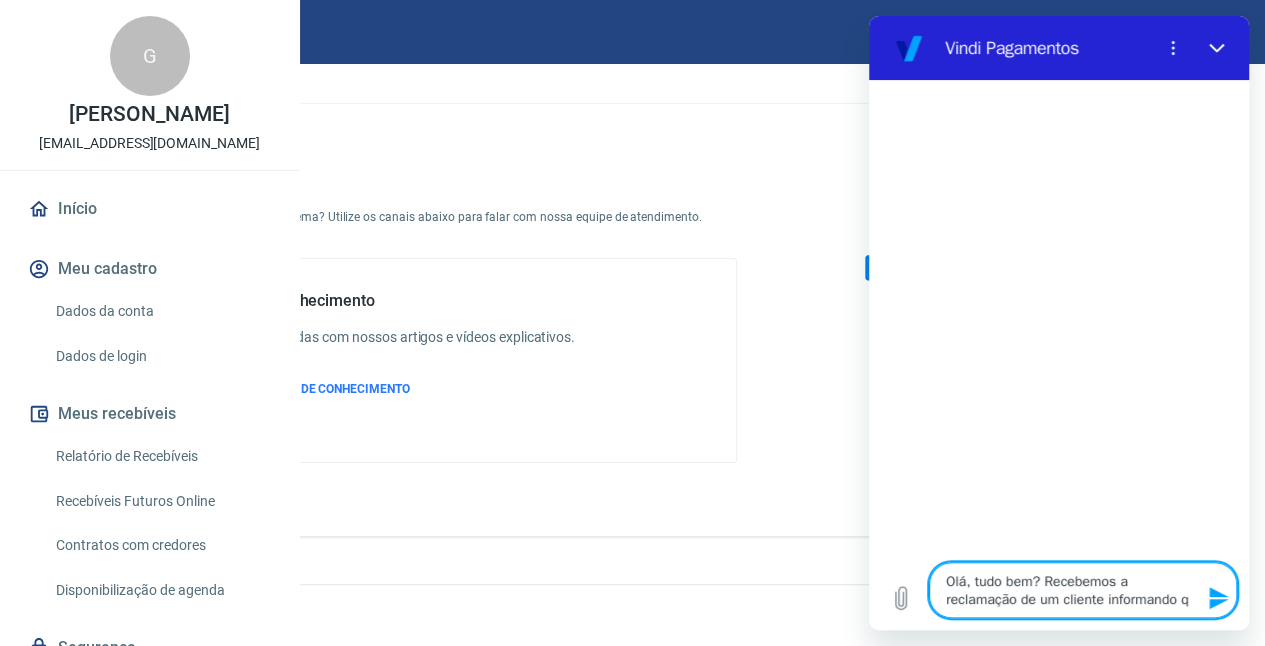 type on "Olá, tudo bem? Recebemos a reclamação de um cliente informando qu" 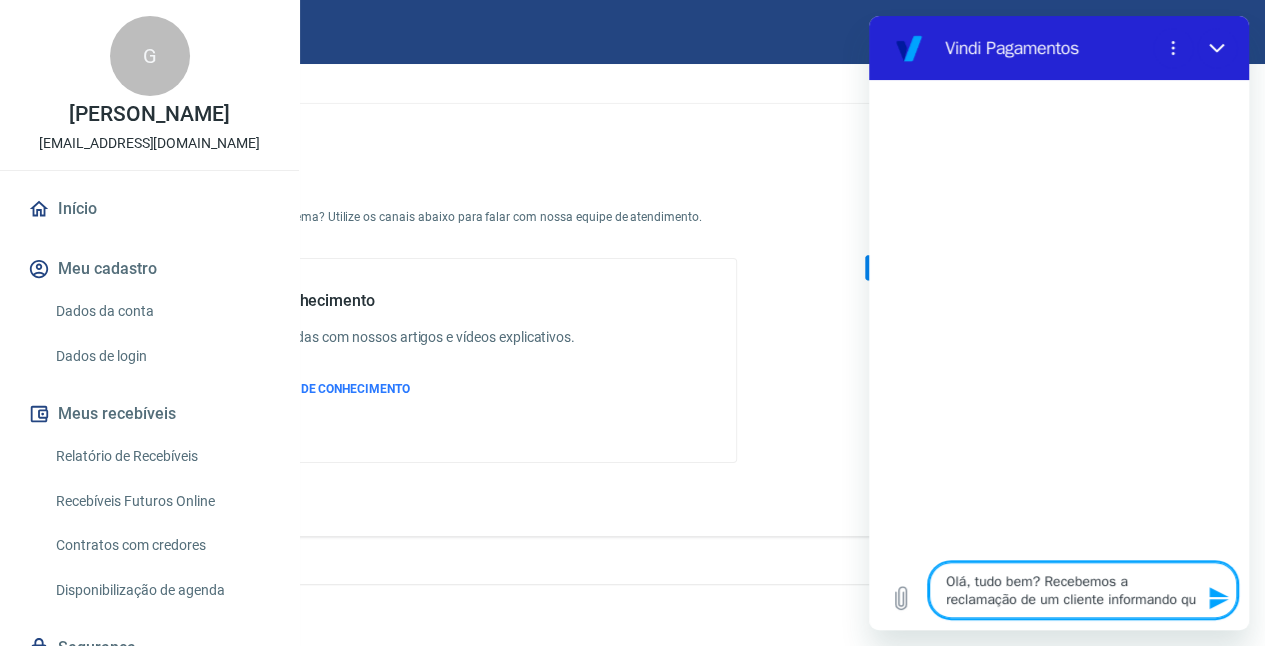 type on "Olá, tudo bem? Recebemos a reclamação de um cliente informando que" 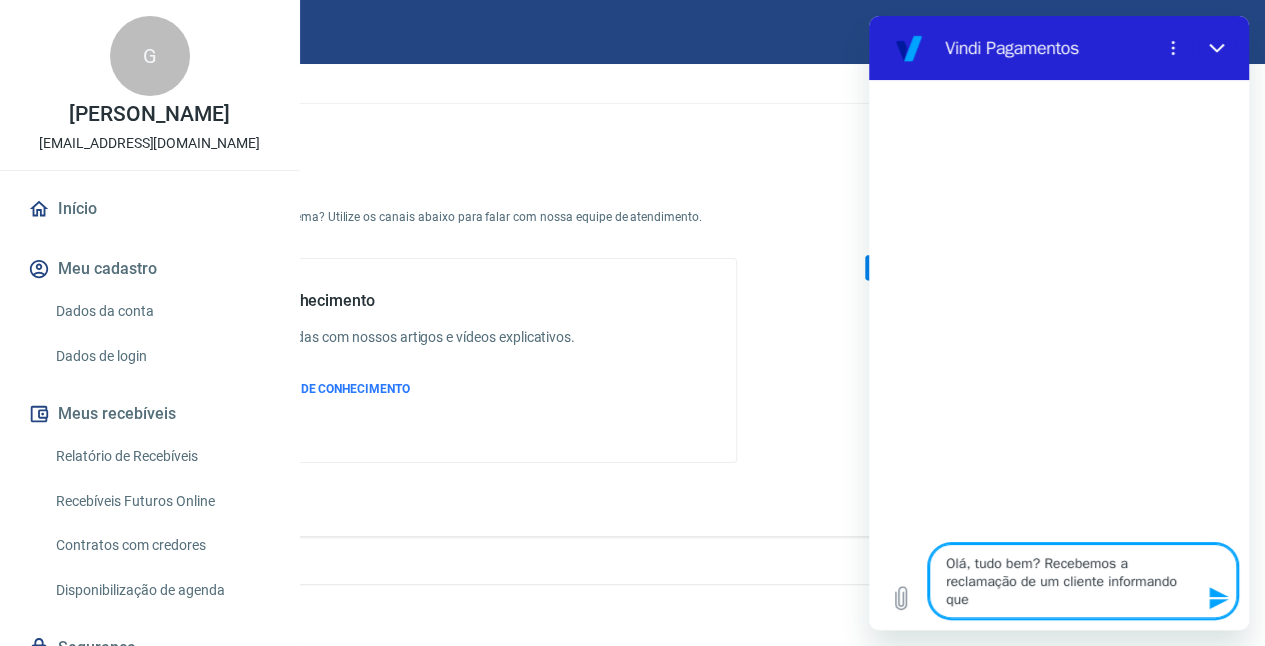 type on "Olá, tudo bem? Recebemos a reclamação de um cliente informando que" 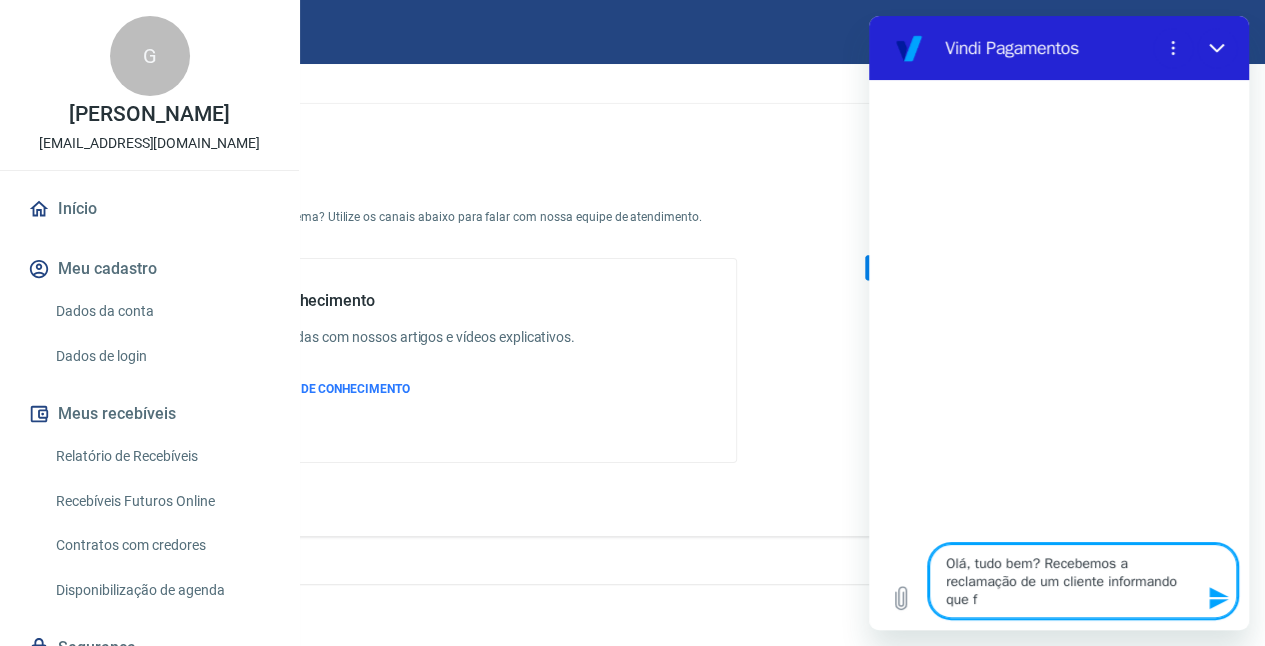 type on "Olá, tudo bem? Recebemos a reclamação de um cliente informando que fe" 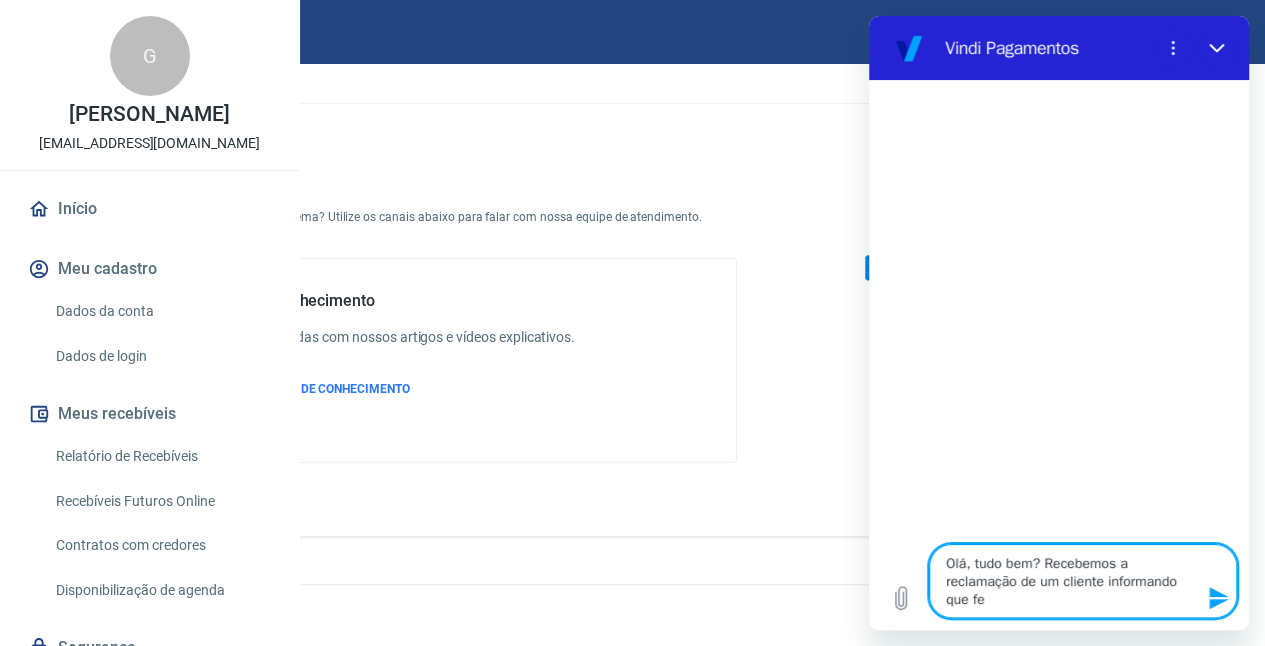 type on "Olá, tudo bem? Recebemos a reclamação de um cliente informando que fez" 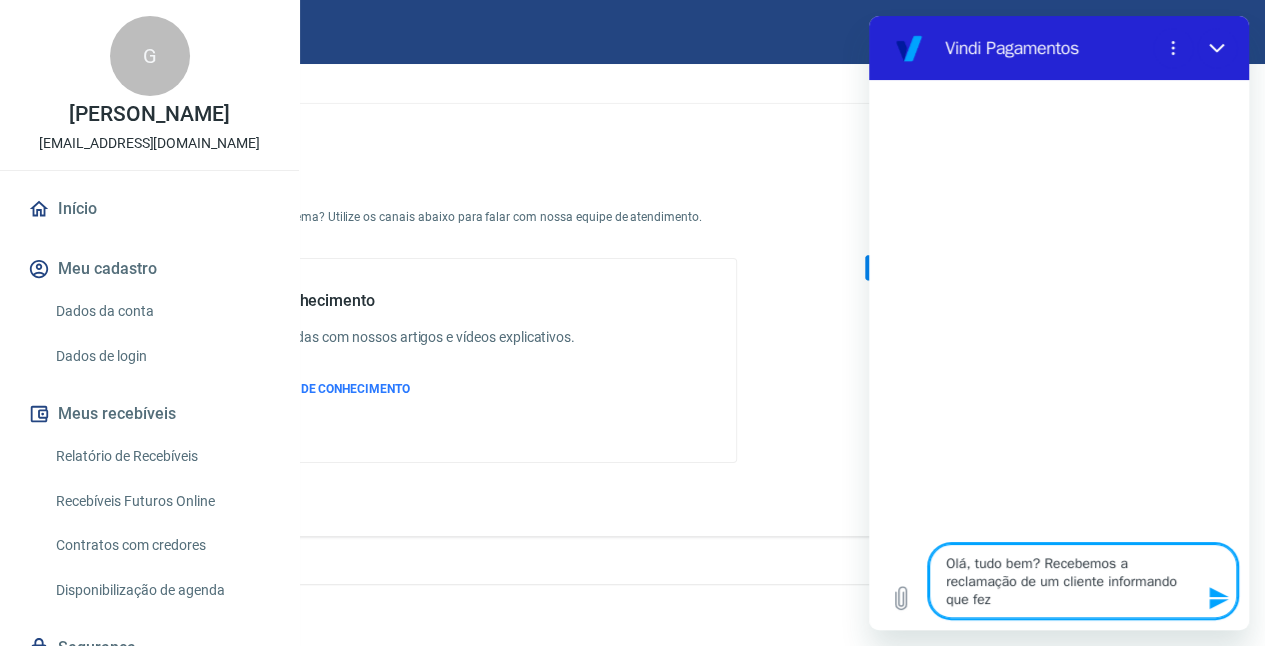type on "Olá, tudo bem? Recebemos a reclamação de um cliente informando que fez" 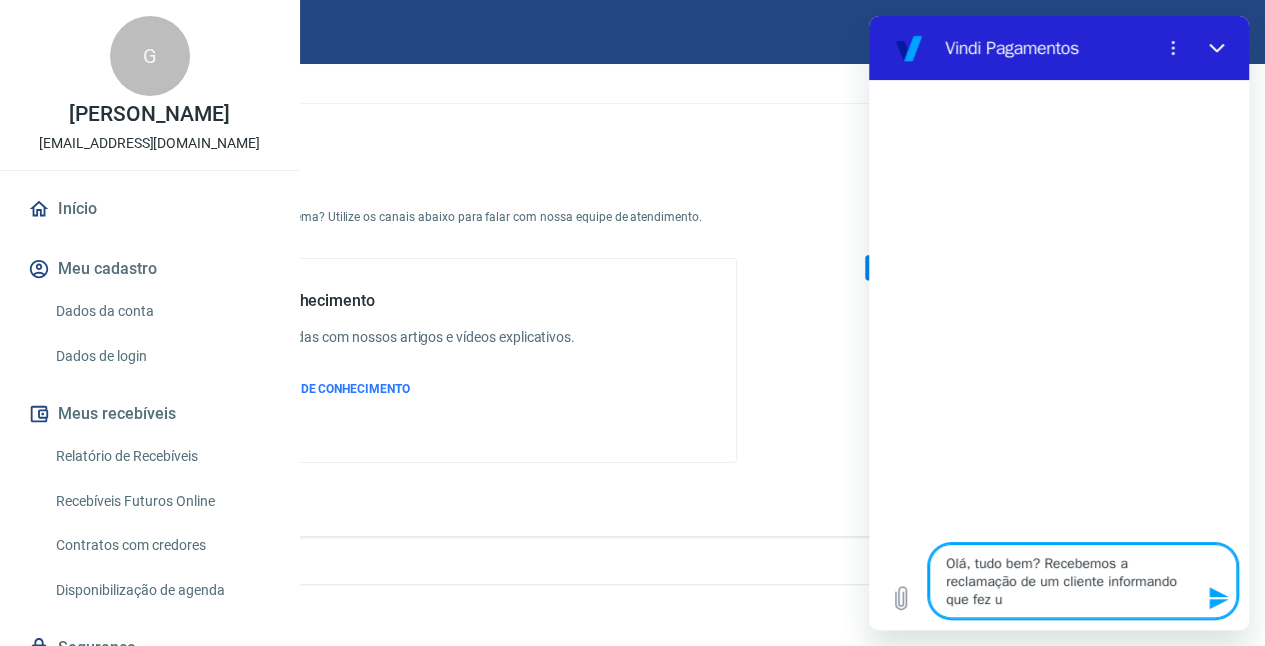 type on "Olá, tudo bem? Recebemos a reclamação de um cliente informando que fez um" 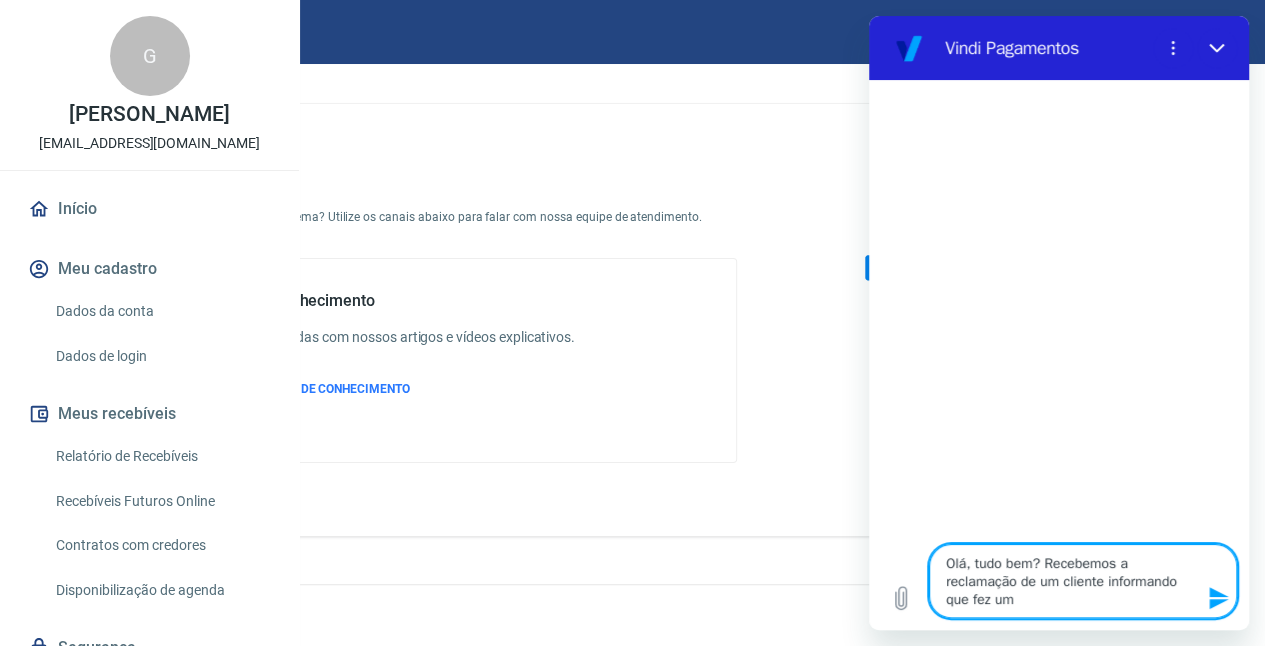 type on "Olá, tudo bem? Recebemos a reclamação de um cliente informando que fez um" 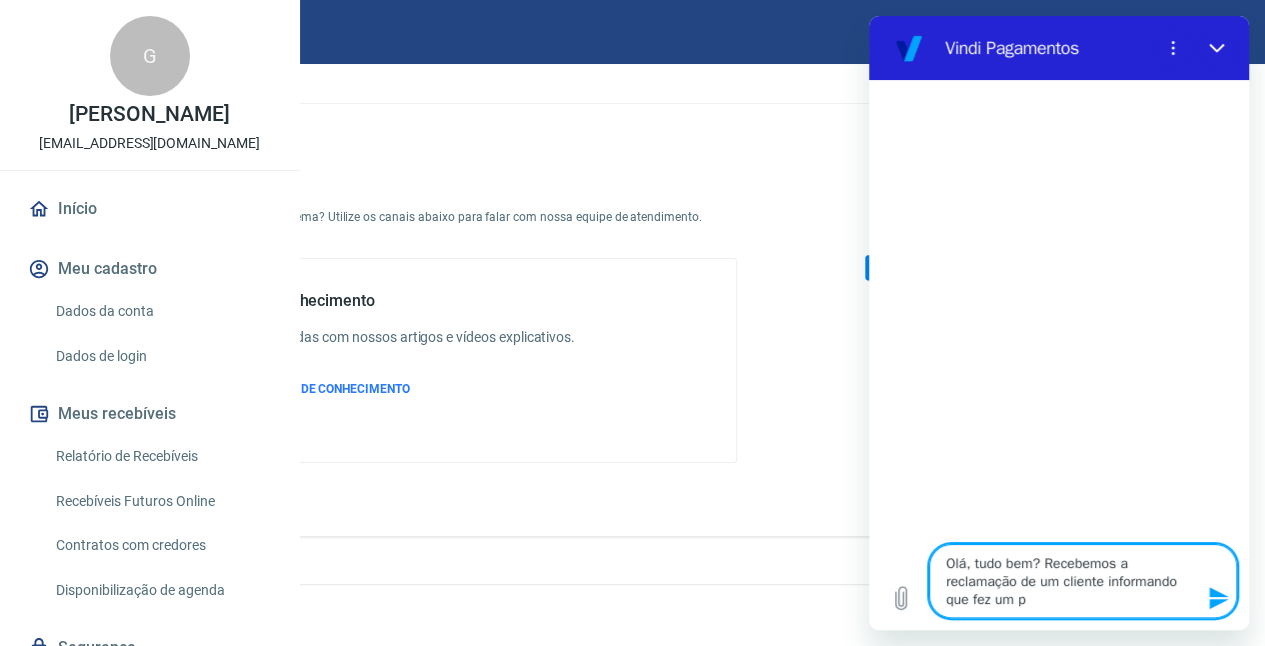 type on "x" 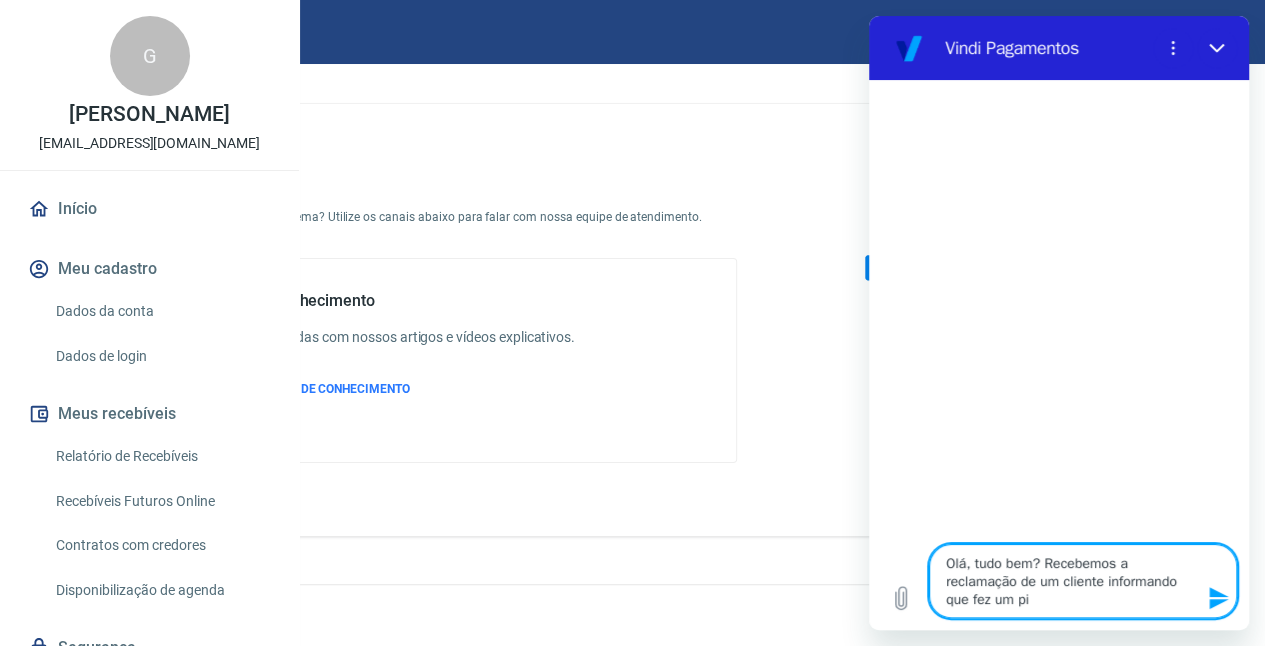 type on "Olá, tudo bem? Recebemos a reclamação de um cliente informando que fez um pix" 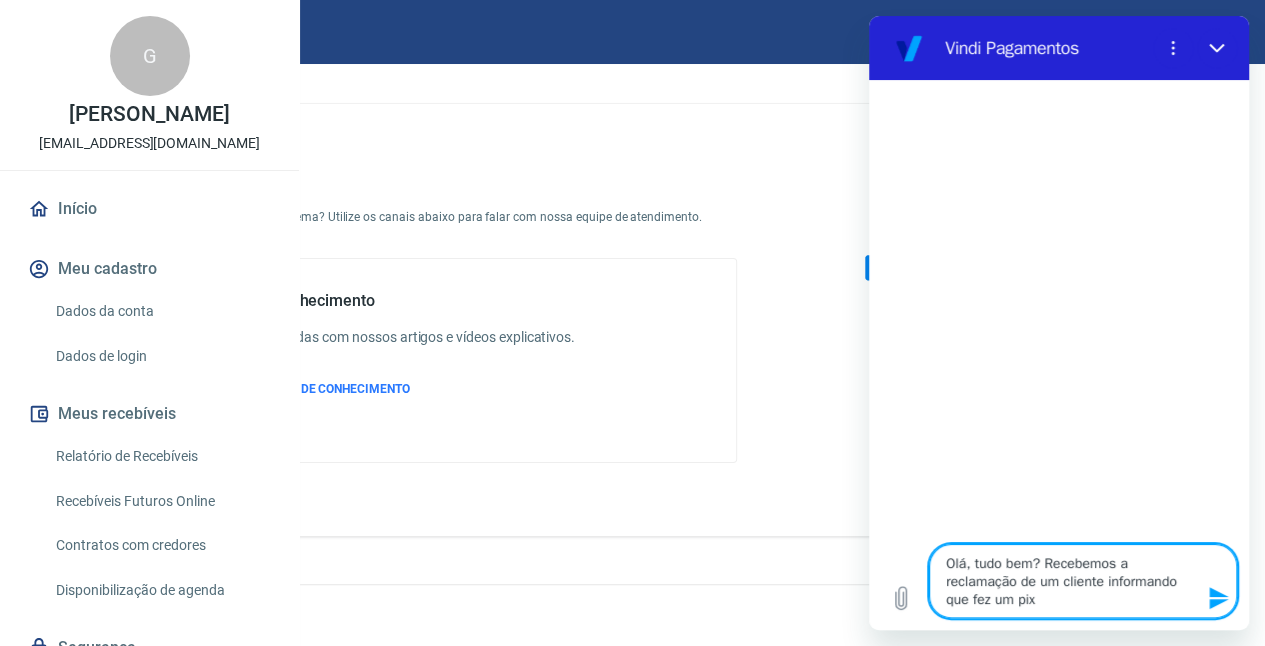 type on "Olá, tudo bem? Recebemos a reclamação de um cliente informando que fez um pix" 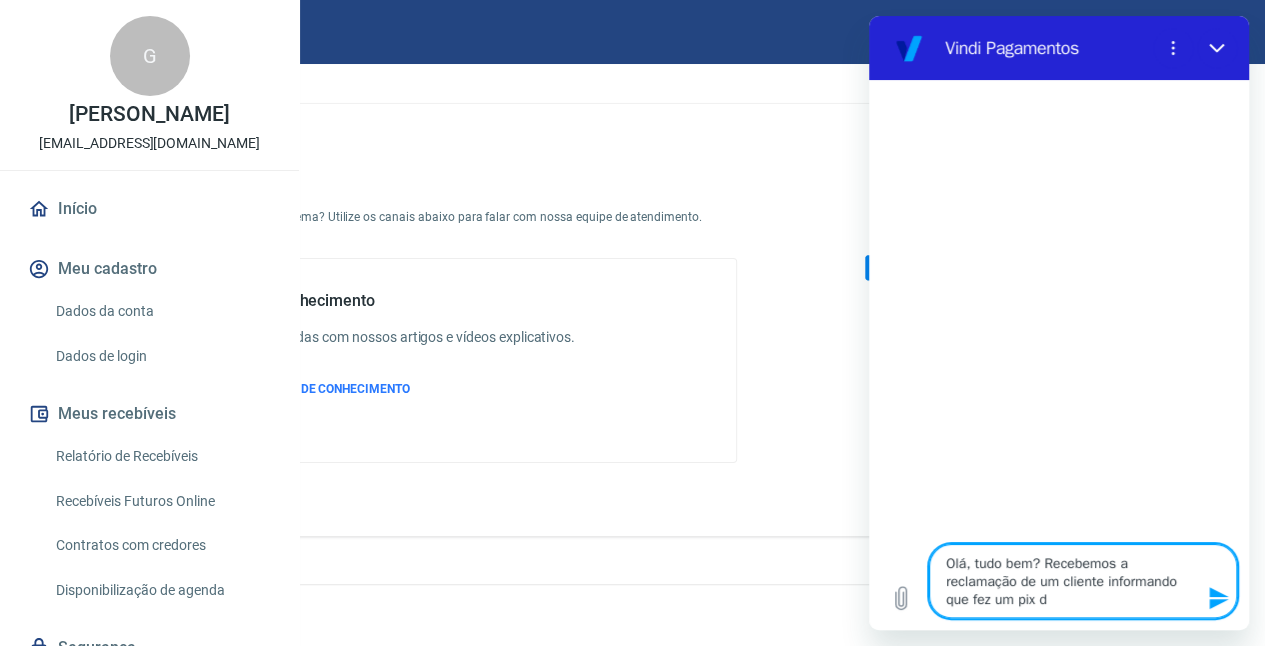 type on "Olá, tudo bem? Recebemos a reclamação de um cliente informando que fez um pix de" 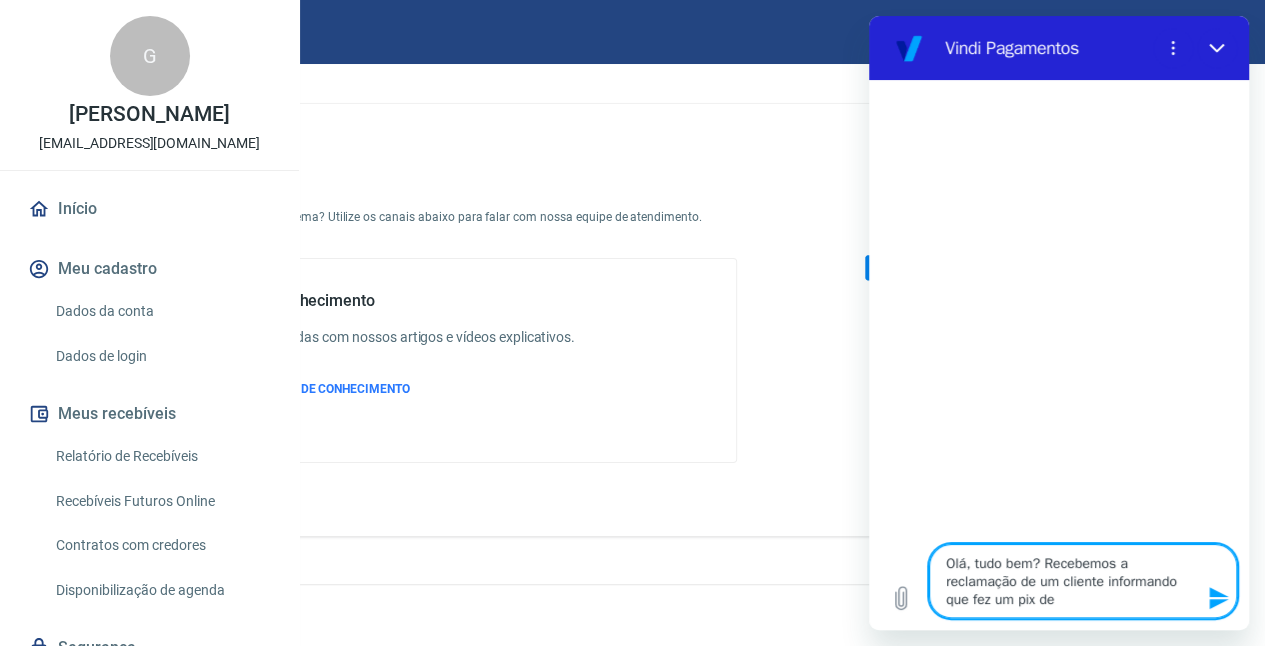 type on "Olá, tudo bem? Recebemos a reclamação de um cliente informando que fez um pix de" 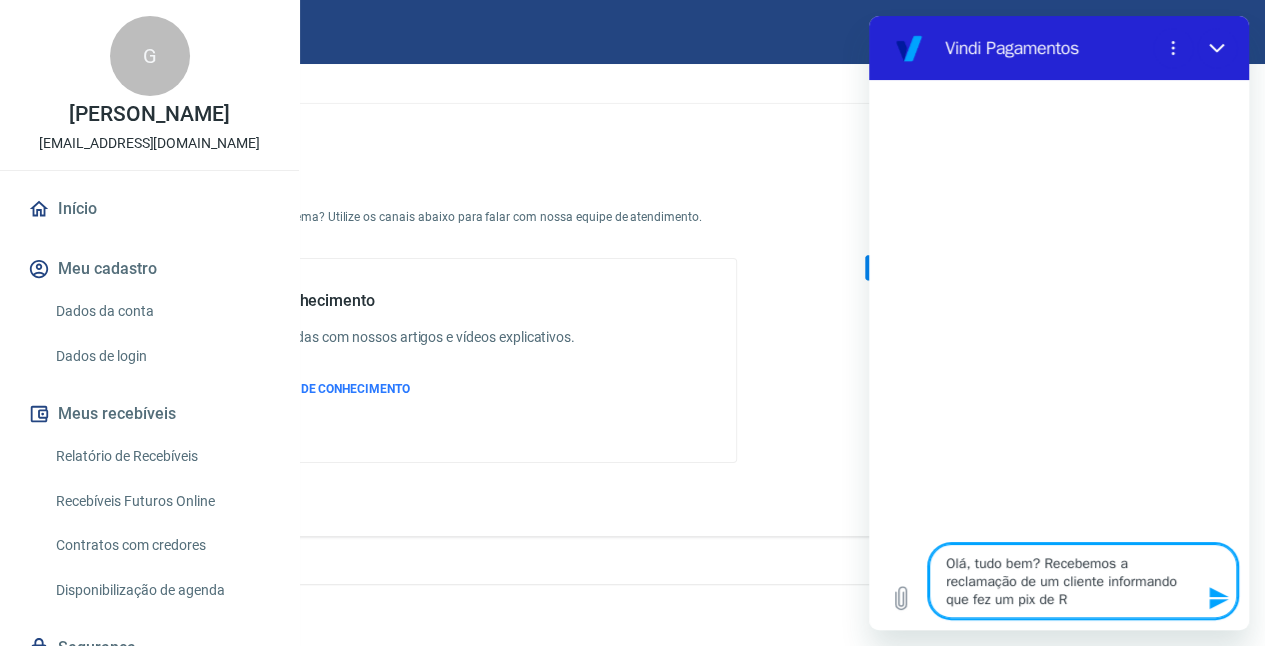 type on "Olá, tudo bem? Recebemos a reclamação de um cliente informando que fez um pix de R$" 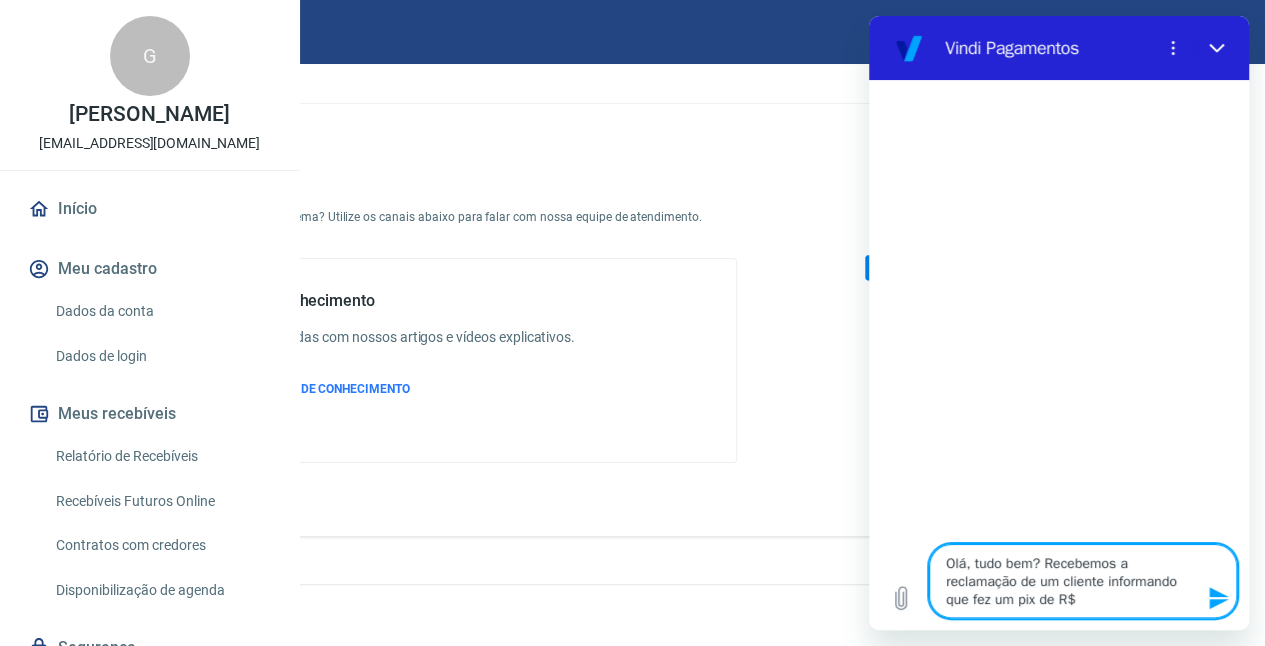 type on "Olá, tudo bem? Recebemos a reclamação de um cliente informando que fez um pix de R$" 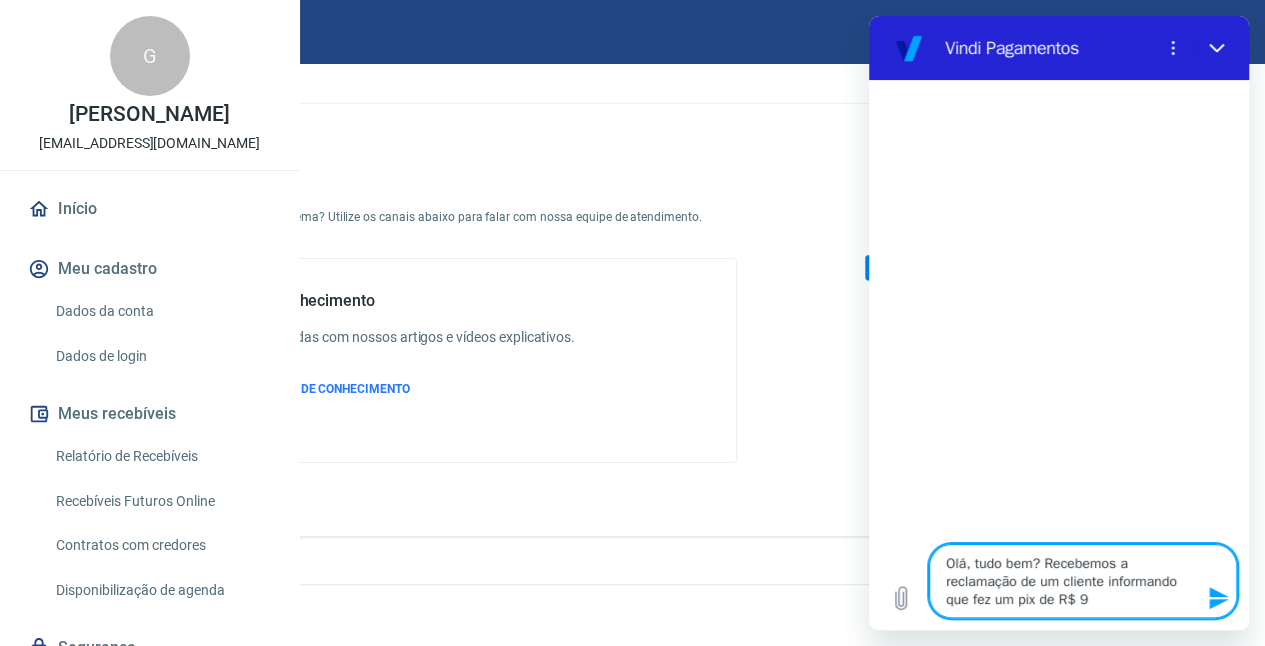 type on "Olá, tudo bem? Recebemos a reclamação de um cliente informando que fez um pix de R$ 90" 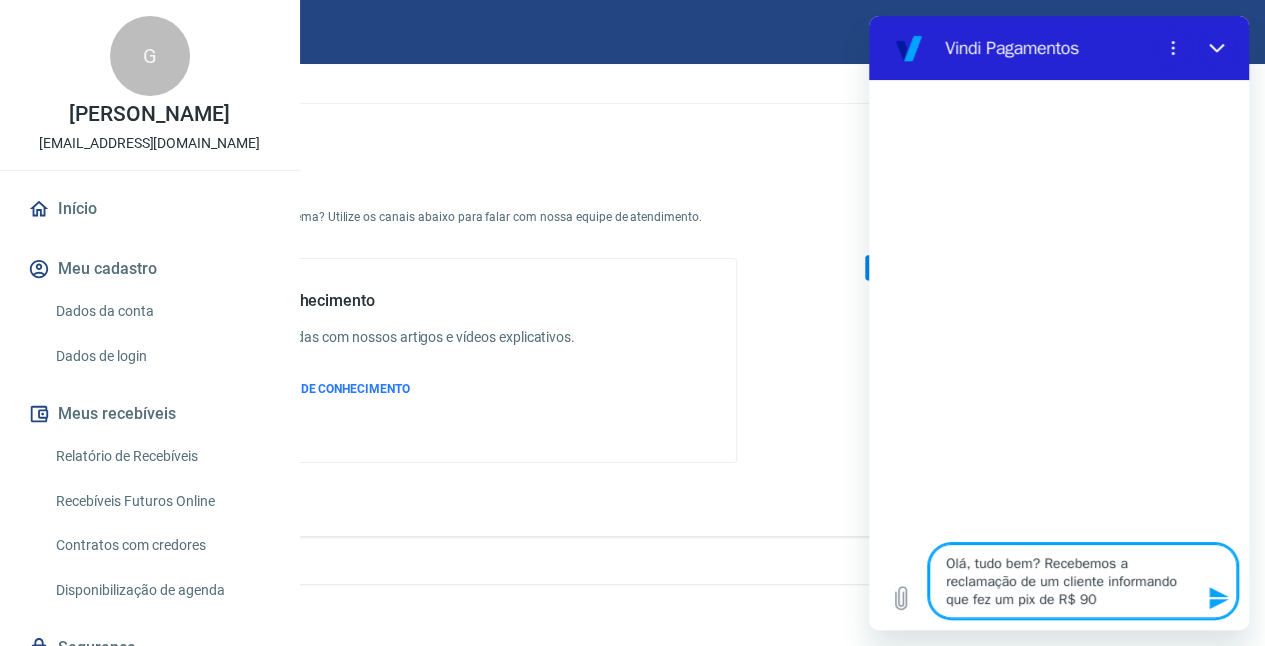 type on "Olá, tudo bem? Recebemos a reclamação de um cliente informando que fez um pix de R$ 900" 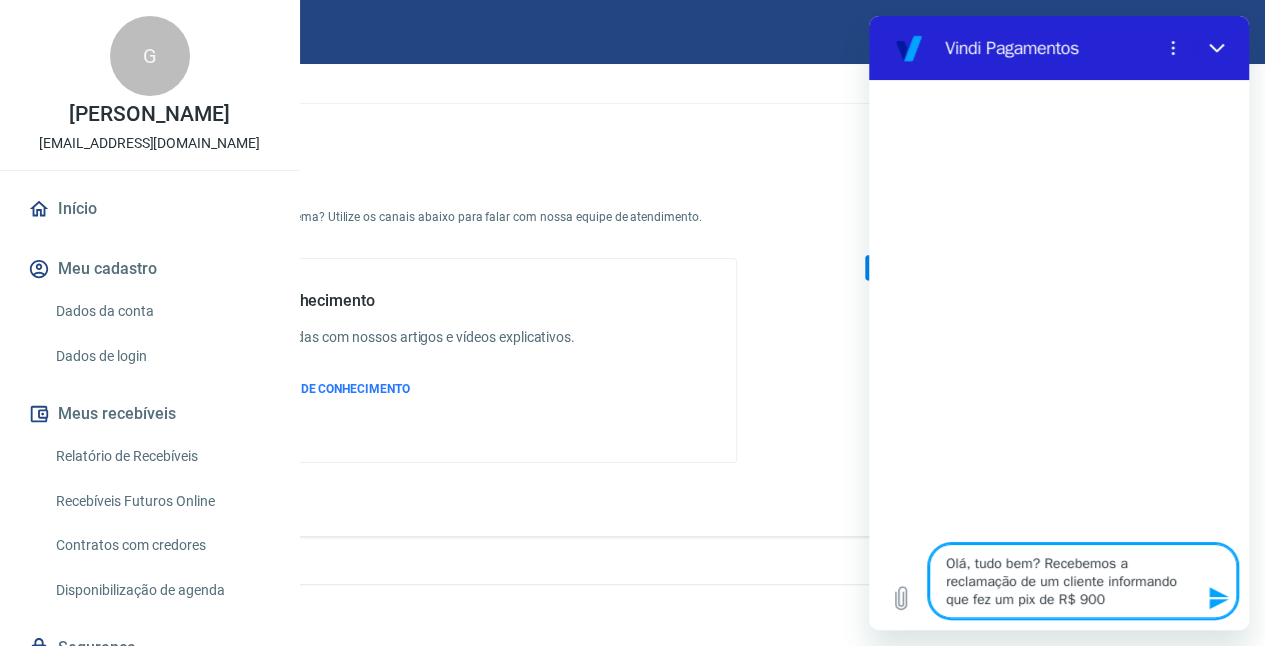 type on "Olá, tudo bem? Recebemos a reclamação de um cliente informando que fez um pix de R$ 900," 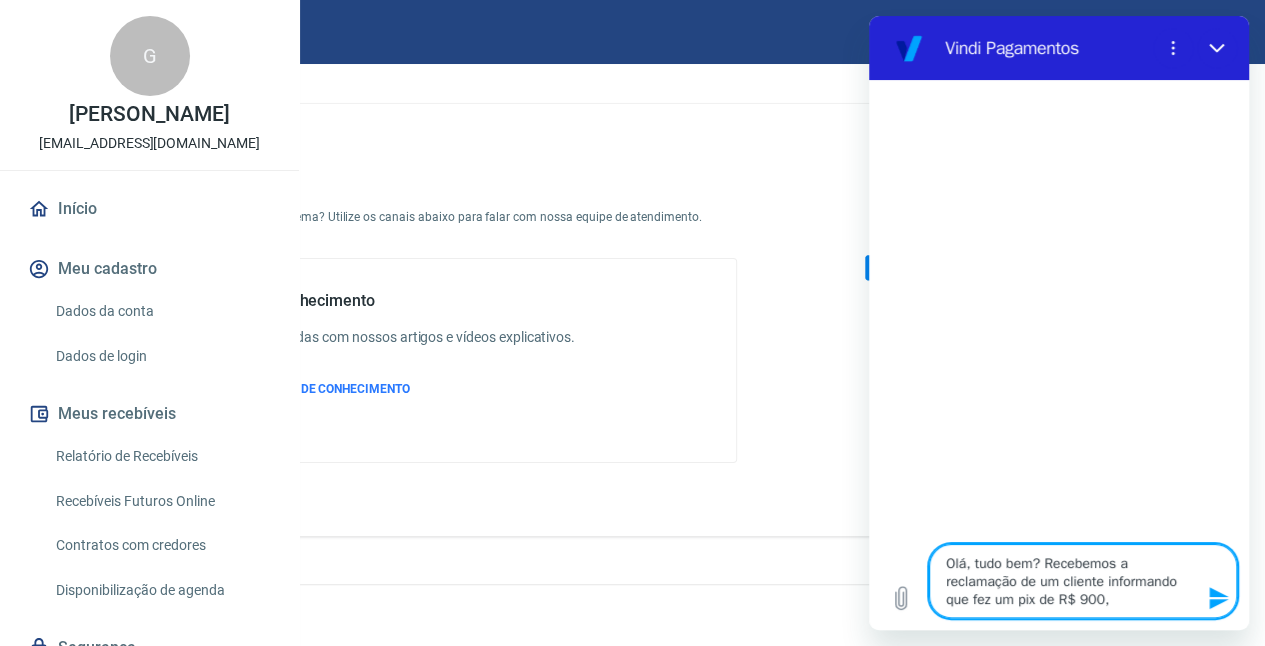type on "Olá, tudo bem? Recebemos a reclamação de um cliente informando que fez um pix de R$ 900,0" 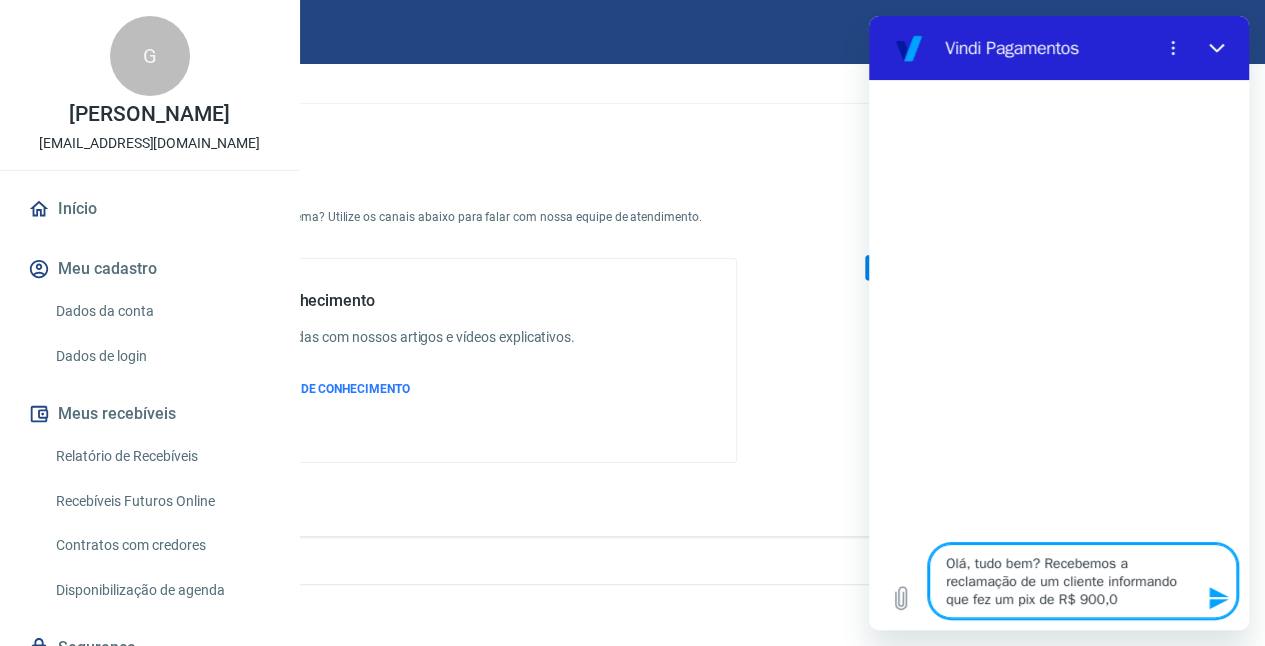 type on "Olá, tudo bem? Recebemos a reclamação de um cliente informando que fez um pix de R$ 900,00" 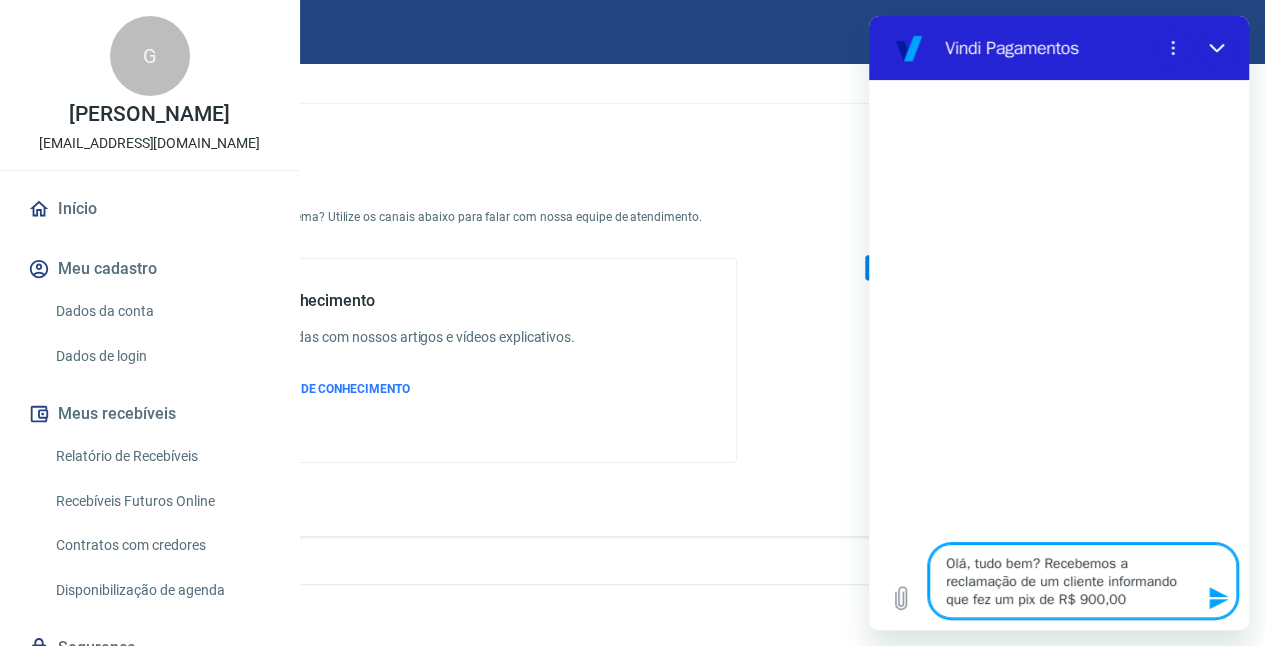 type on "Olá, tudo bem? Recebemos a reclamação de um cliente informando que fez um pix de R$ 900,00" 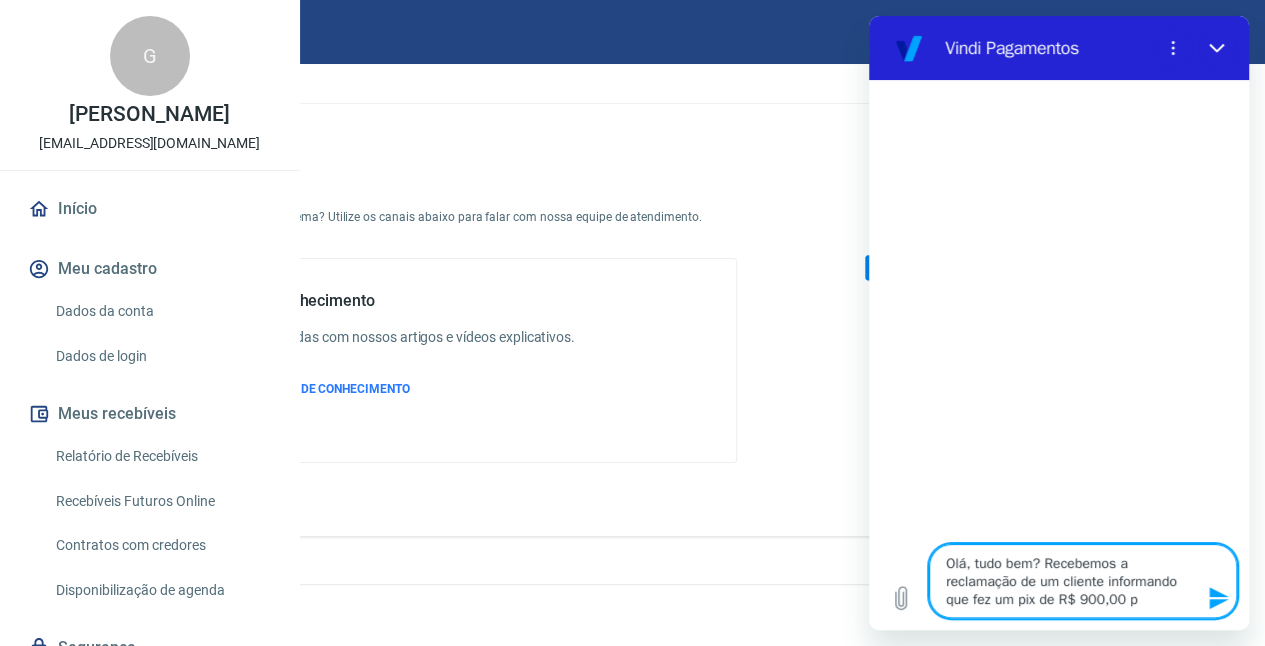 type 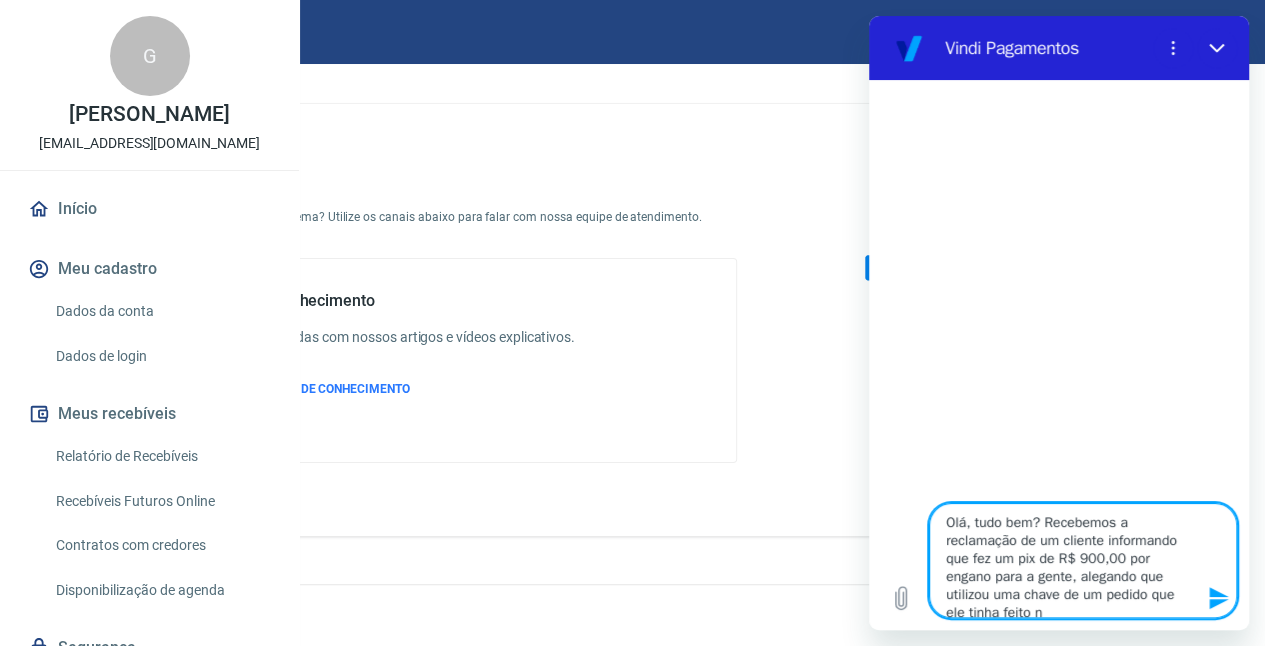 scroll, scrollTop: 4, scrollLeft: 0, axis: vertical 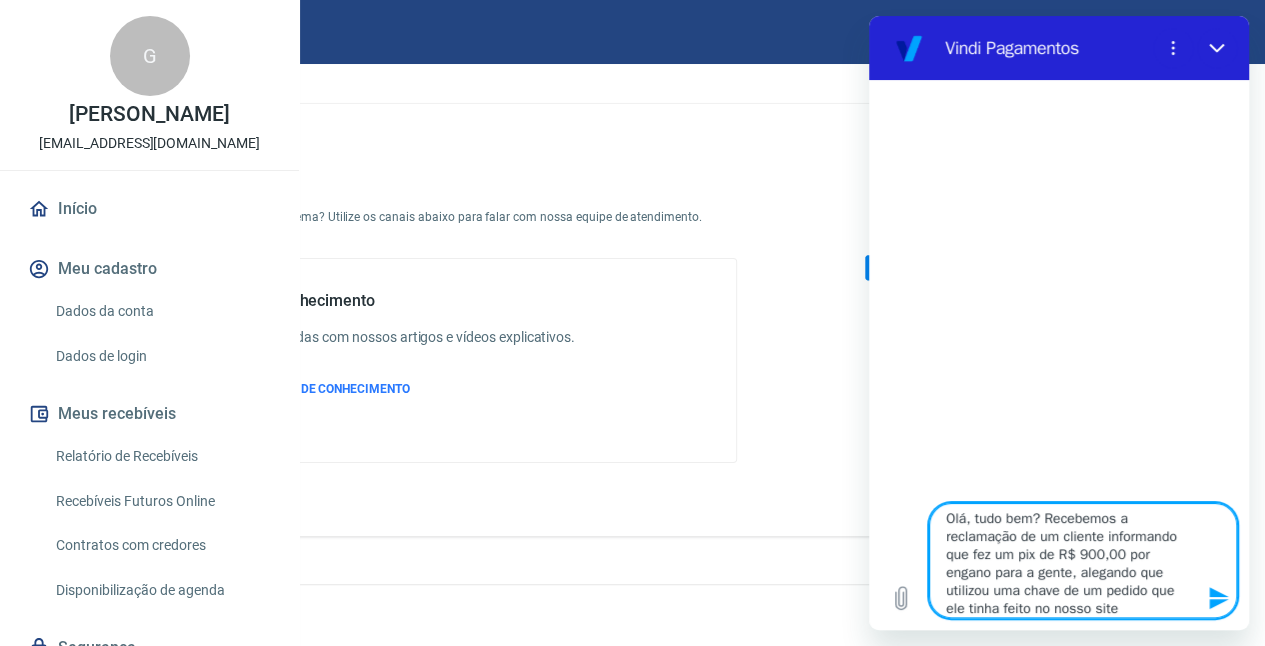 drag, startPoint x: 1123, startPoint y: 555, endPoint x: 1132, endPoint y: 544, distance: 14.21267 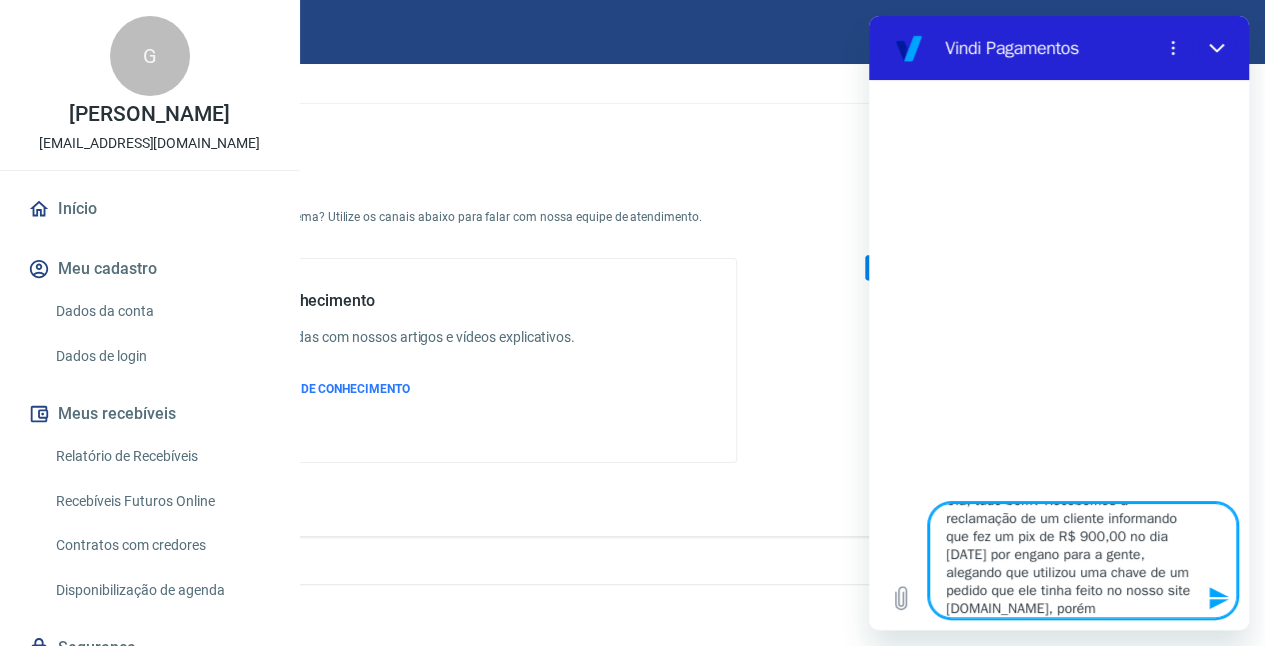 scroll, scrollTop: 32, scrollLeft: 0, axis: vertical 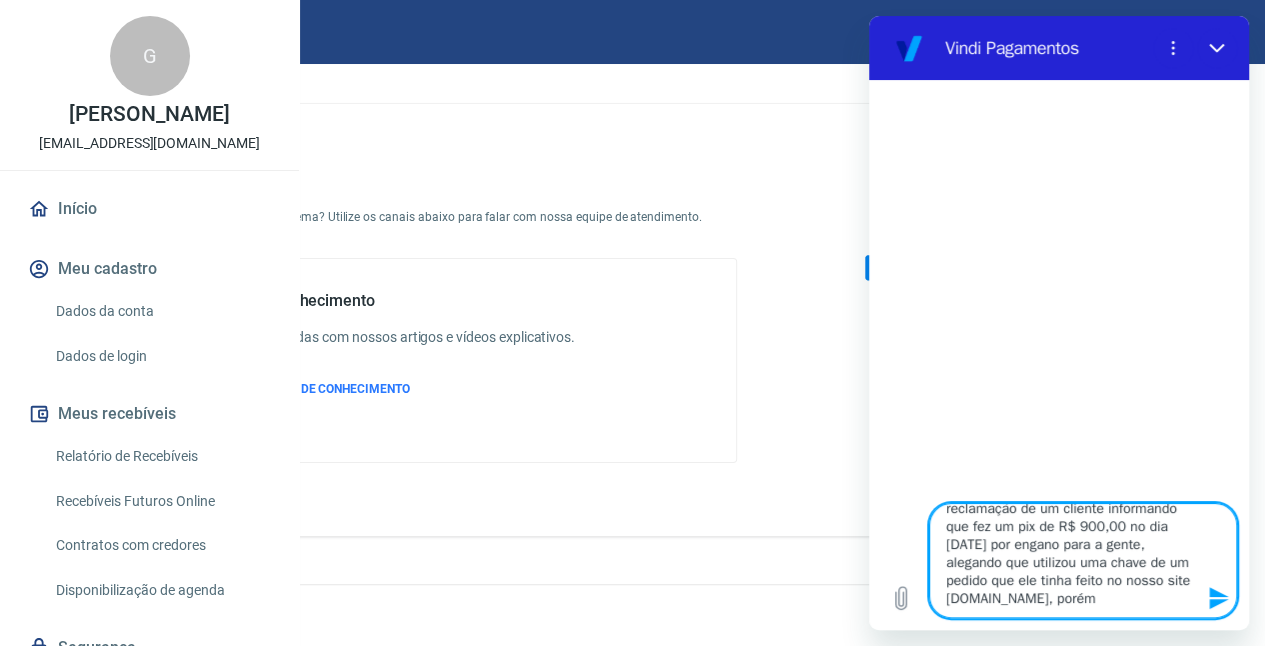 click on "Olá, tudo bem? Recebemos a reclamação de um cliente informando que fez um pix de R$ 900,00 no dia [DATE] por engano para a gente, alegando que utilizou uma chave de um pedido que ele tinha feito no nosso site [DOMAIN_NAME], porém" at bounding box center (1083, 560) 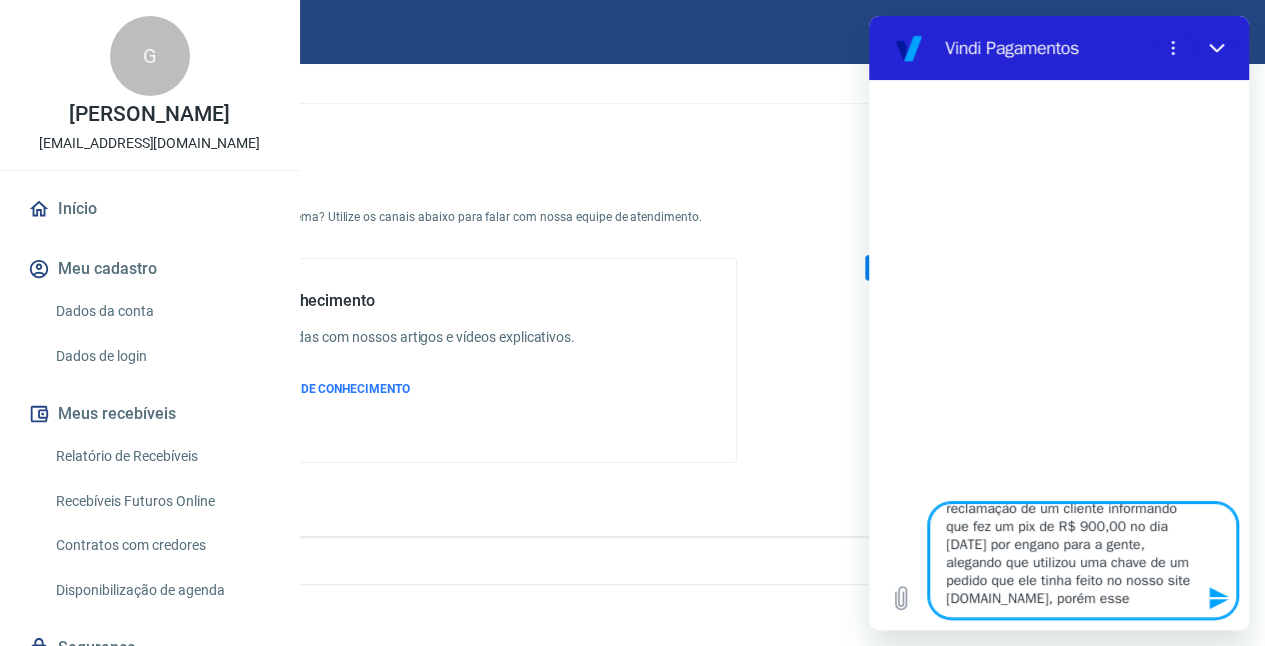 click on "Olá, tudo bem? Recebemos a reclamação de um cliente informando que fez um pix de R$ 900,00 no dia [DATE] por engano para a gente, alegando que utilizou uma chave de um pedido que ele tinha feito no nosso site [DOMAIN_NAME], porém esse" at bounding box center [1083, 560] 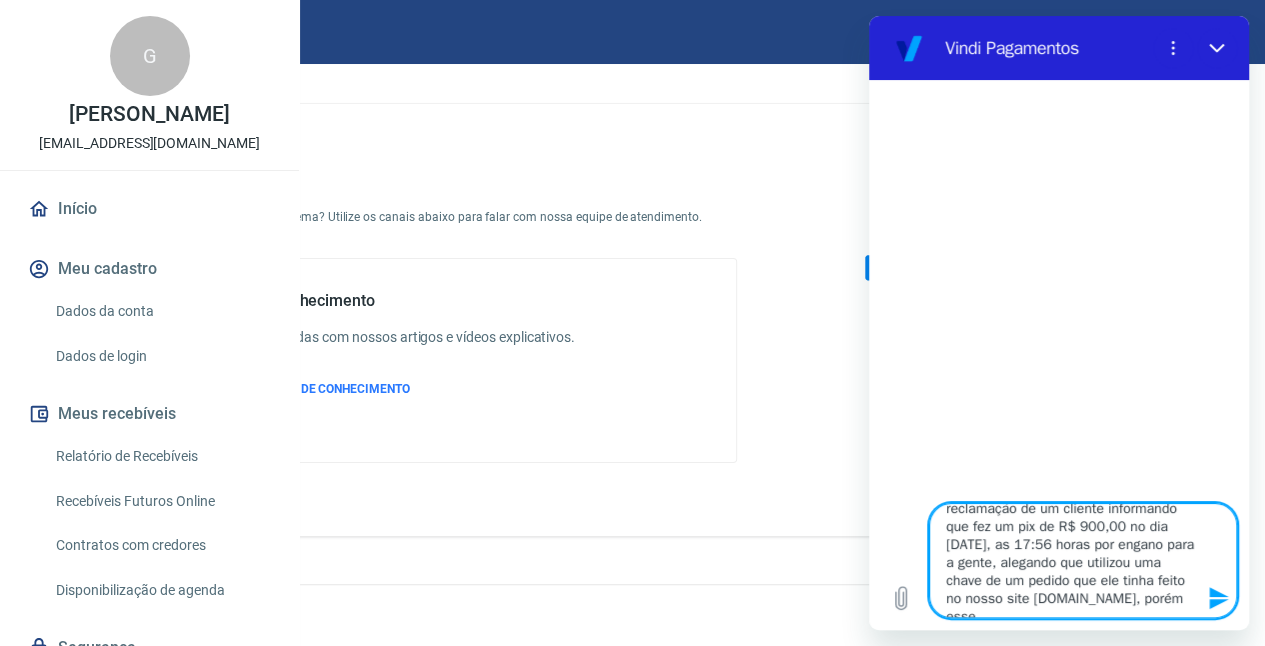 click on "Olá, tudo bem? Recebemos a reclamação de um cliente informando que fez um pix de R$ 900,00 no dia [DATE], as 17:56 horas por engano para a gente, alegando que utilizou uma chave de um pedido que ele tinha feito no nosso site [DOMAIN_NAME], porém esse" at bounding box center (1083, 560) 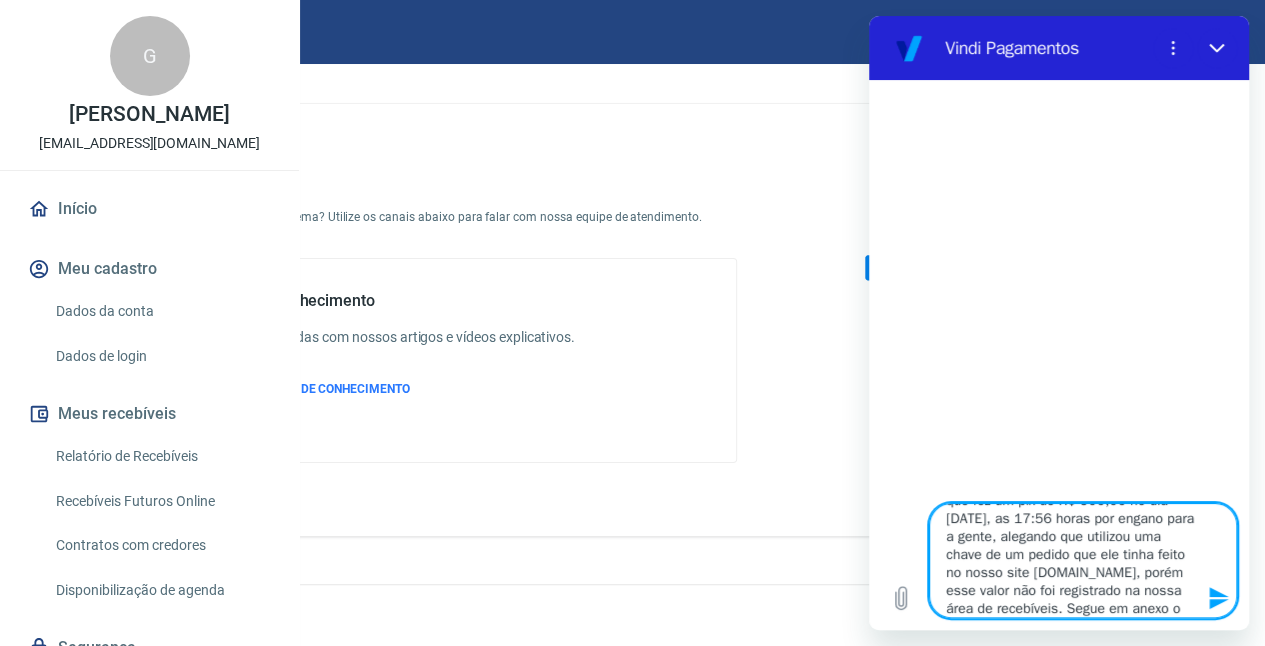 scroll, scrollTop: 76, scrollLeft: 0, axis: vertical 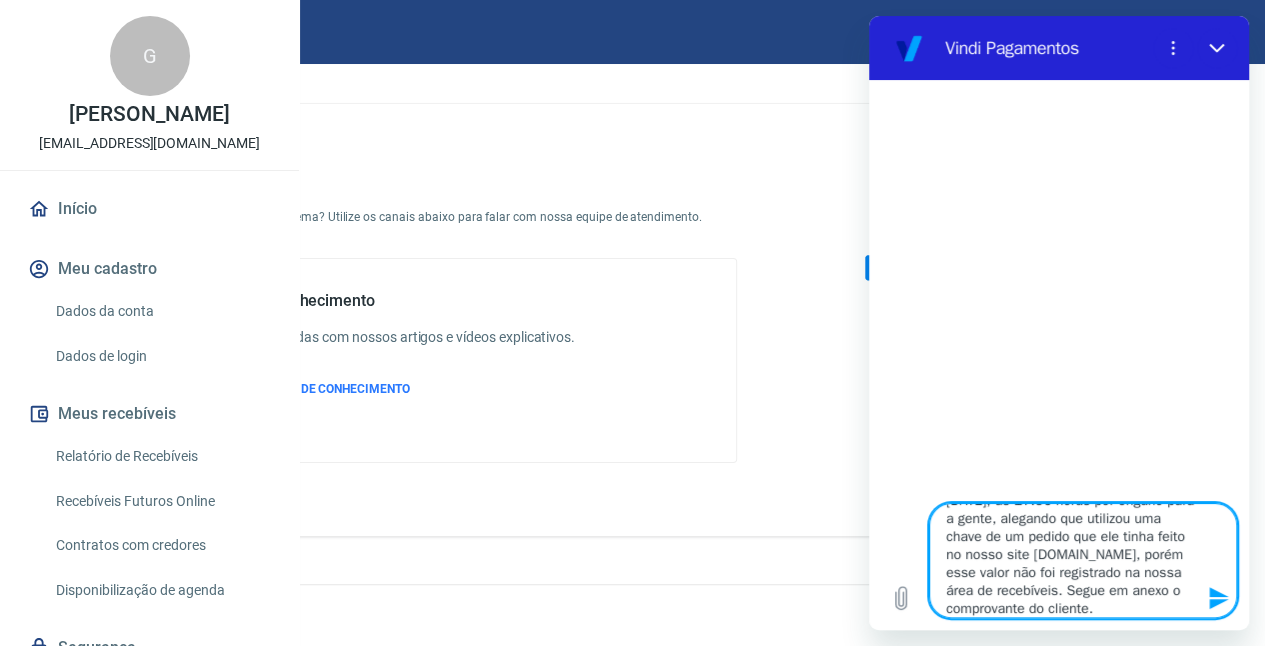 click on "Olá, tudo bem? Recebemos a reclamação de um cliente informando que fez um pix de R$ 900,00 no dia [DATE], as 17:56 horas por engano para a gente, alegando que utilizou uma chave de um pedido que ele tinha feito no nosso site [DOMAIN_NAME], porém esse valor não foi registrado na nossa área de recebíveis. Segue em anexo o comprovante do cliente." at bounding box center [1083, 560] 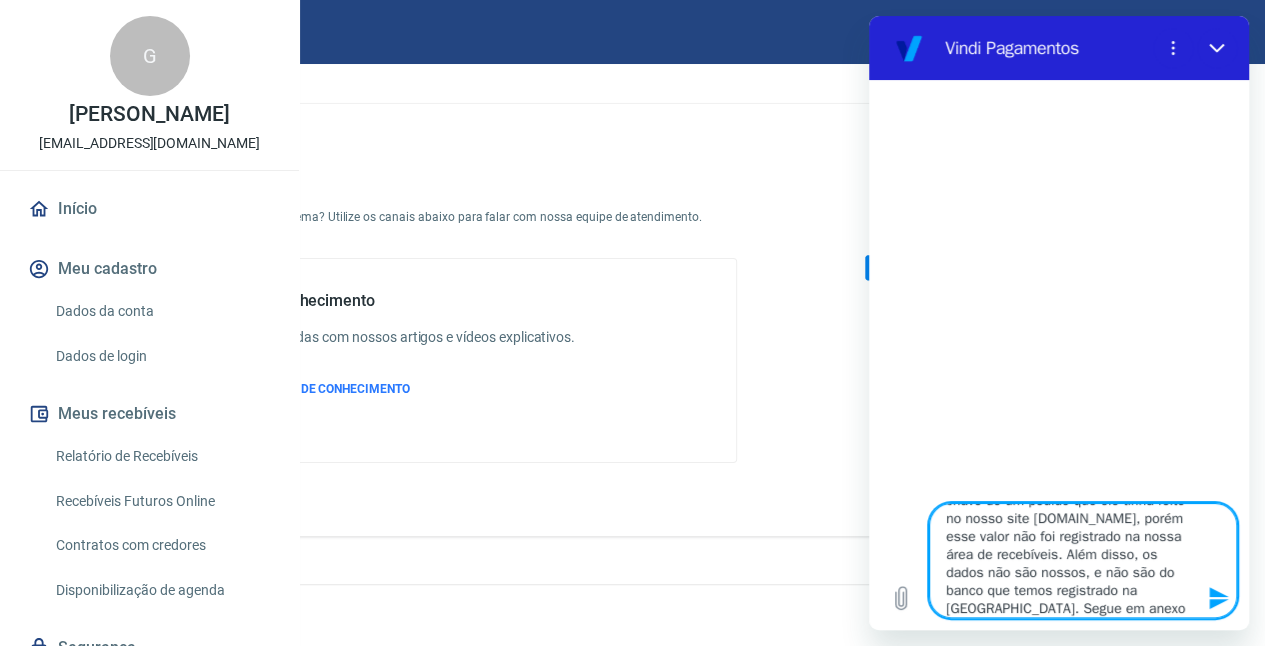 scroll, scrollTop: 122, scrollLeft: 0, axis: vertical 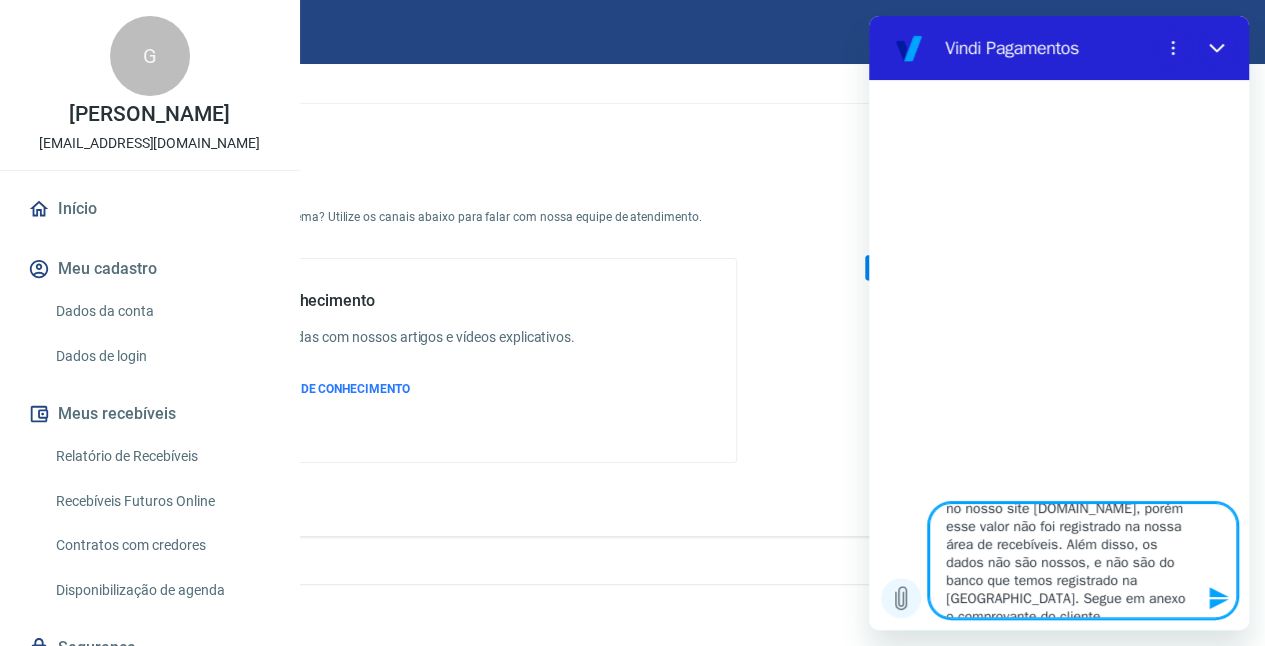 click 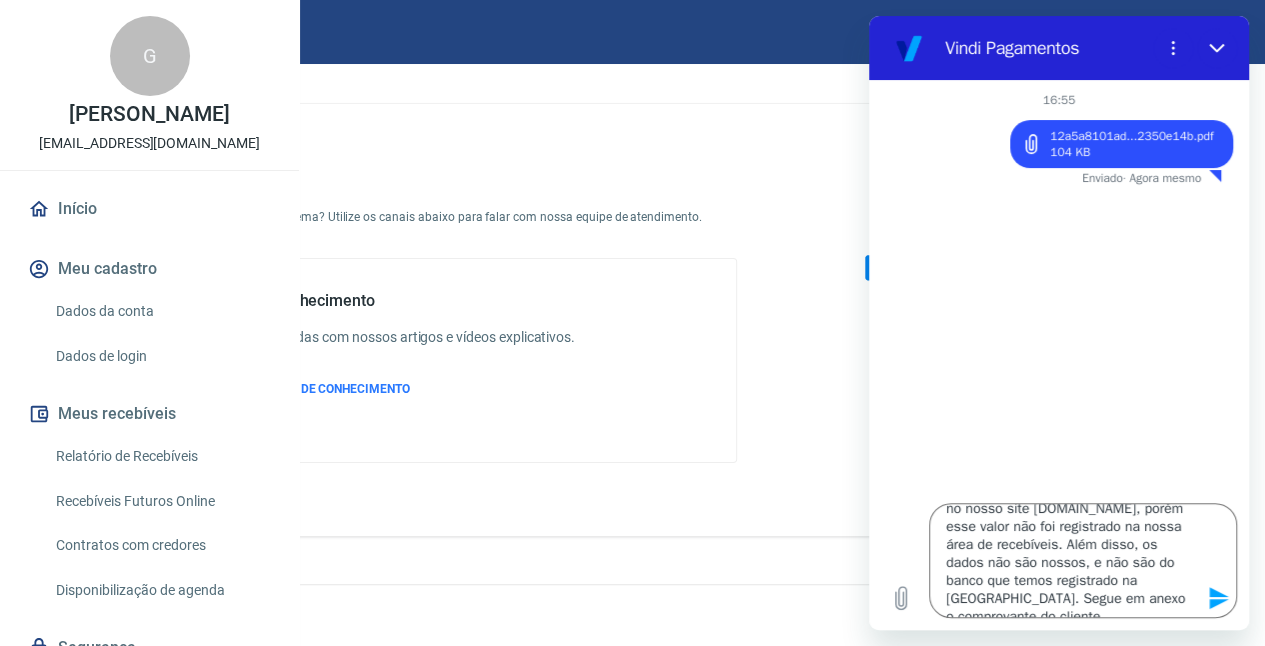 click 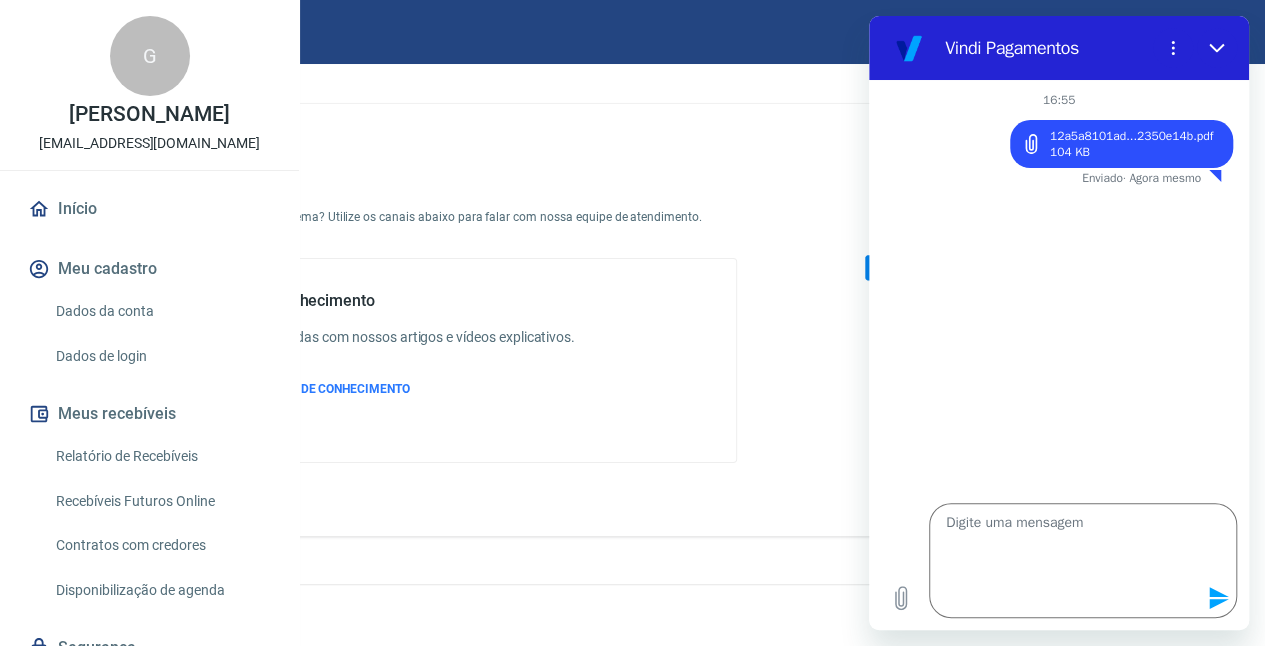 scroll, scrollTop: 0, scrollLeft: 0, axis: both 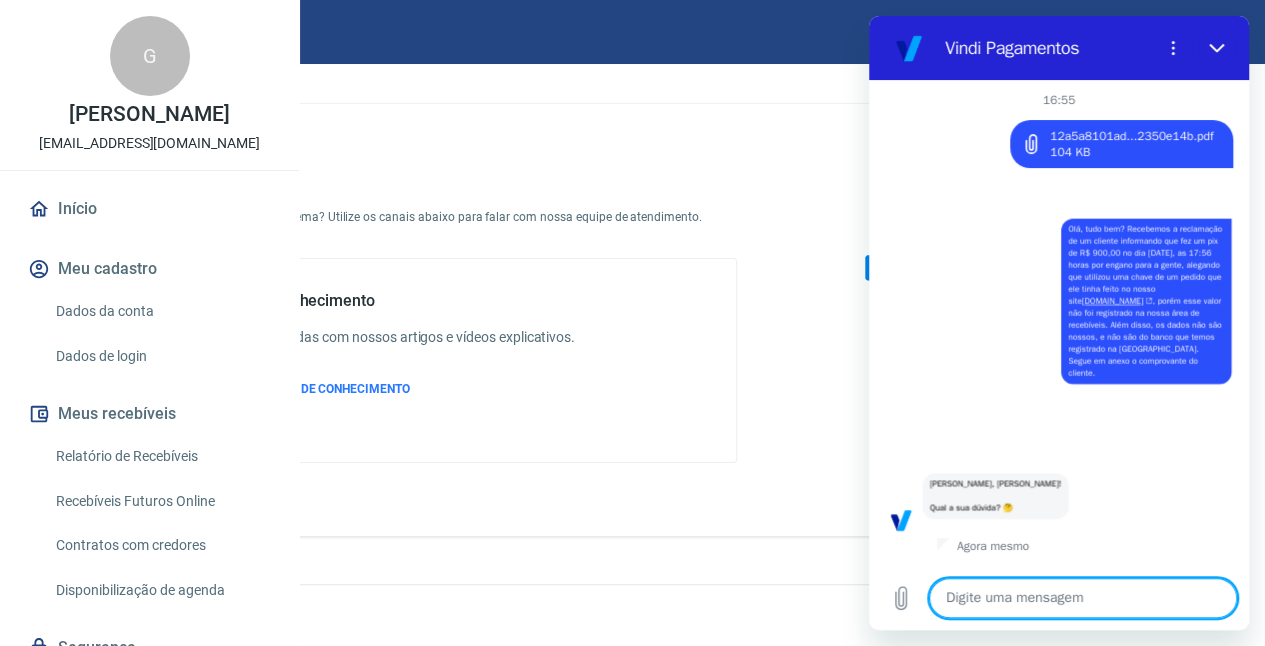 click at bounding box center [1083, 598] 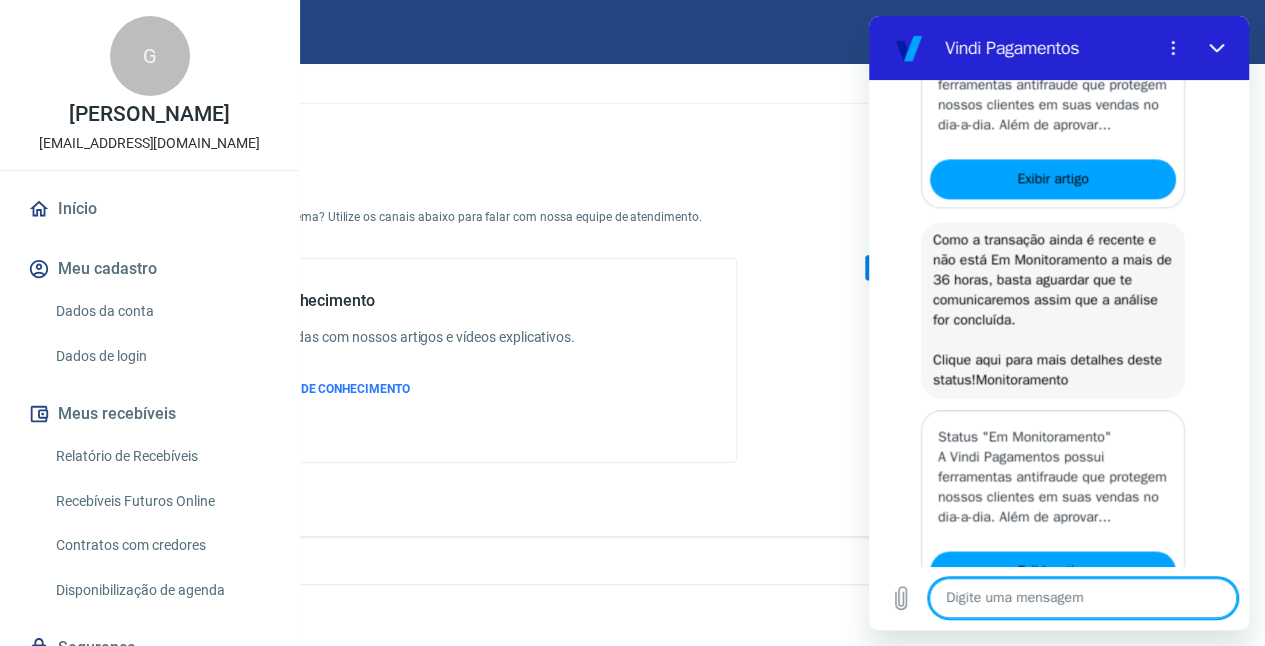 scroll, scrollTop: 1733, scrollLeft: 0, axis: vertical 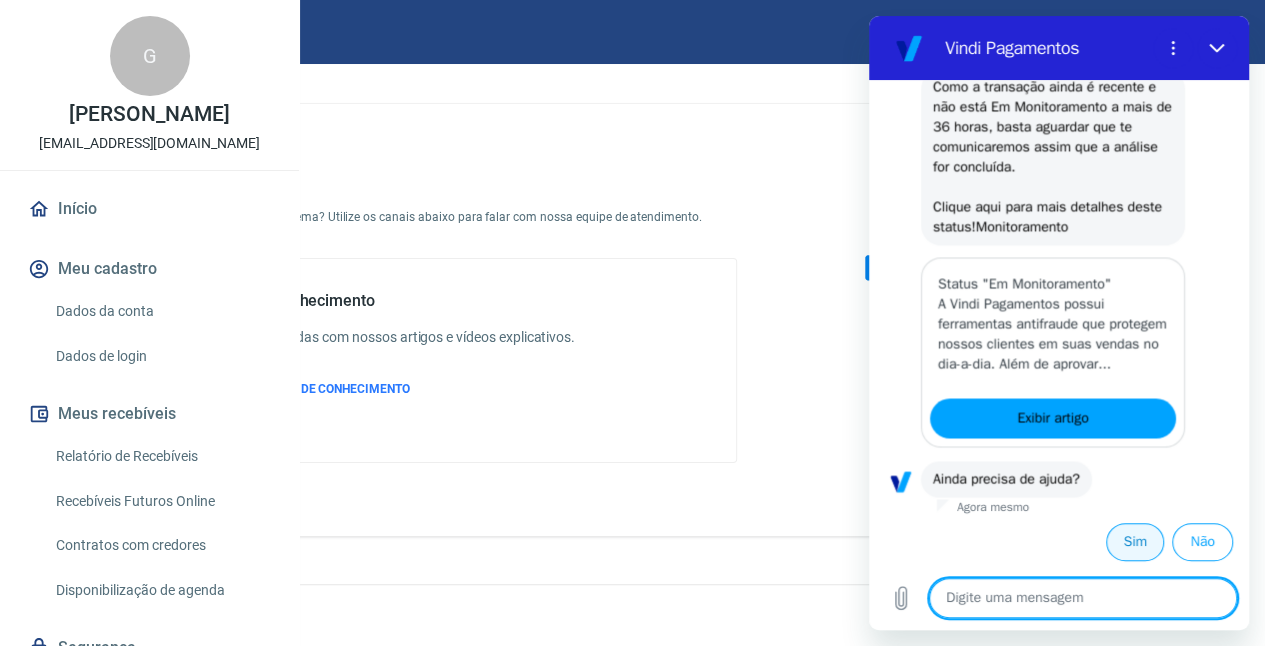 click on "Sim" at bounding box center [1135, 542] 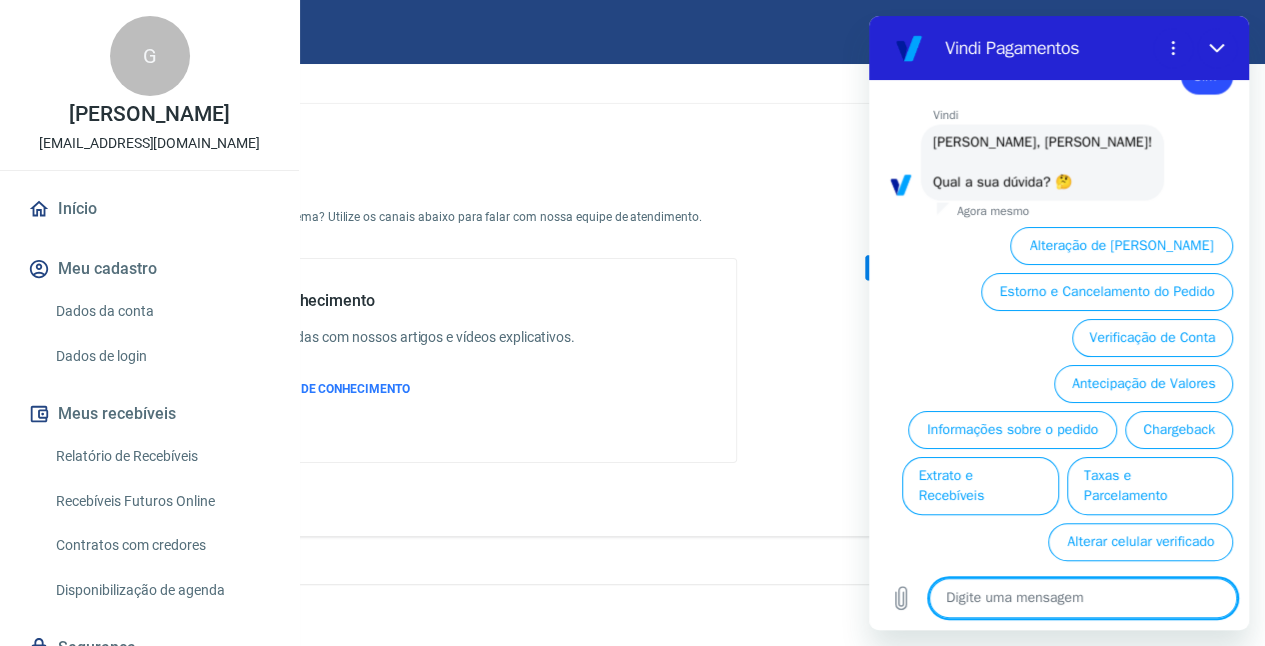scroll, scrollTop: 2204, scrollLeft: 0, axis: vertical 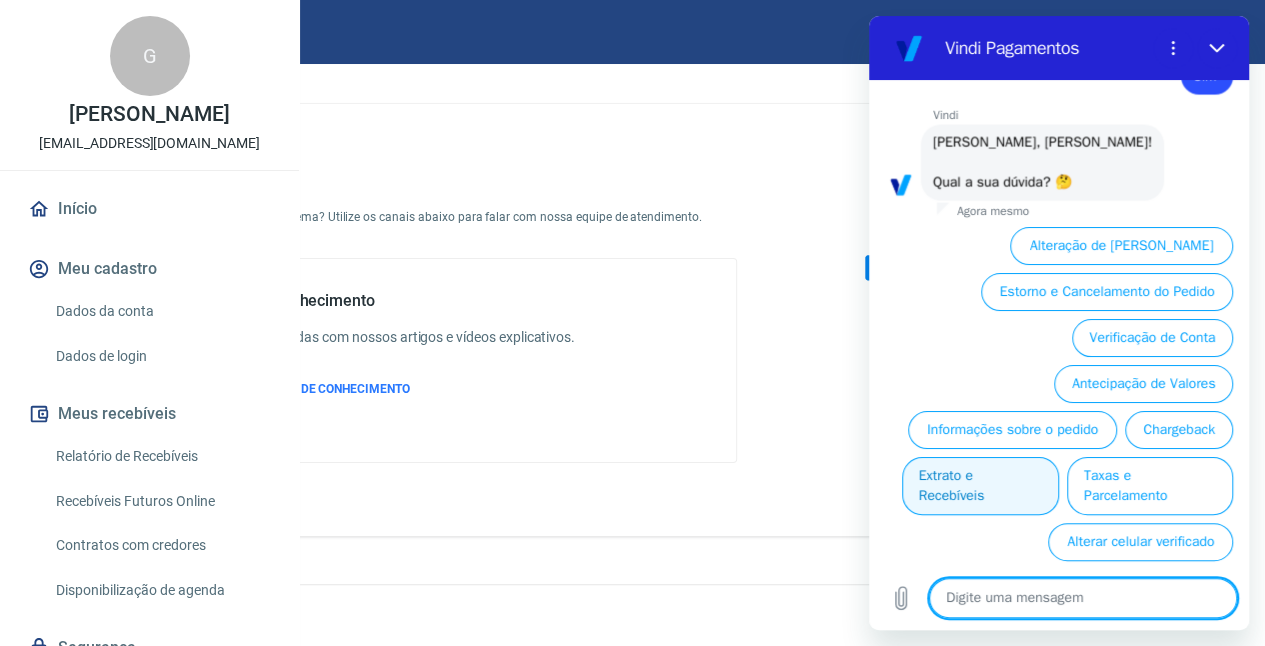 click on "Extrato e Recebíveis" at bounding box center [980, 486] 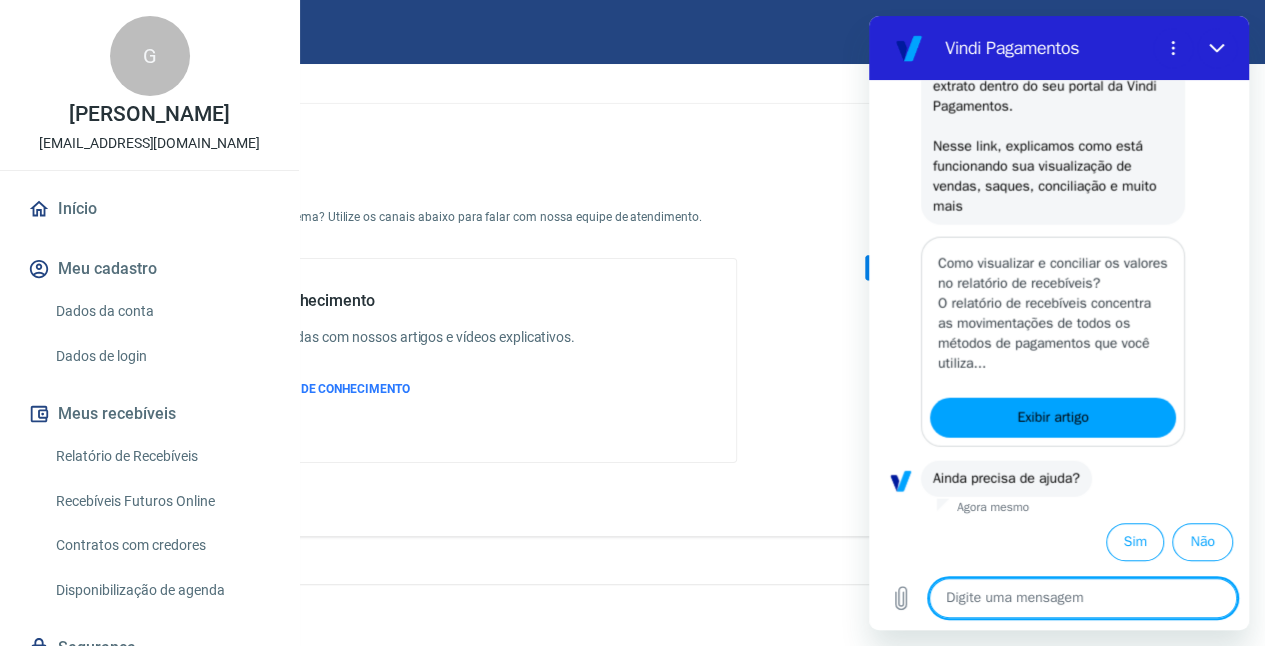 scroll, scrollTop: 2432, scrollLeft: 0, axis: vertical 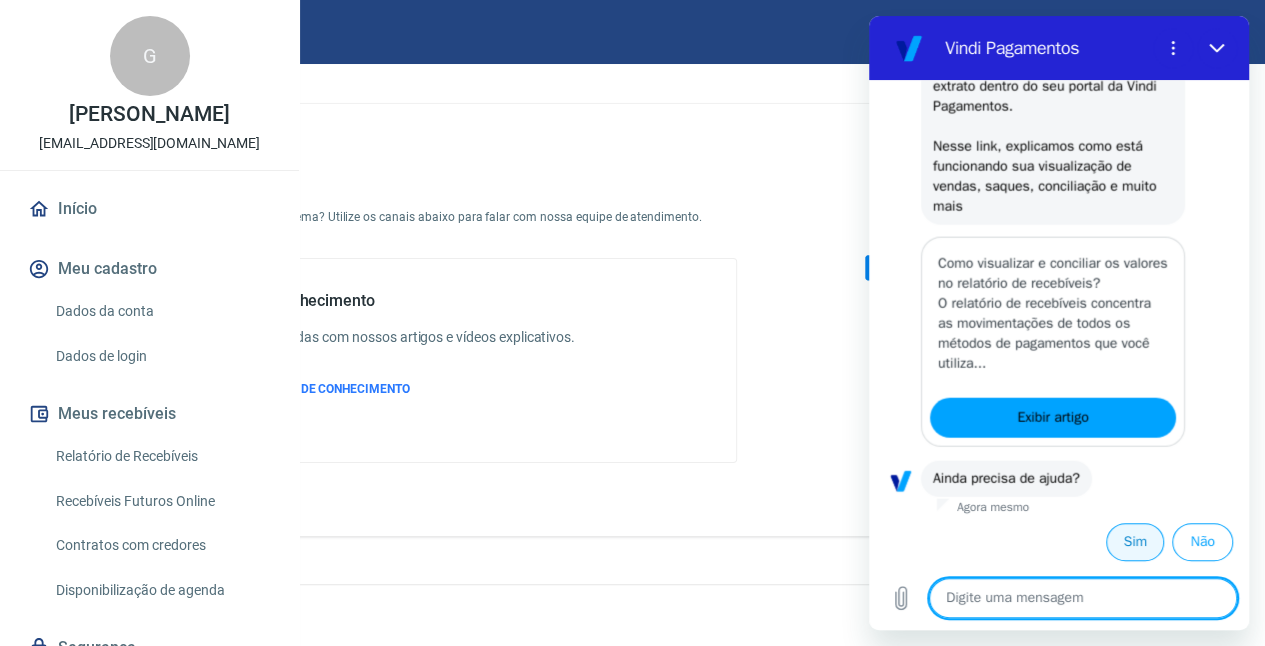 click on "Sim" at bounding box center [1135, 542] 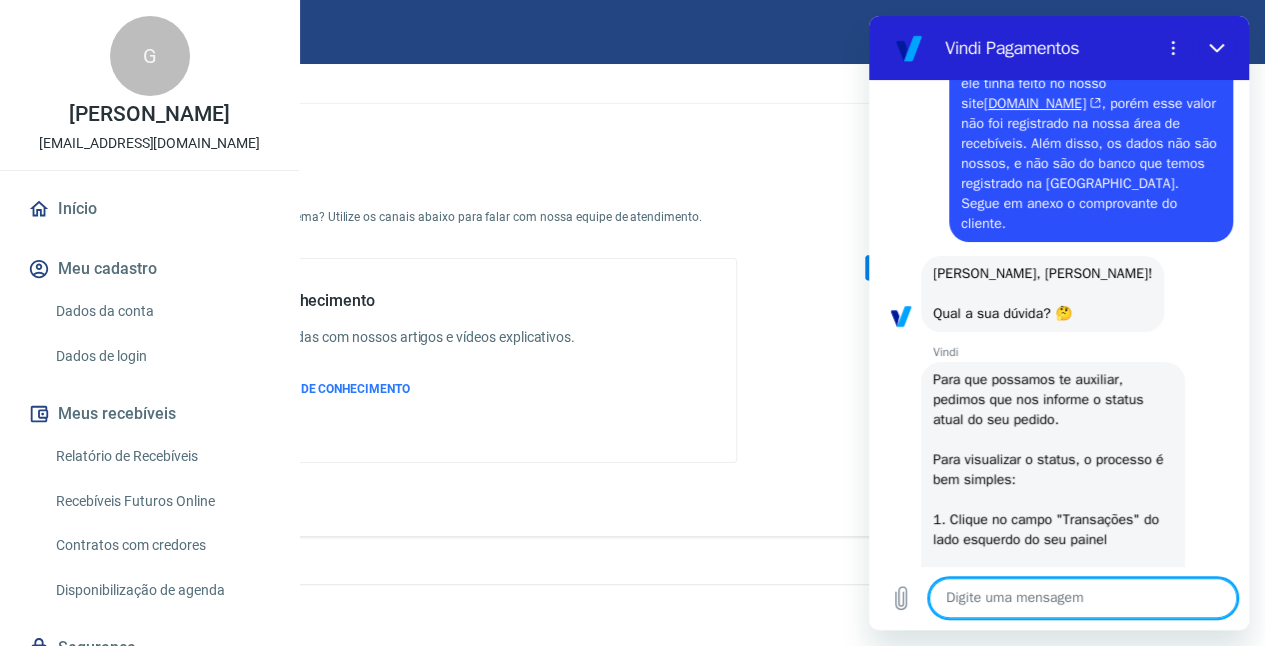 scroll, scrollTop: 0, scrollLeft: 0, axis: both 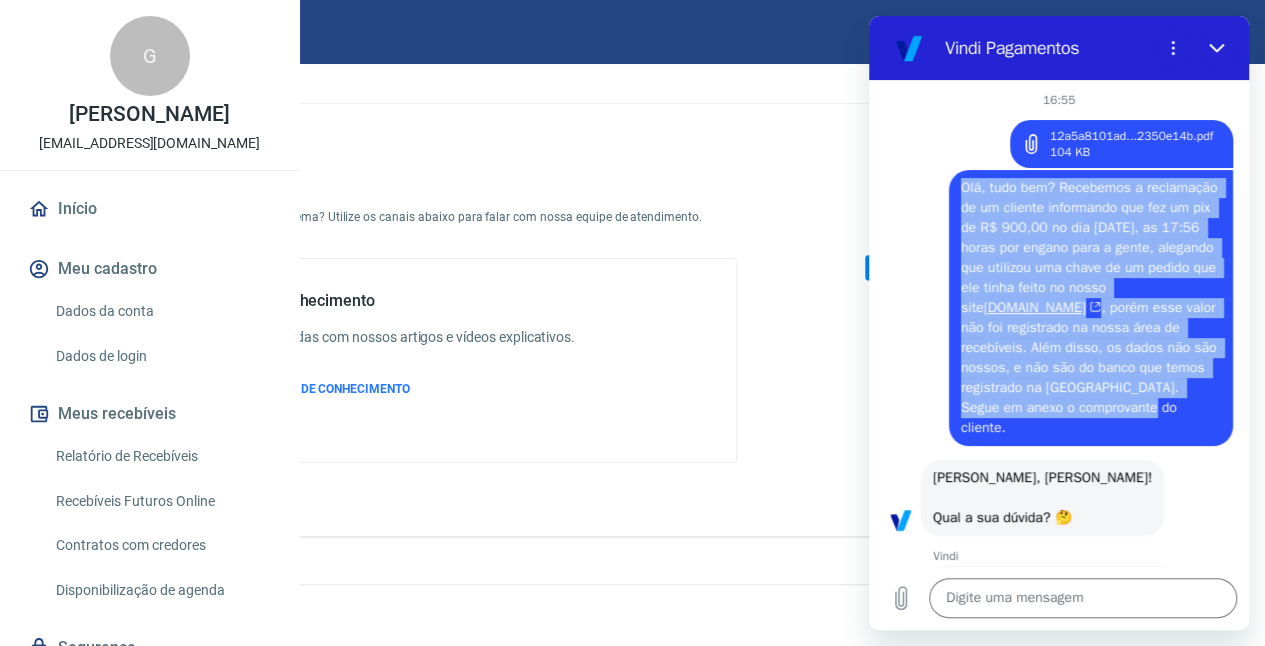 drag, startPoint x: 962, startPoint y: 188, endPoint x: 1042, endPoint y: 428, distance: 252.98221 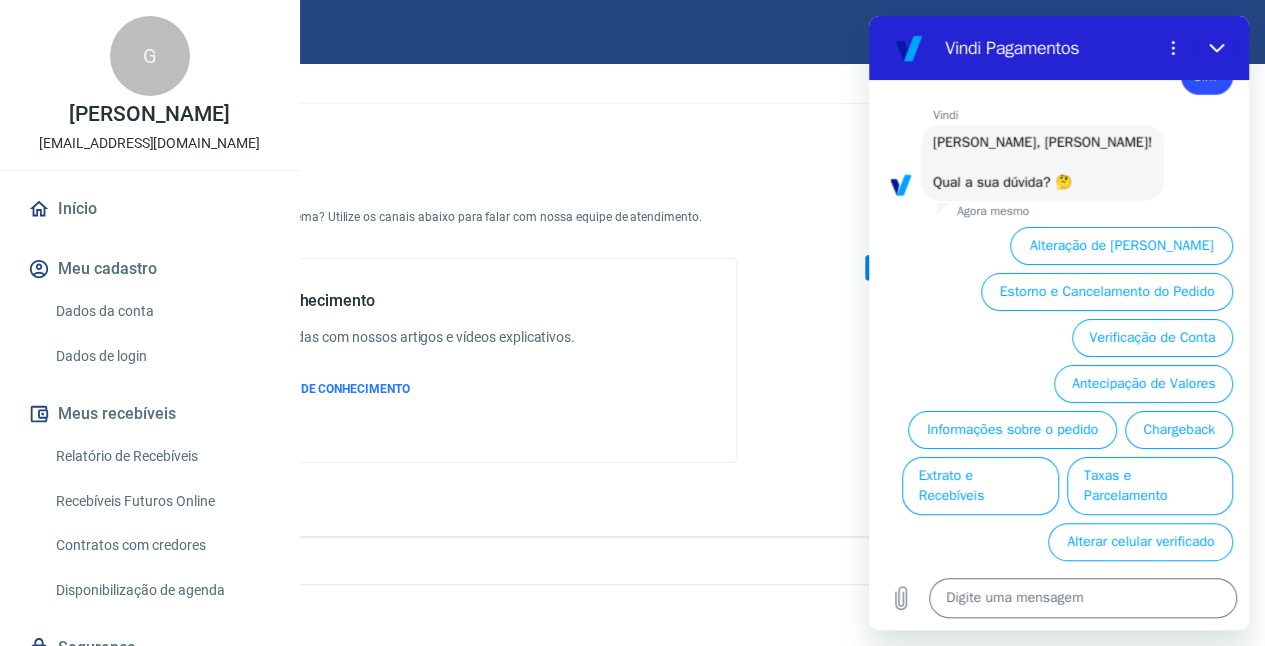 scroll, scrollTop: 2904, scrollLeft: 0, axis: vertical 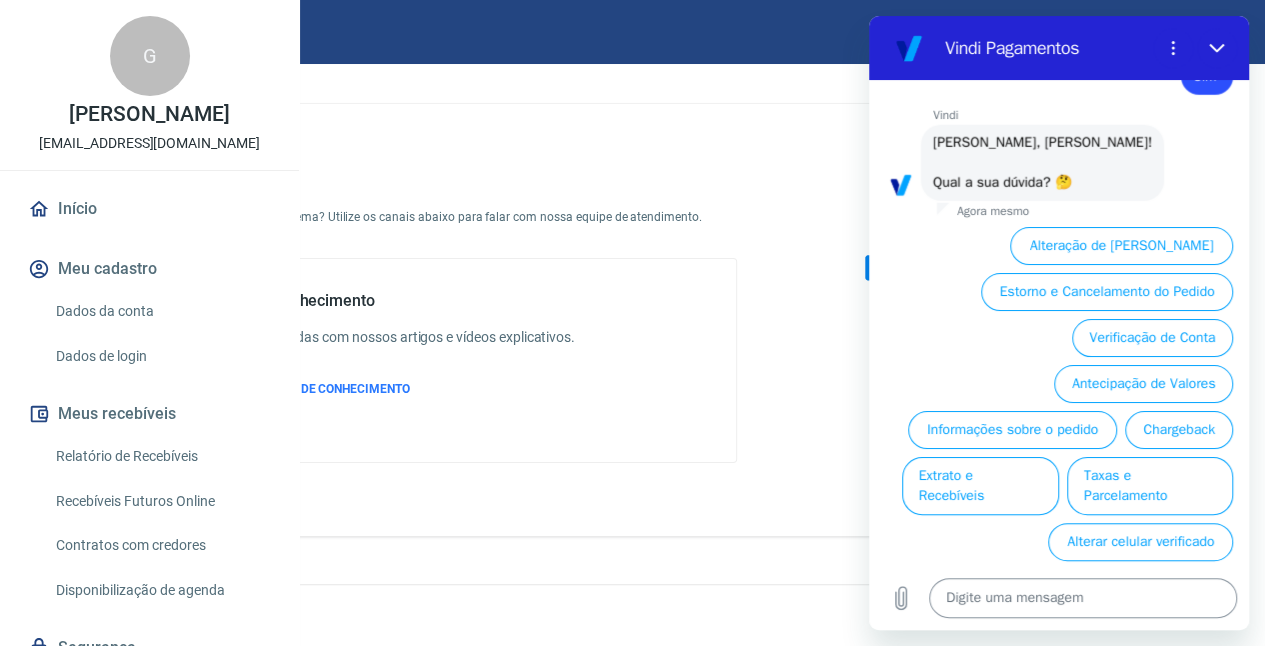 click at bounding box center [1083, 598] 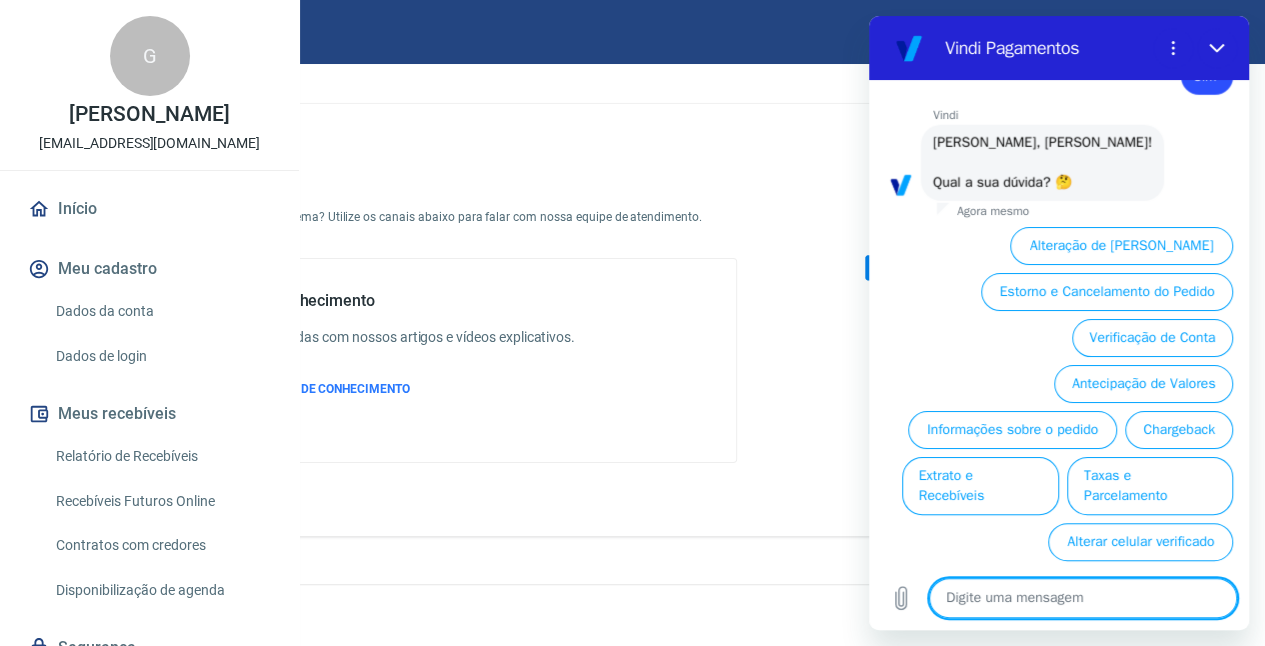 paste on "Olá, tudo bem? Recebemos a reclamação de um cliente informando que fez um pix de R$ 900,00 no dia [DATE], as 17:56 horas por engano para a gente, alegando que utilizou uma chave de um pedido que ele tinha feito no nosso site [DOMAIN_NAME], porém esse valor não foi registrado na nossa área de recebíveis. Além disso, os dados não são nossos, e não são do banco que temos registrado na [GEOGRAPHIC_DATA]. Segue em anexo o comprovante do cliente." 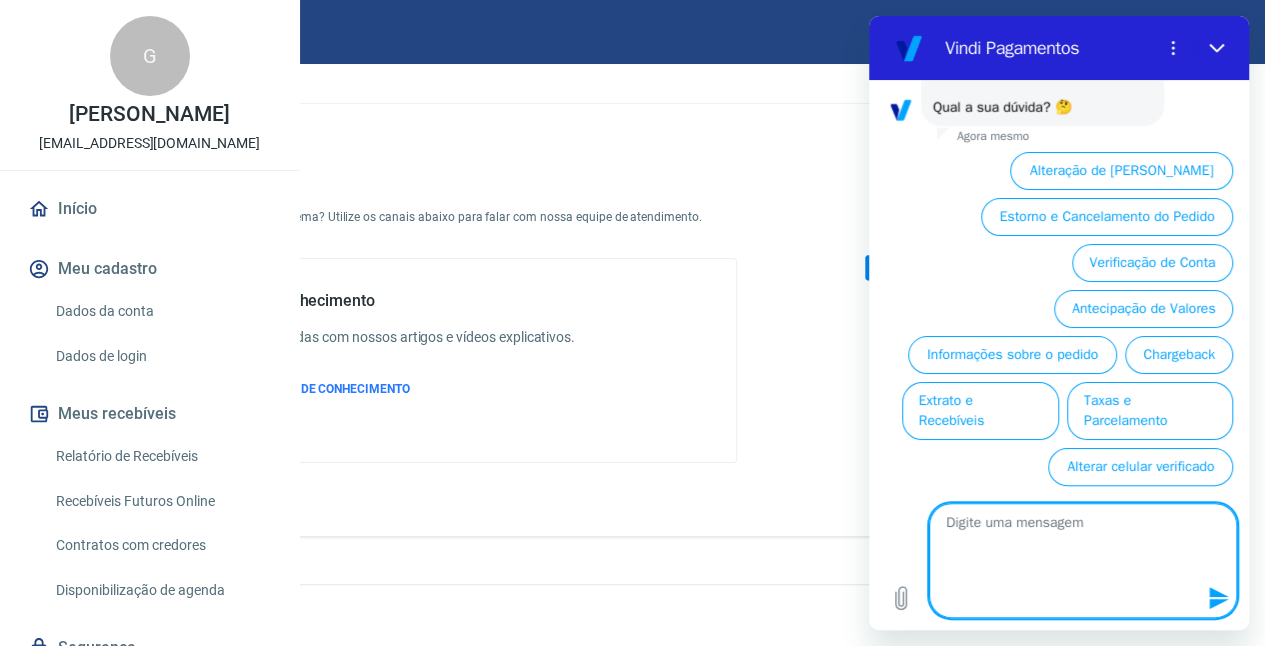 scroll, scrollTop: 0, scrollLeft: 0, axis: both 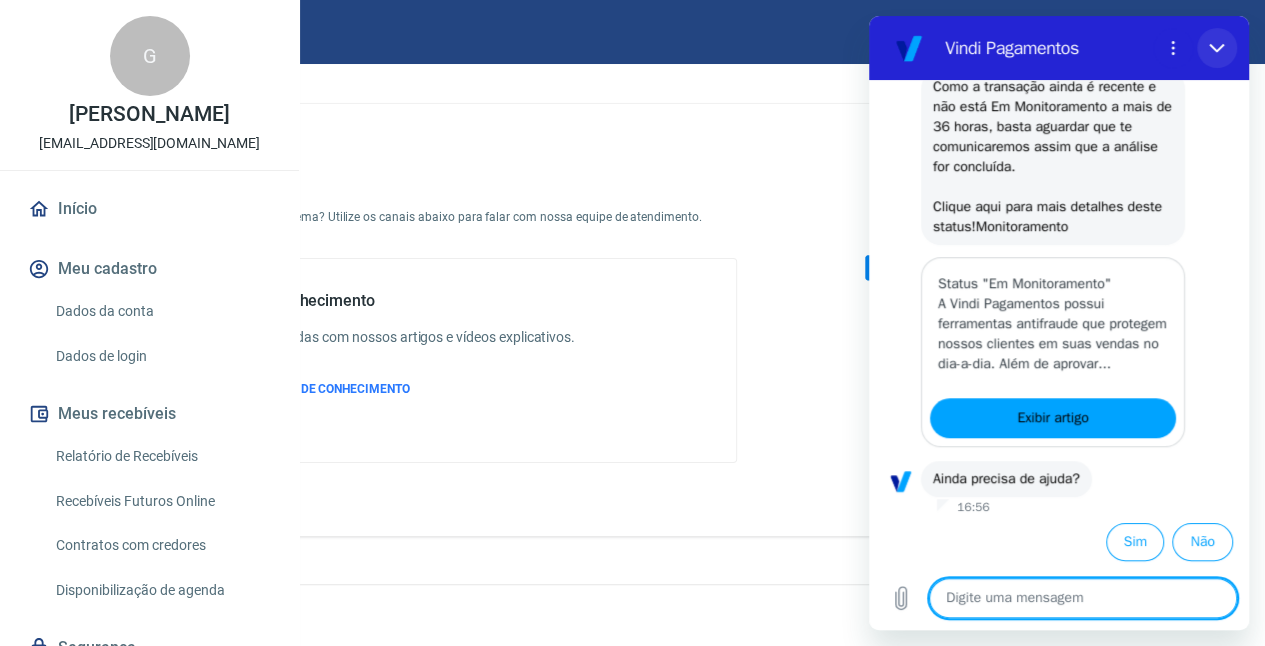 click 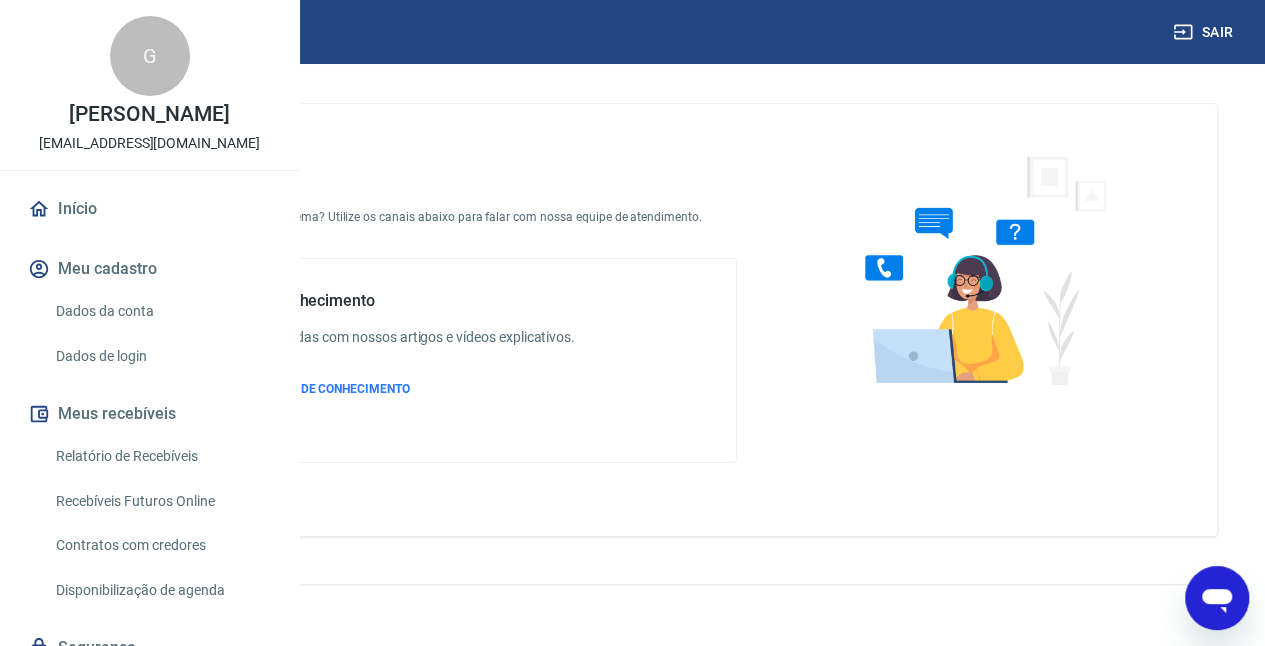 click 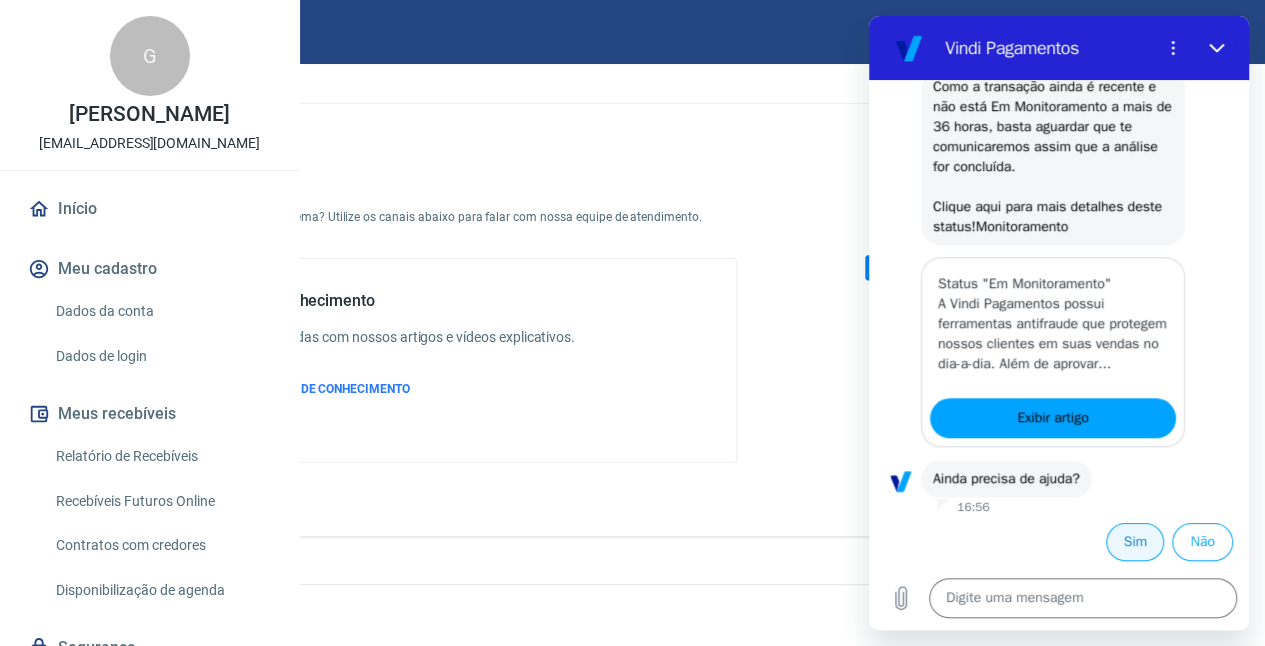 click on "Sim" at bounding box center [1135, 542] 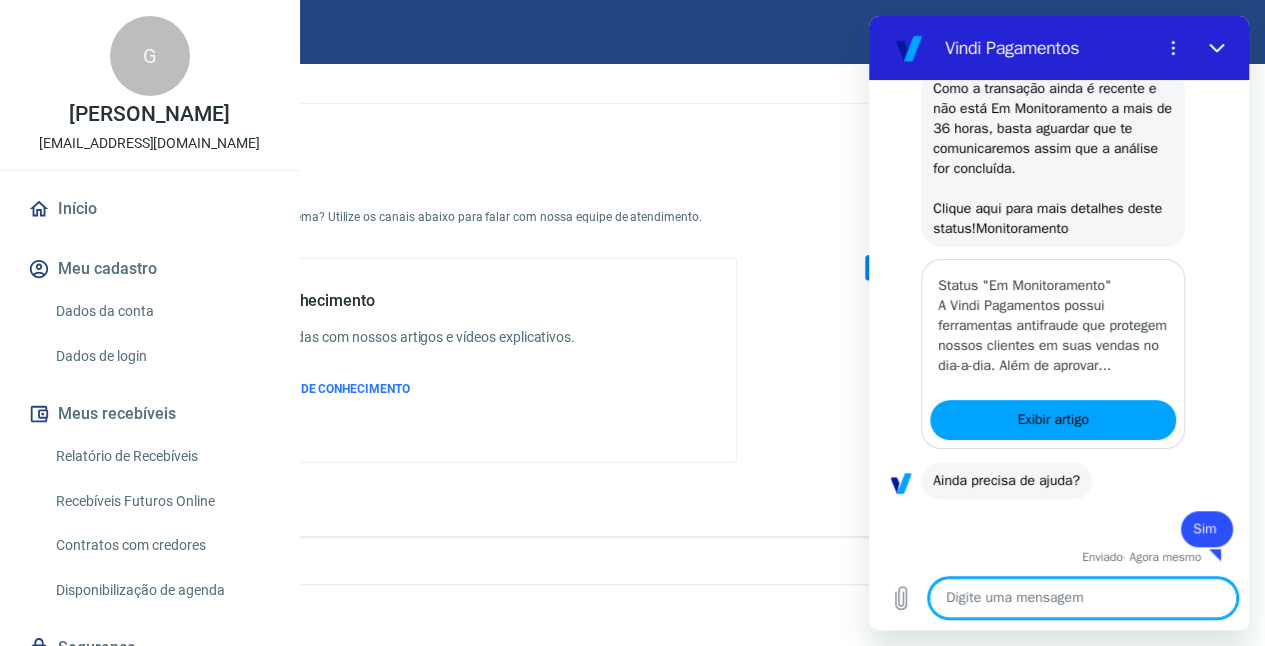 scroll, scrollTop: 4572, scrollLeft: 0, axis: vertical 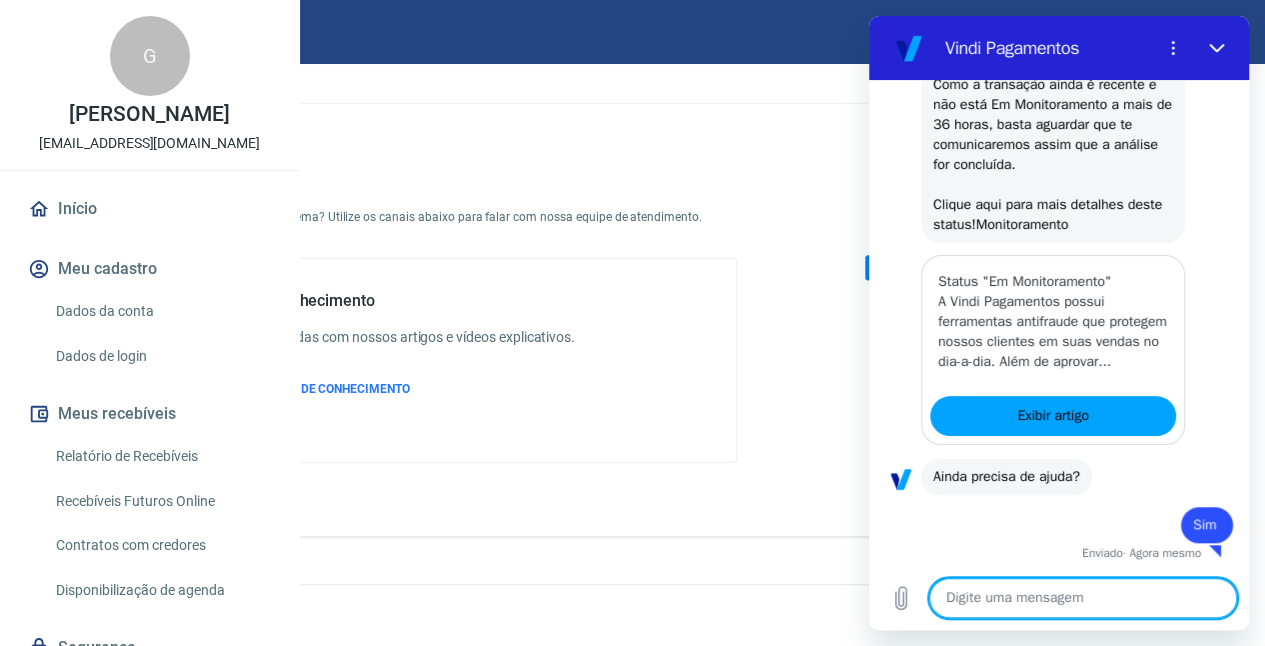 click at bounding box center [1083, 598] 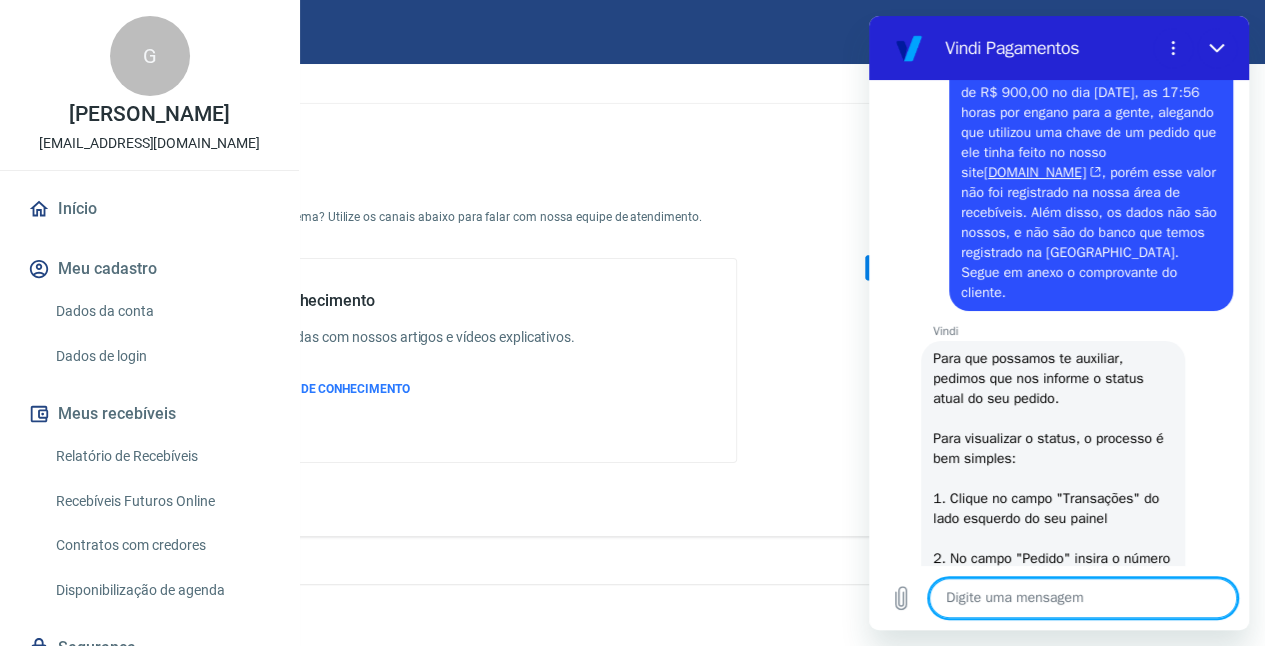 scroll, scrollTop: 2949, scrollLeft: 0, axis: vertical 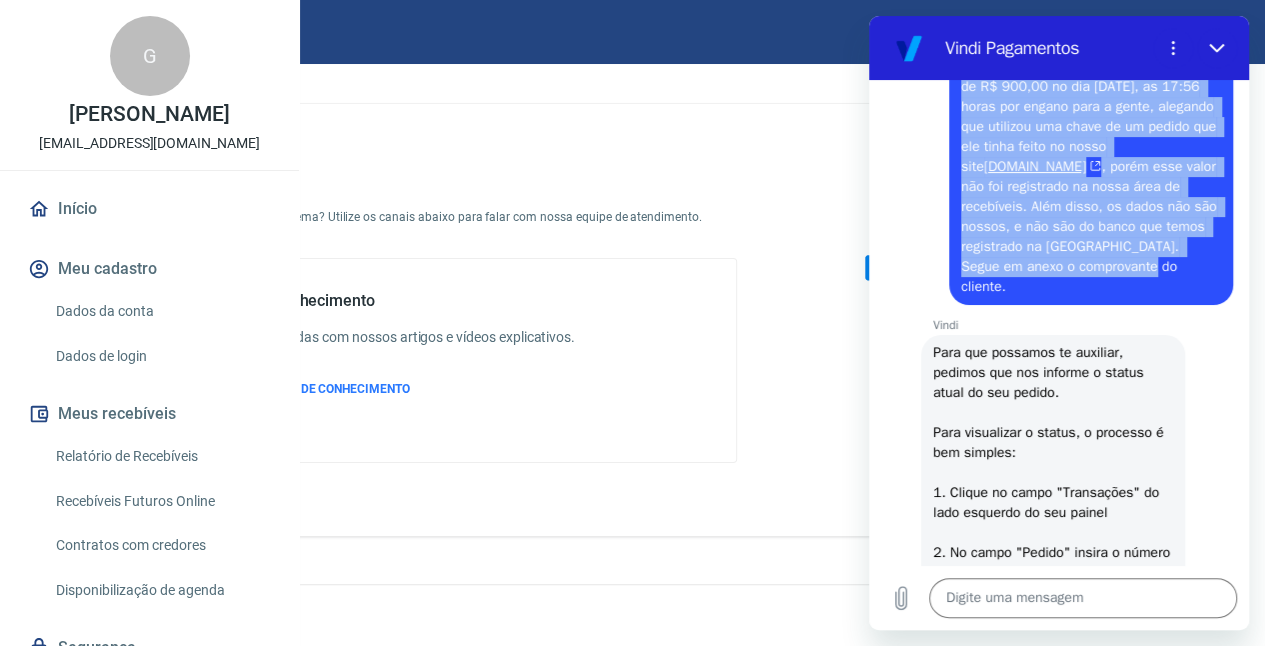 drag, startPoint x: 962, startPoint y: 164, endPoint x: 1010, endPoint y: 394, distance: 234.95532 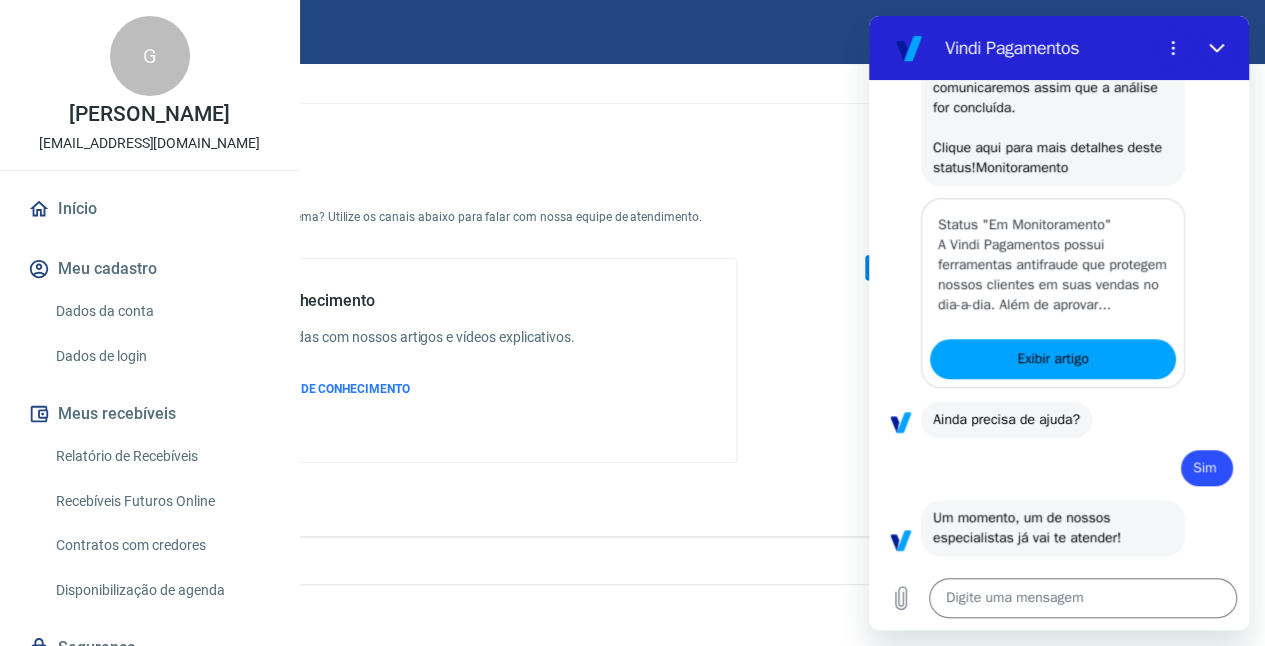 scroll, scrollTop: 4768, scrollLeft: 0, axis: vertical 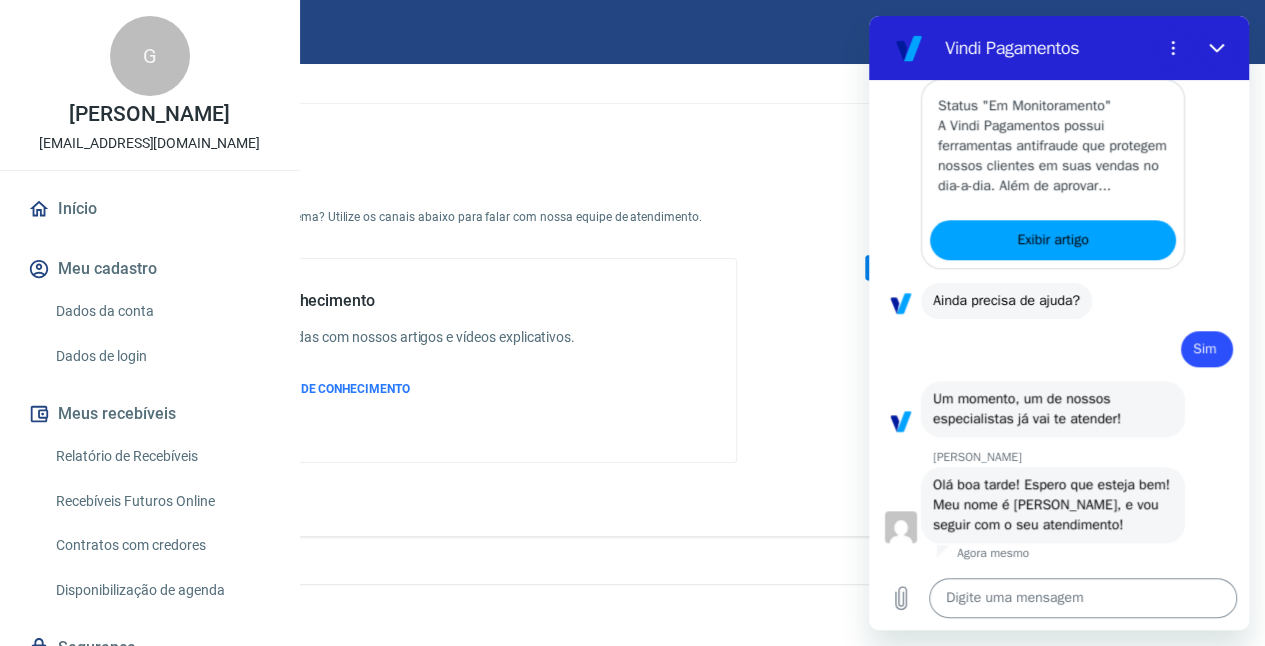 click at bounding box center [1083, 598] 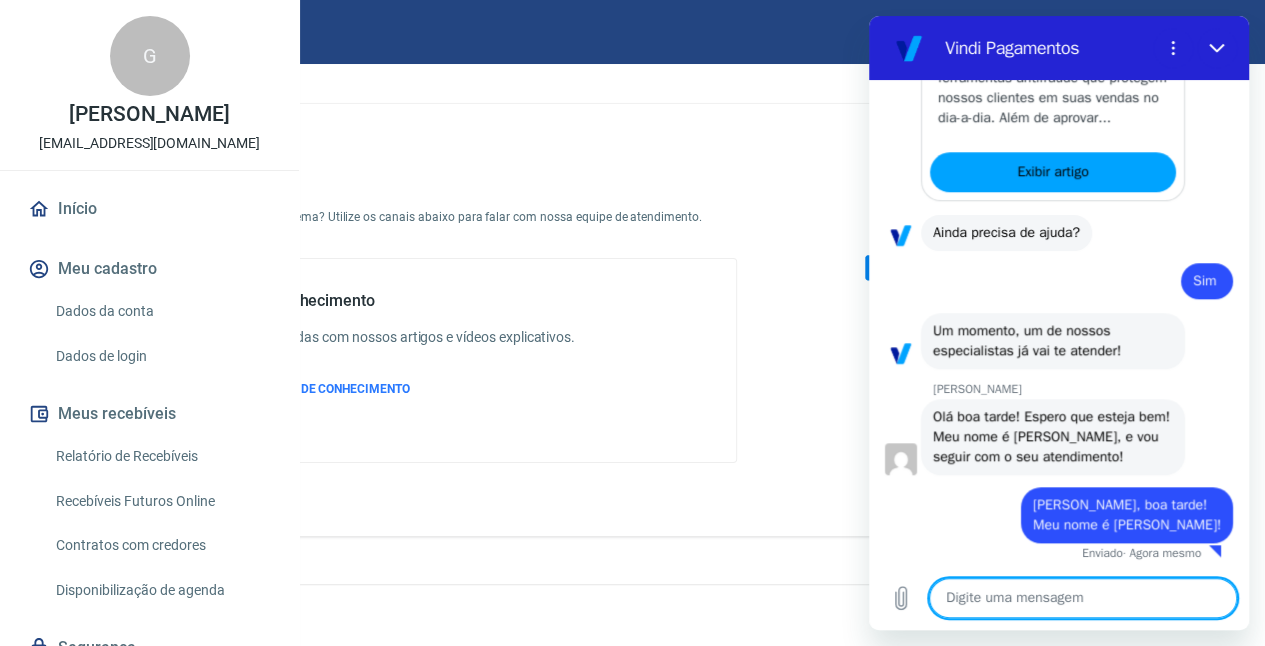scroll, scrollTop: 4836, scrollLeft: 0, axis: vertical 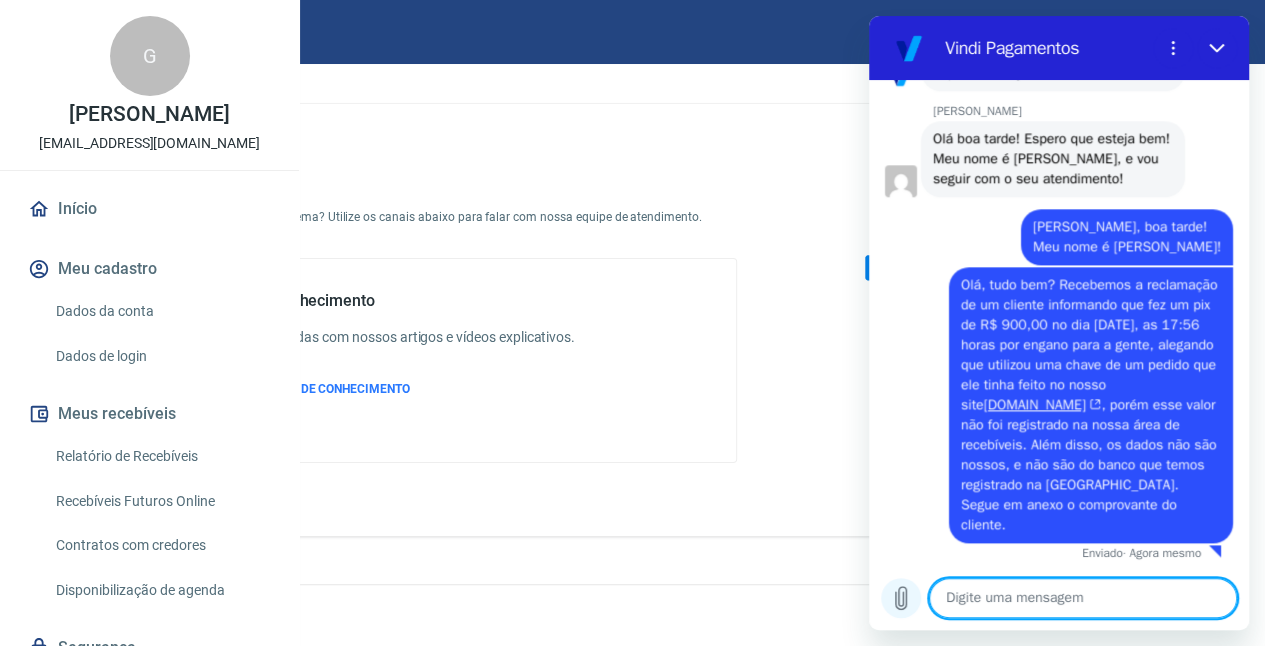 click 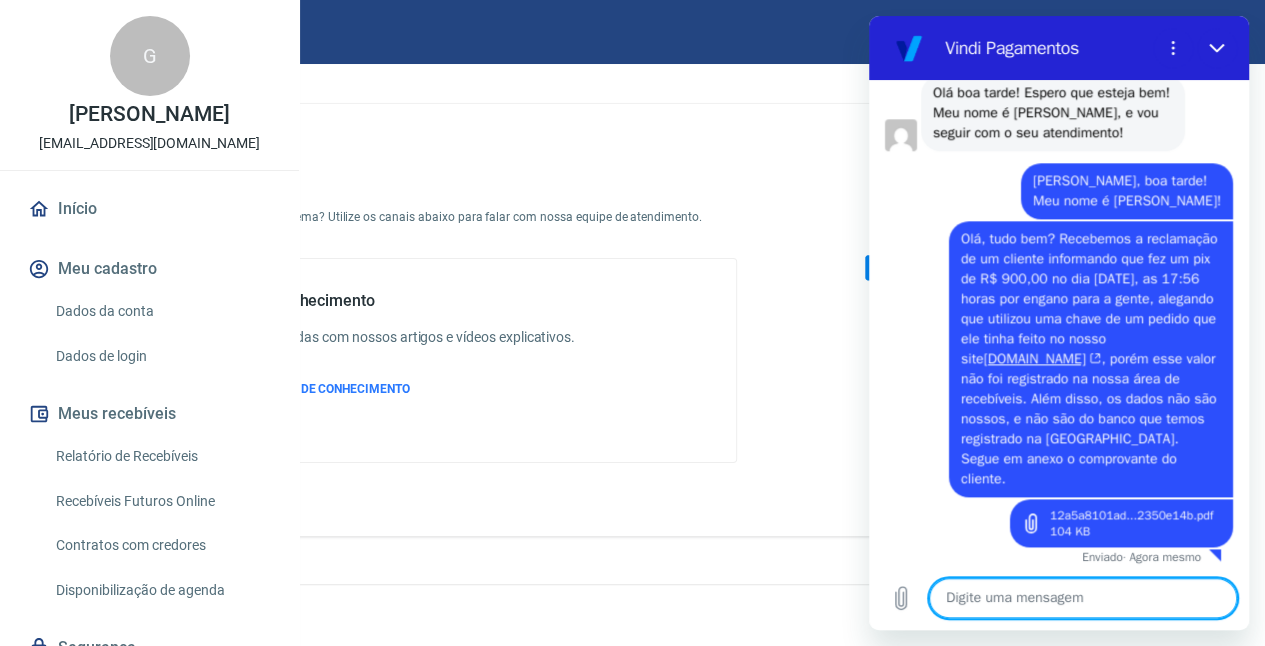 scroll, scrollTop: 5160, scrollLeft: 0, axis: vertical 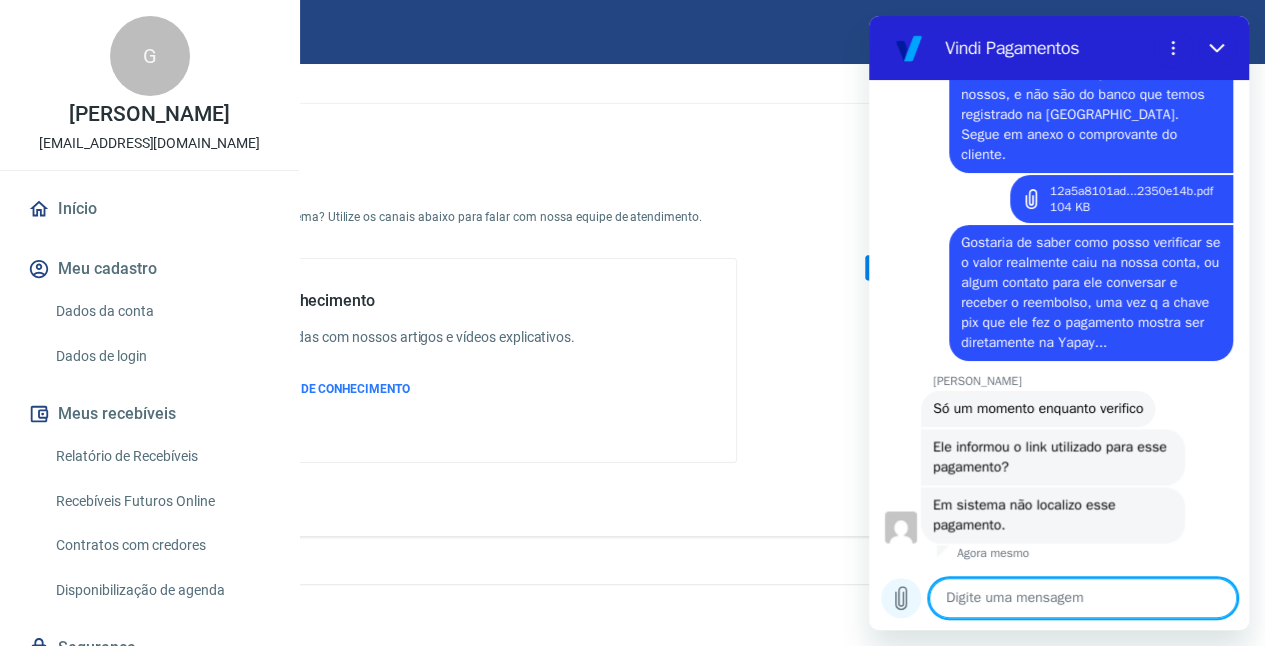 click 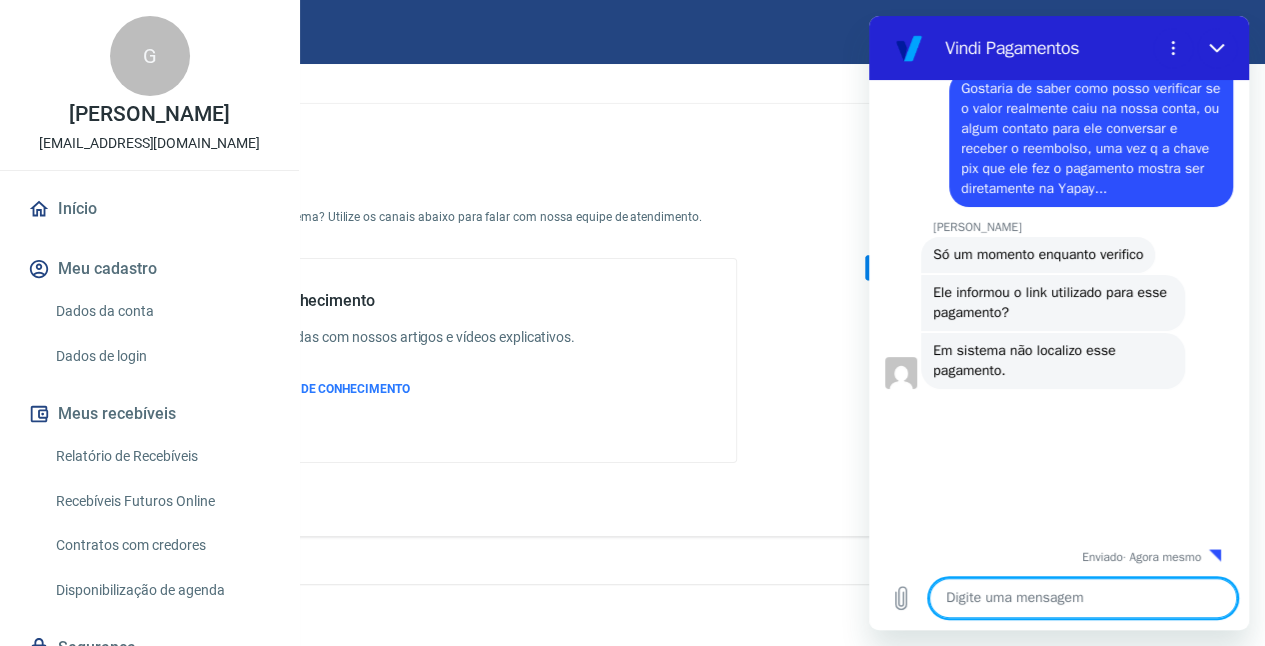 scroll, scrollTop: 5662, scrollLeft: 0, axis: vertical 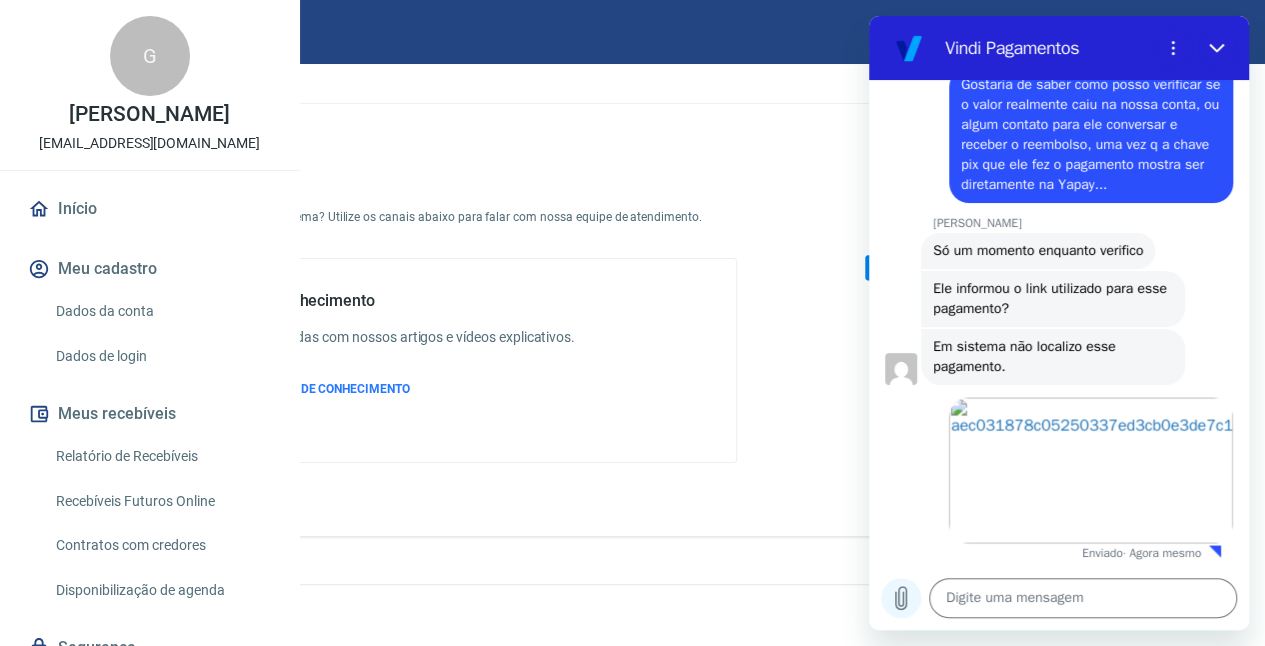 click 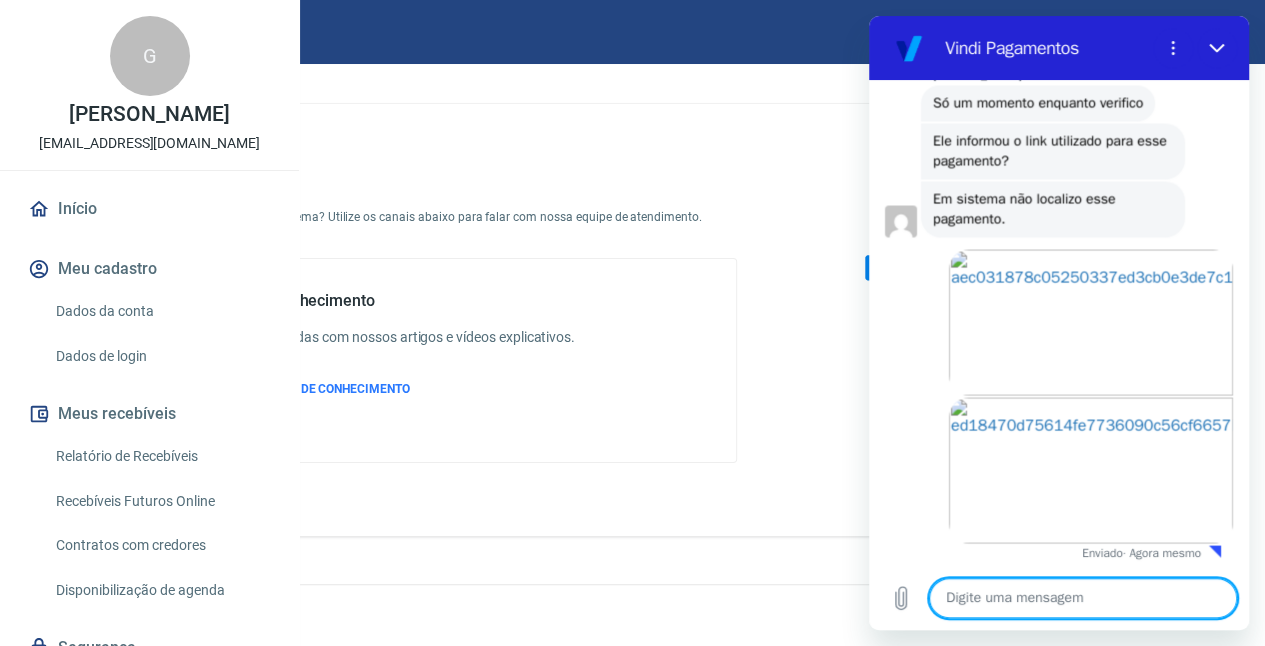 scroll, scrollTop: 5810, scrollLeft: 0, axis: vertical 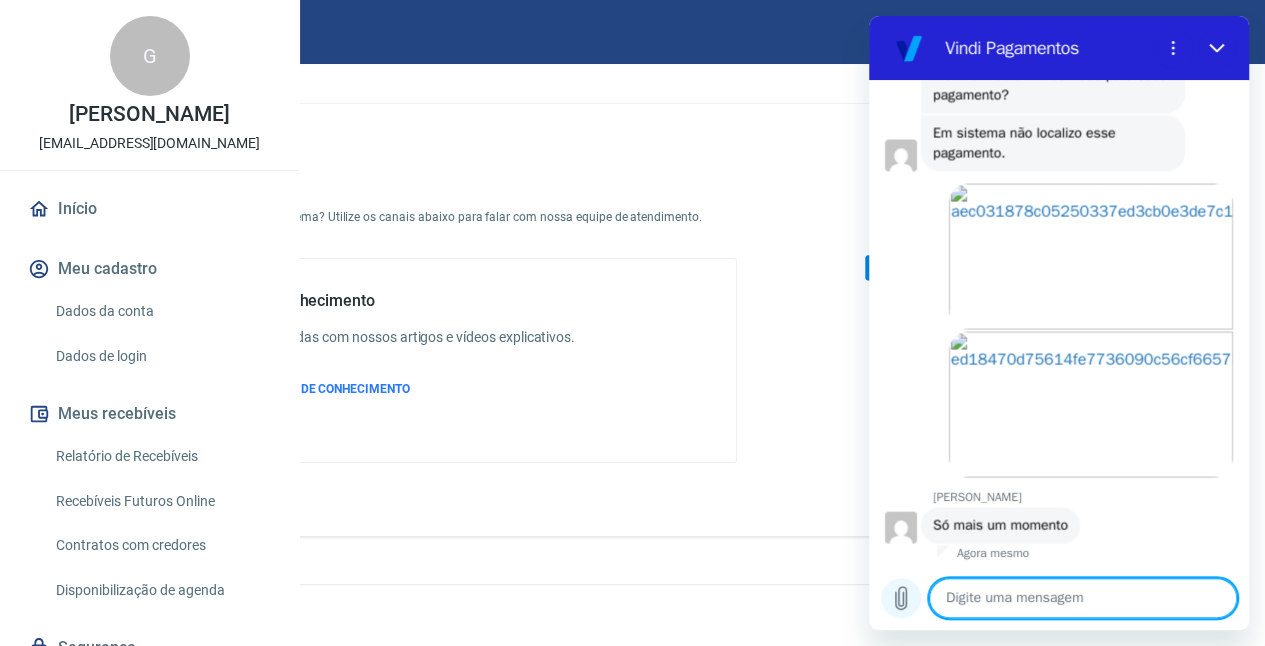 click 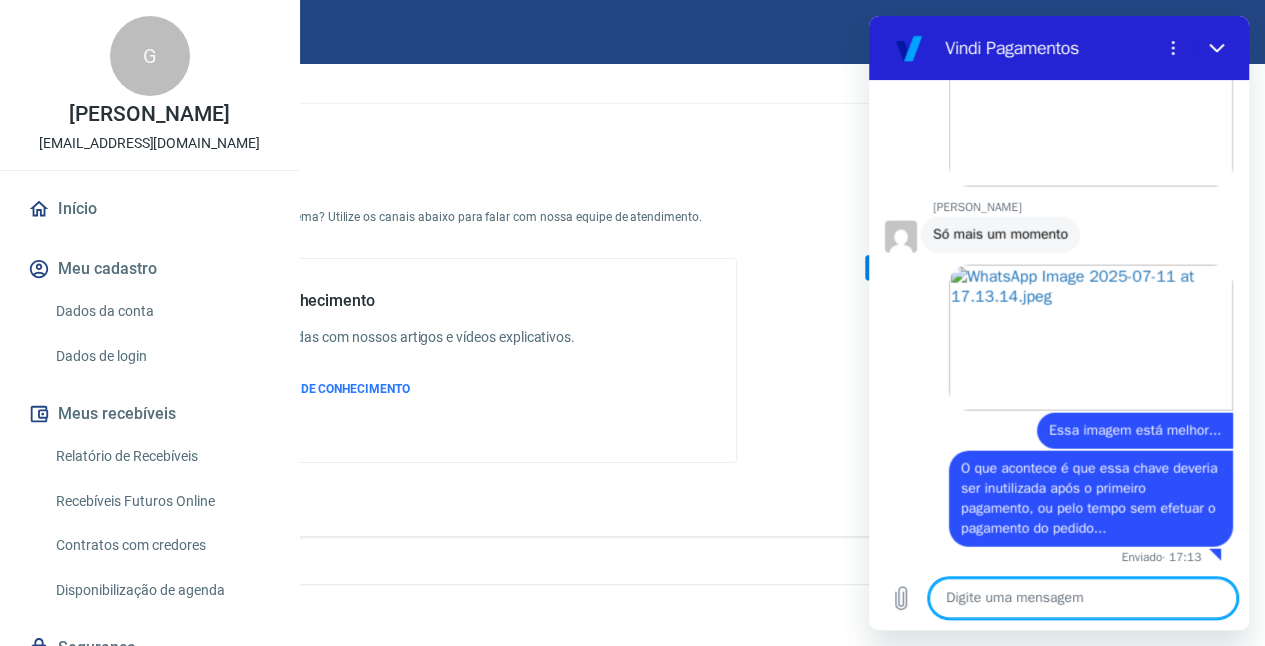 scroll, scrollTop: 6170, scrollLeft: 0, axis: vertical 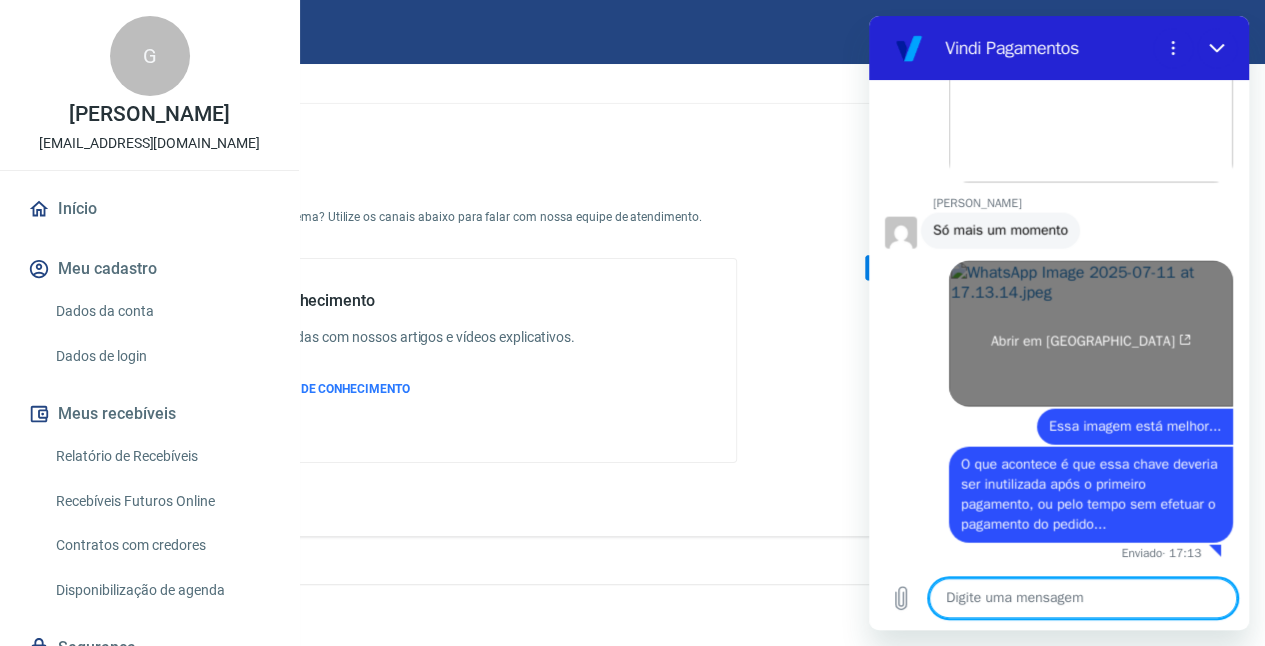 click on "Abrir em [GEOGRAPHIC_DATA]" at bounding box center (1091, 334) 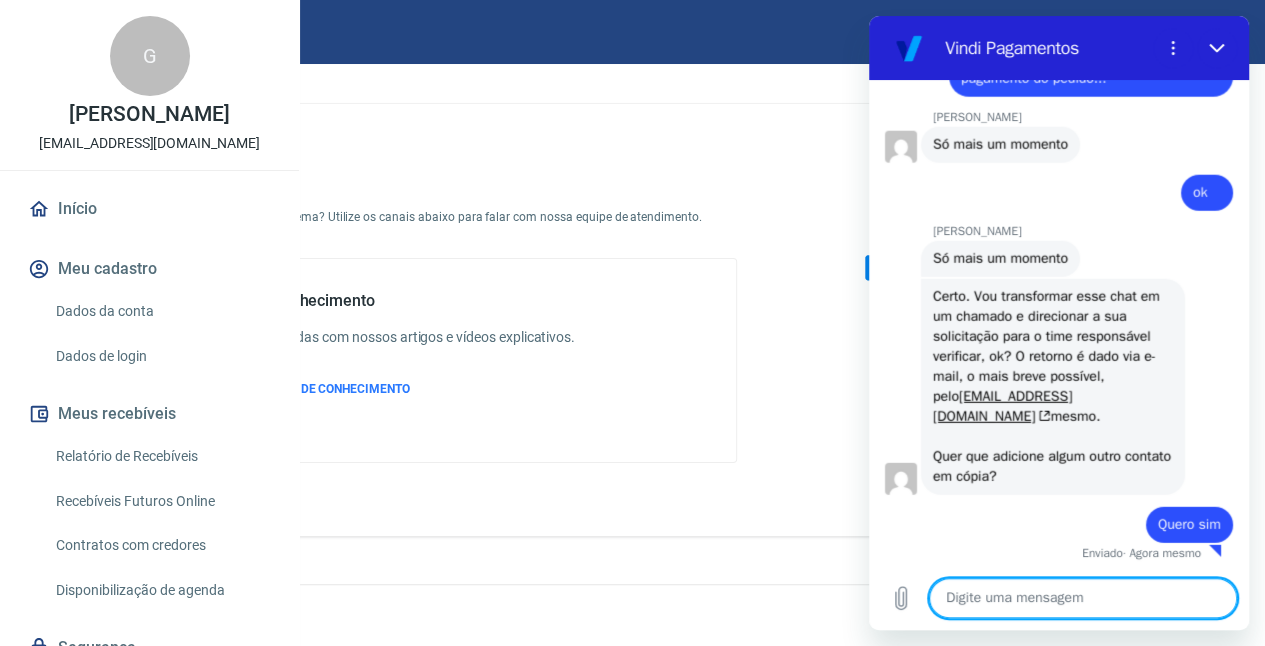 scroll, scrollTop: 6616, scrollLeft: 0, axis: vertical 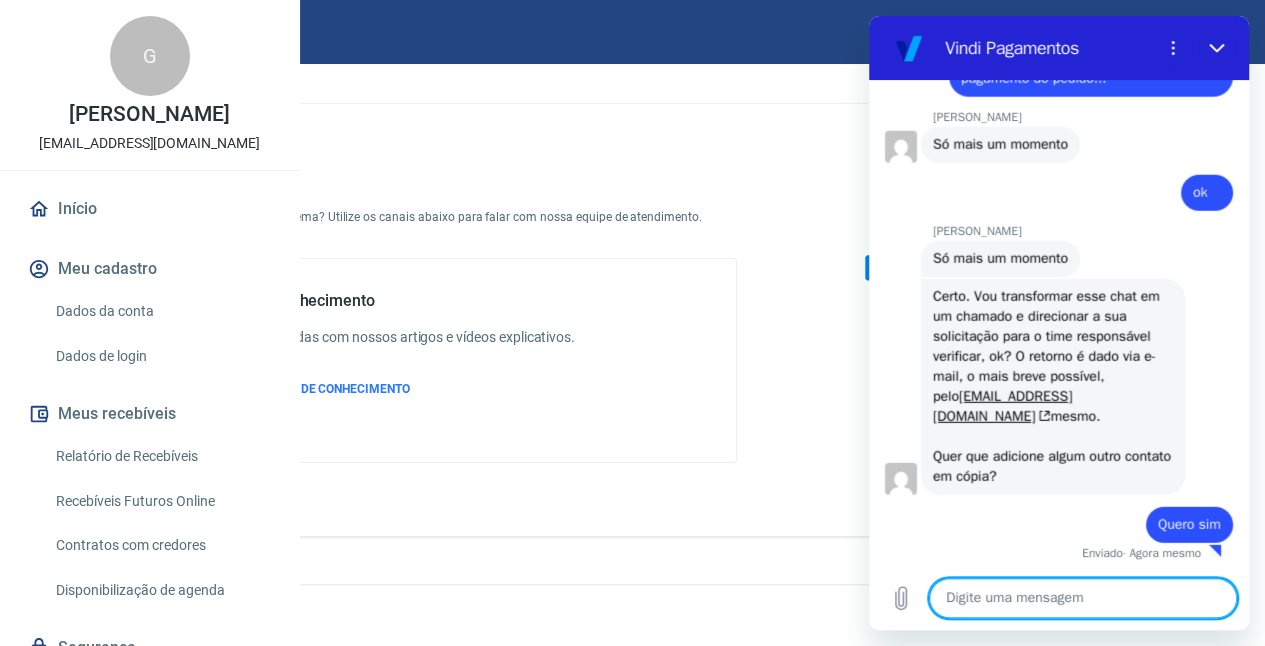 paste on "[EMAIL_ADDRESS][DOMAIN_NAME]" 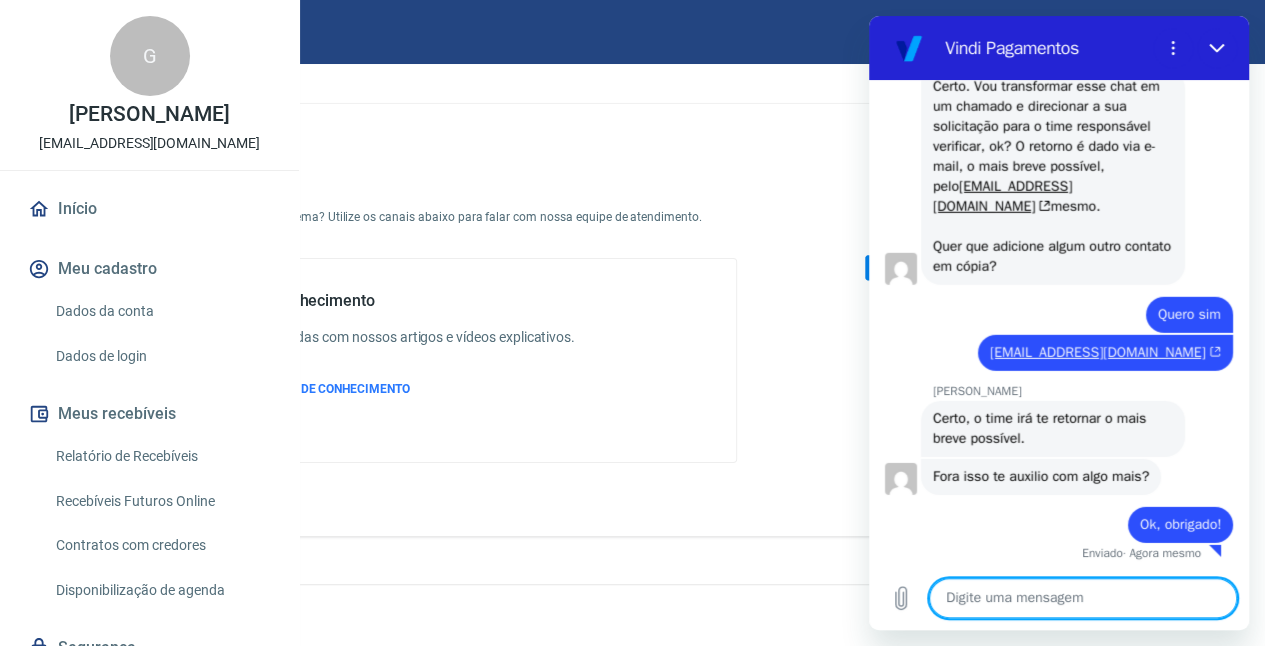 scroll, scrollTop: 6826, scrollLeft: 0, axis: vertical 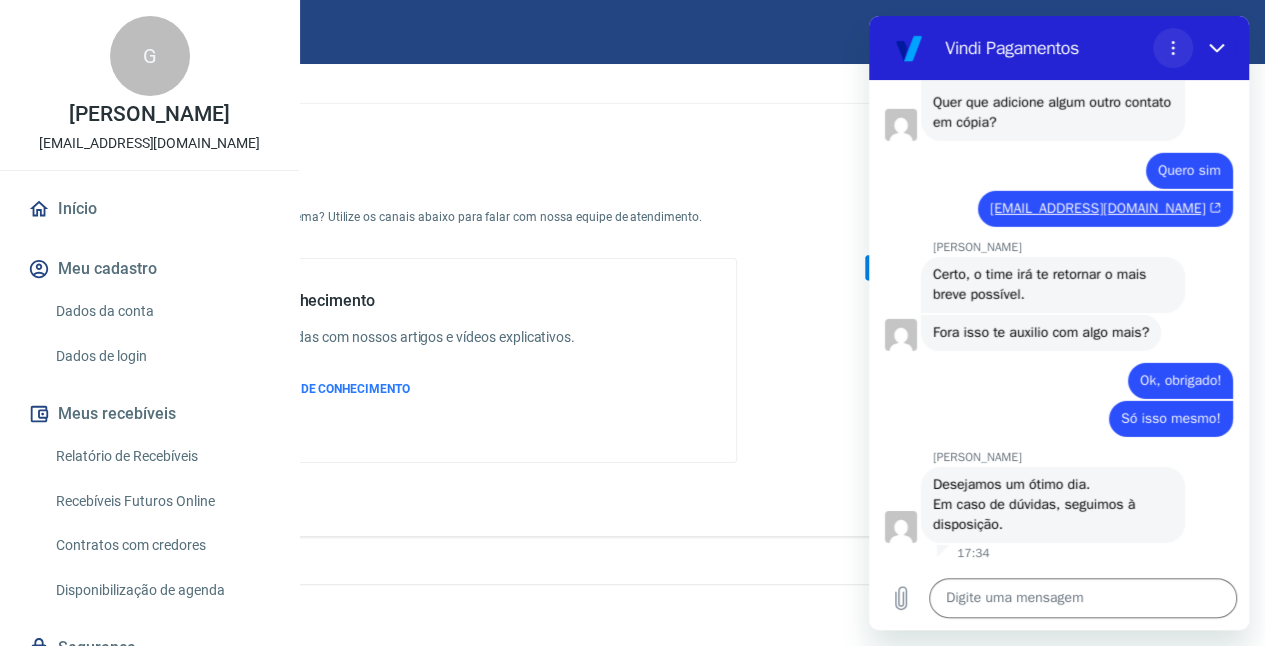 click 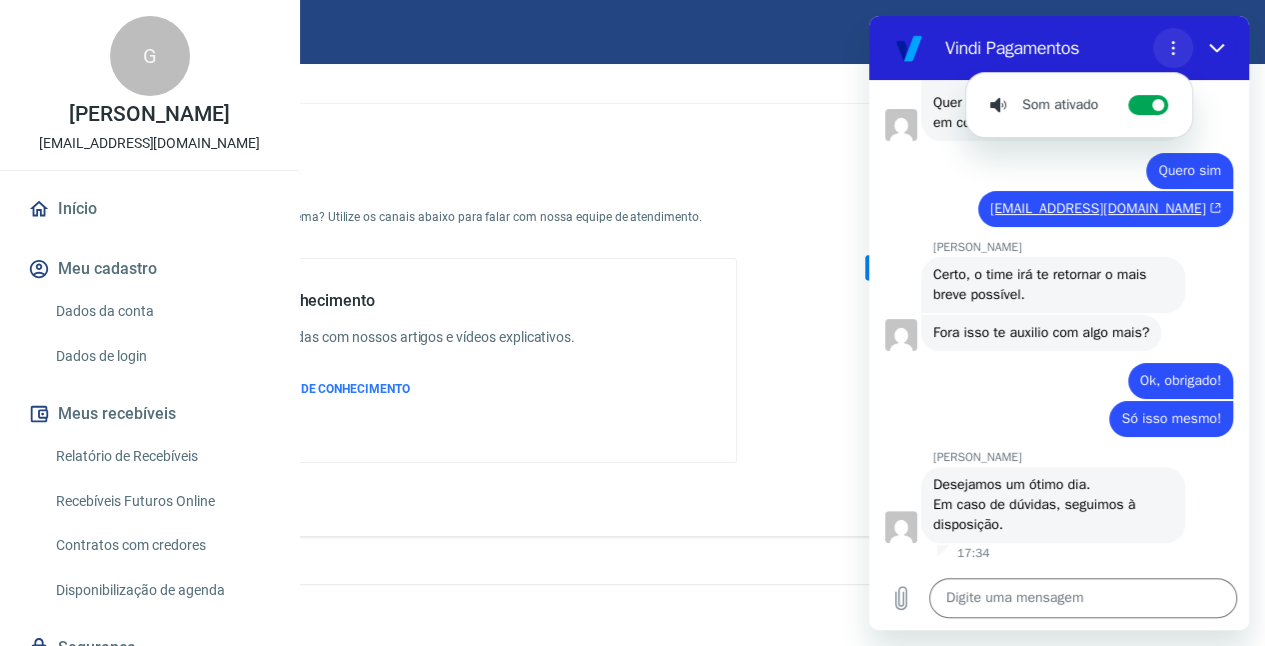 click 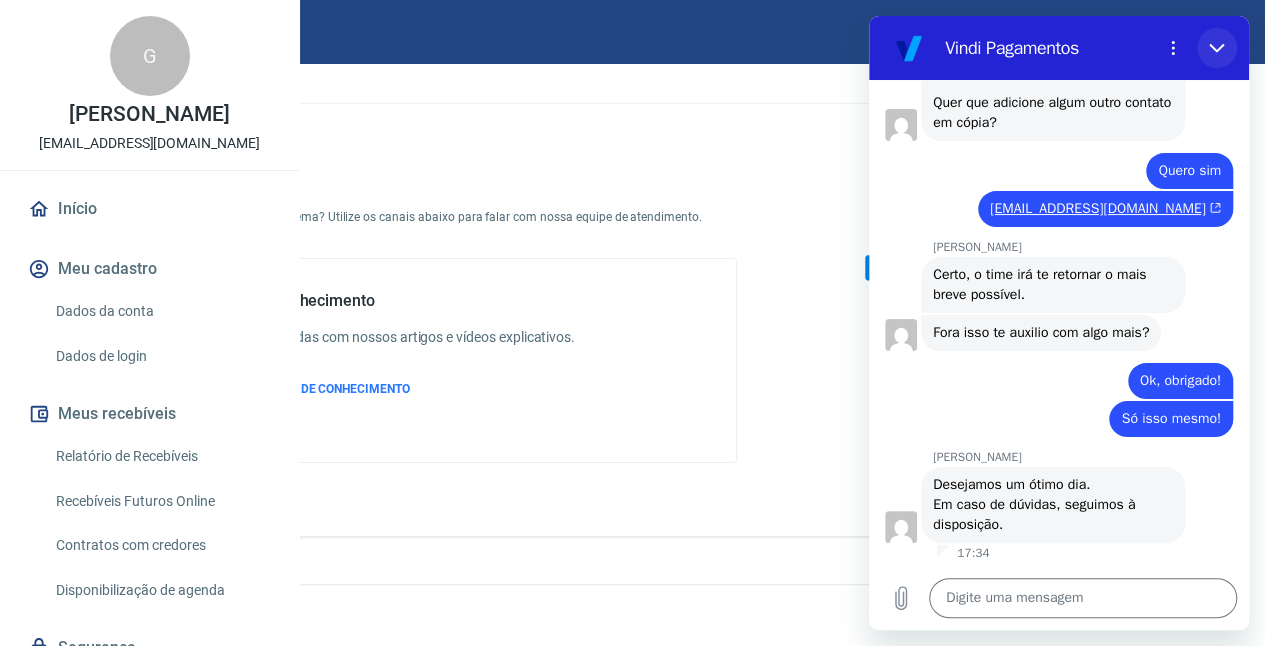 click 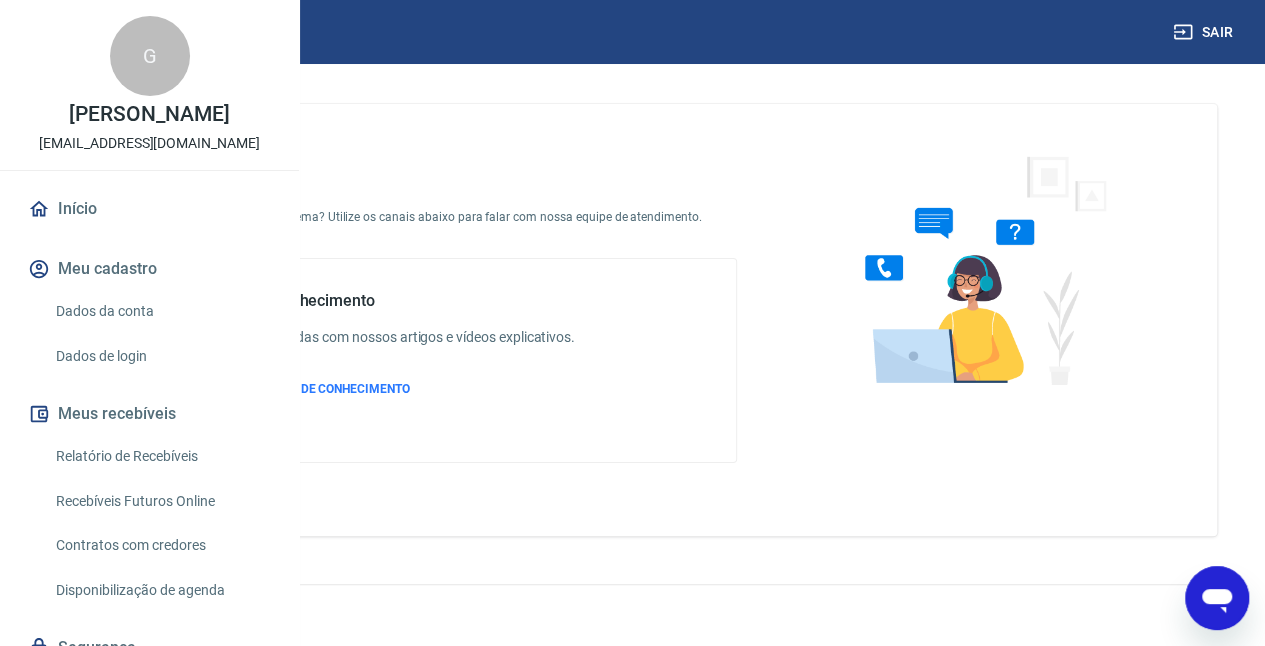 click 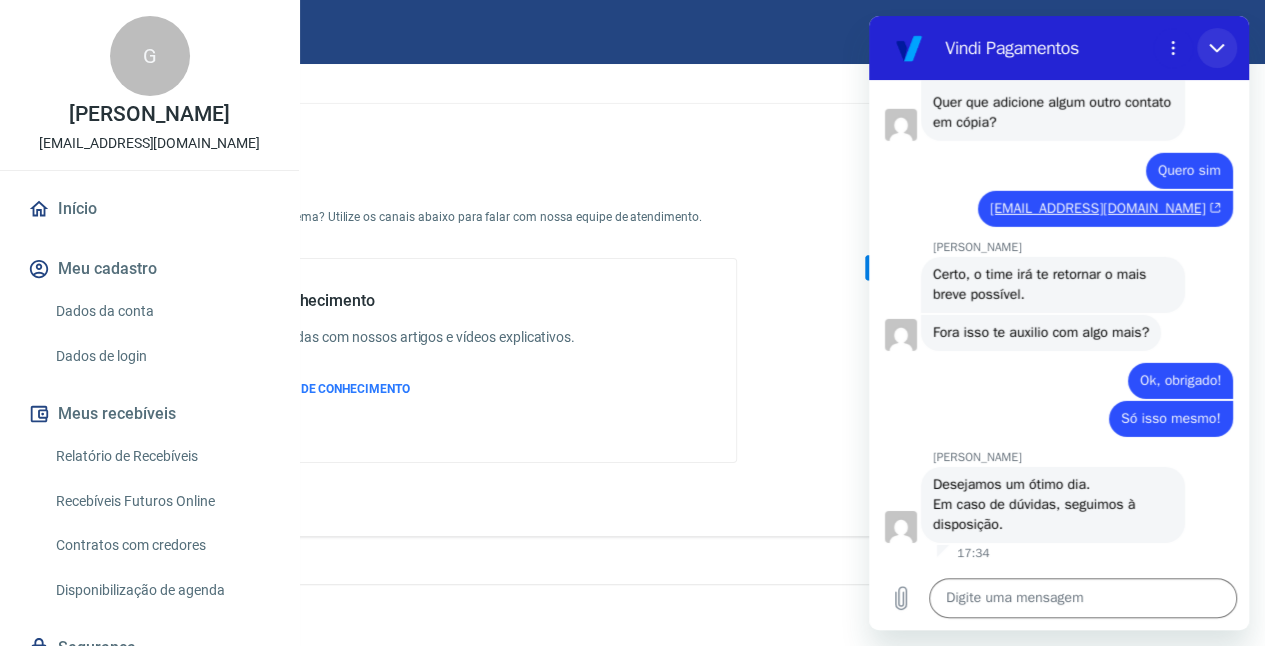 drag, startPoint x: 1219, startPoint y: 37, endPoint x: 2087, endPoint y: 56, distance: 868.20795 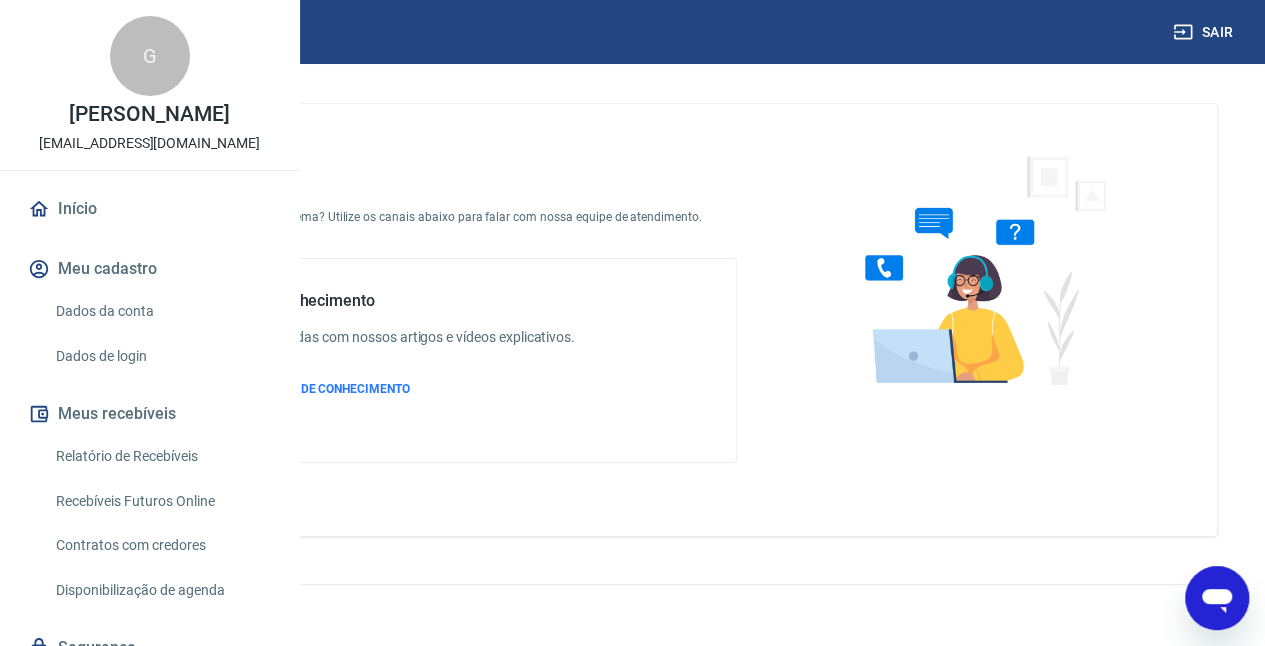click on "Sair" at bounding box center (1205, 32) 